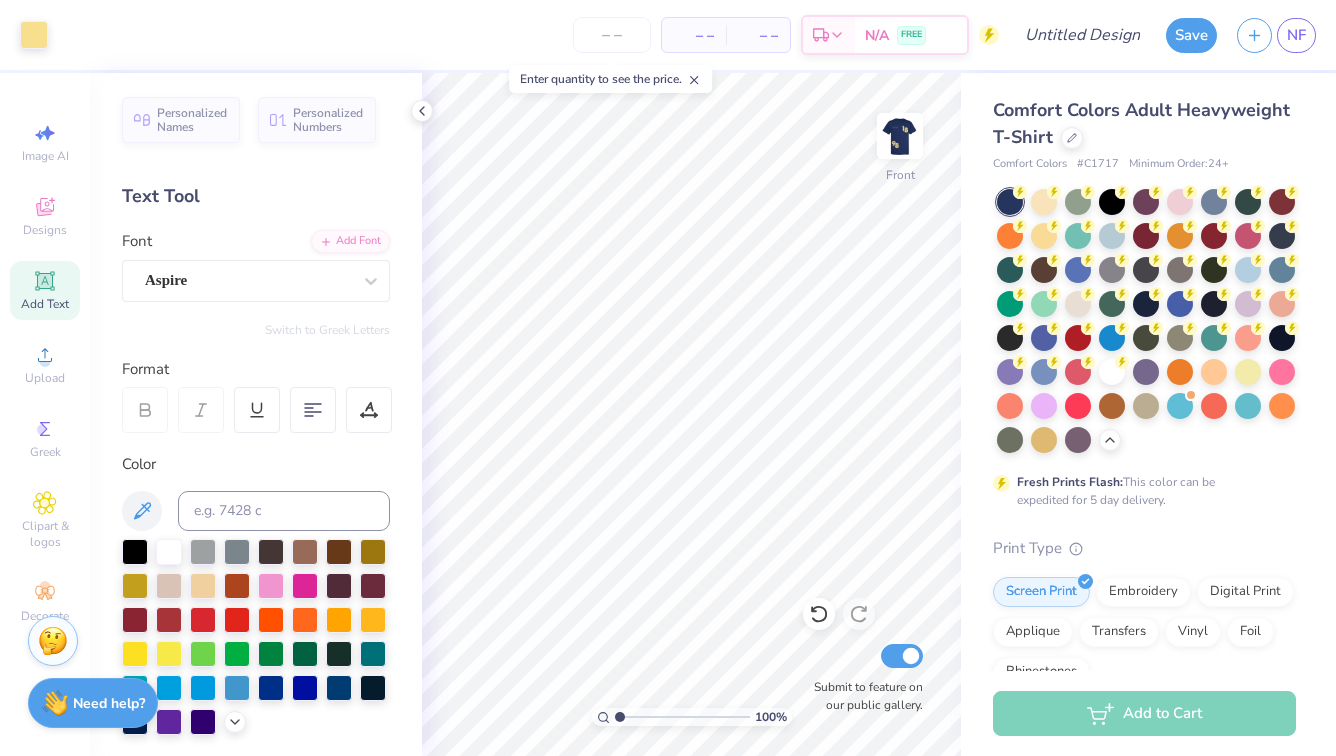 scroll, scrollTop: 0, scrollLeft: 0, axis: both 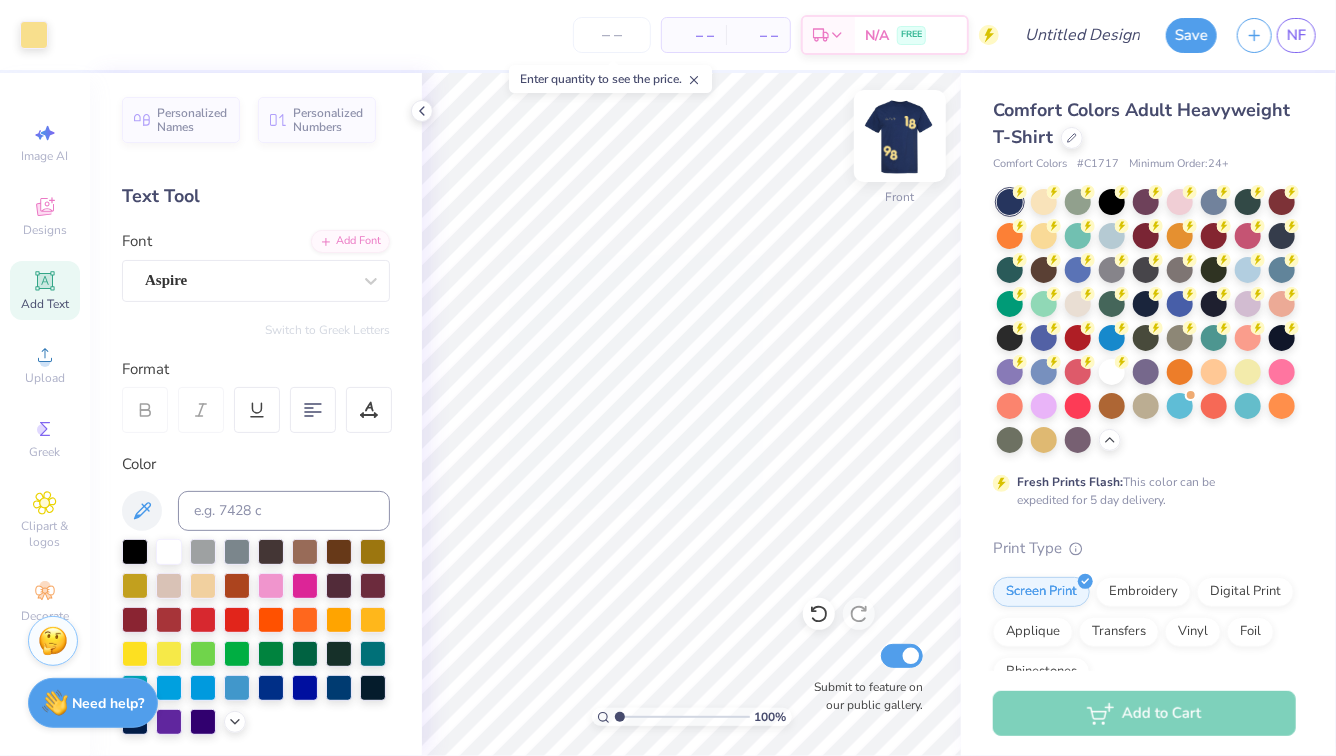 click at bounding box center [900, 136] 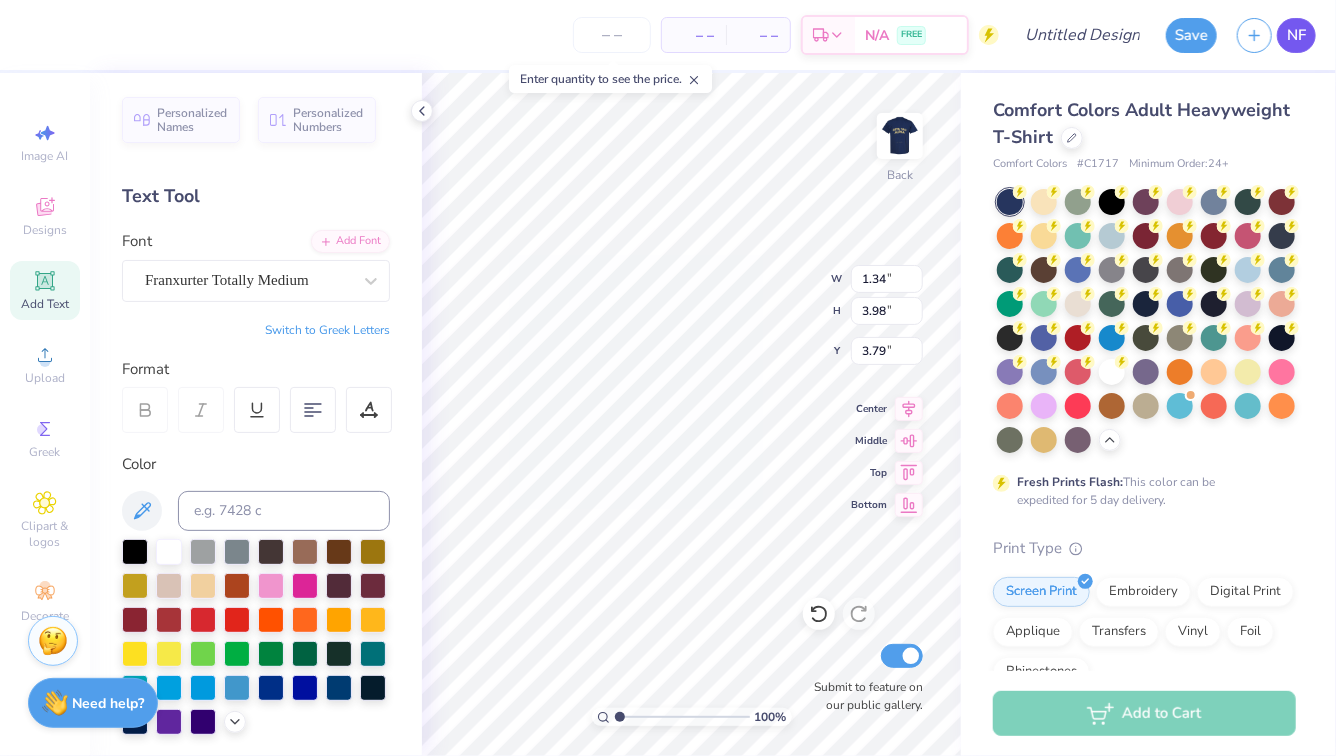 click on "NF" at bounding box center (1296, 35) 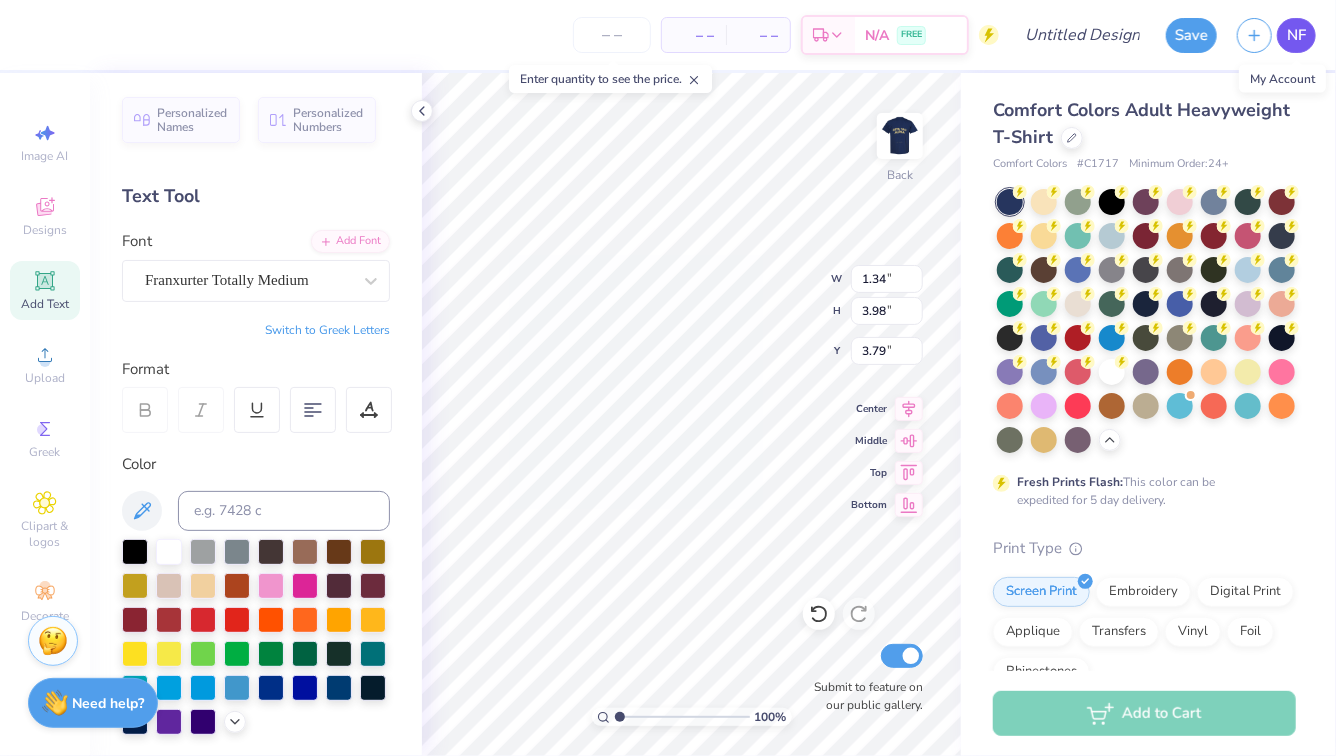 click on "NF" at bounding box center (1296, 35) 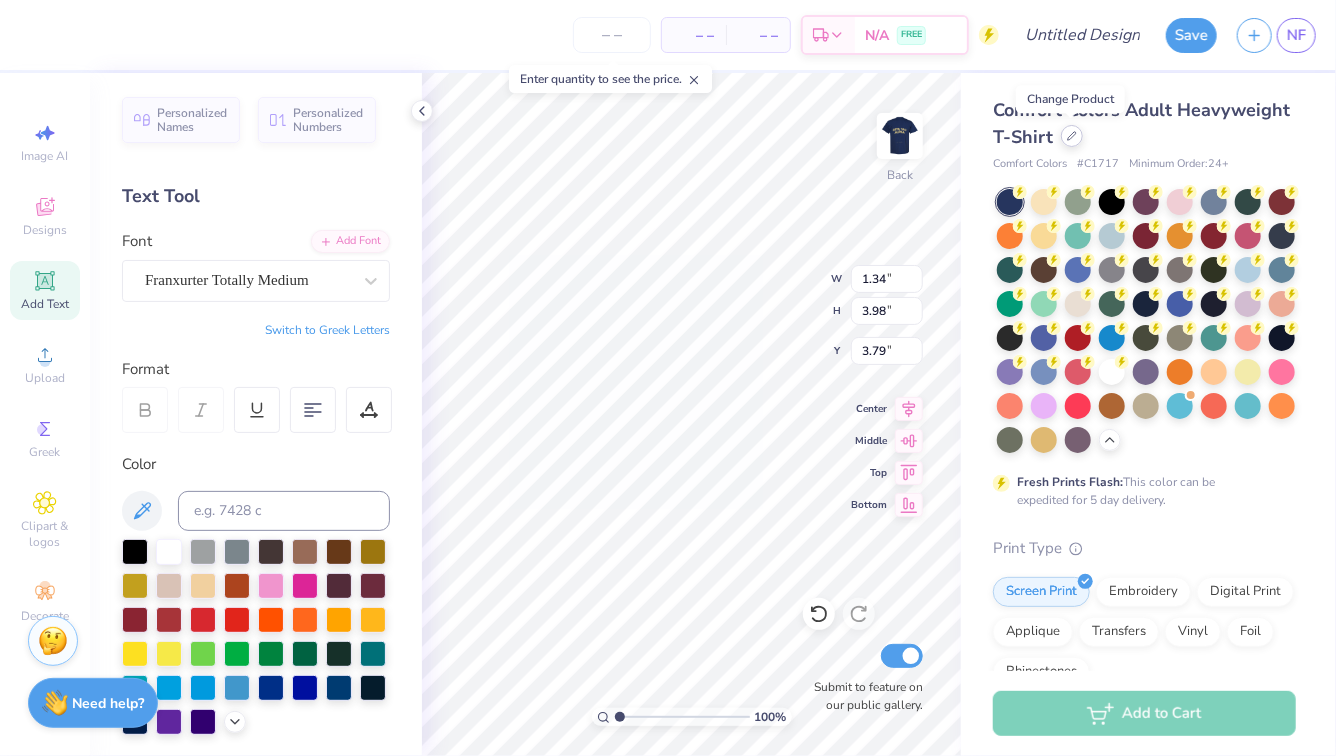 click 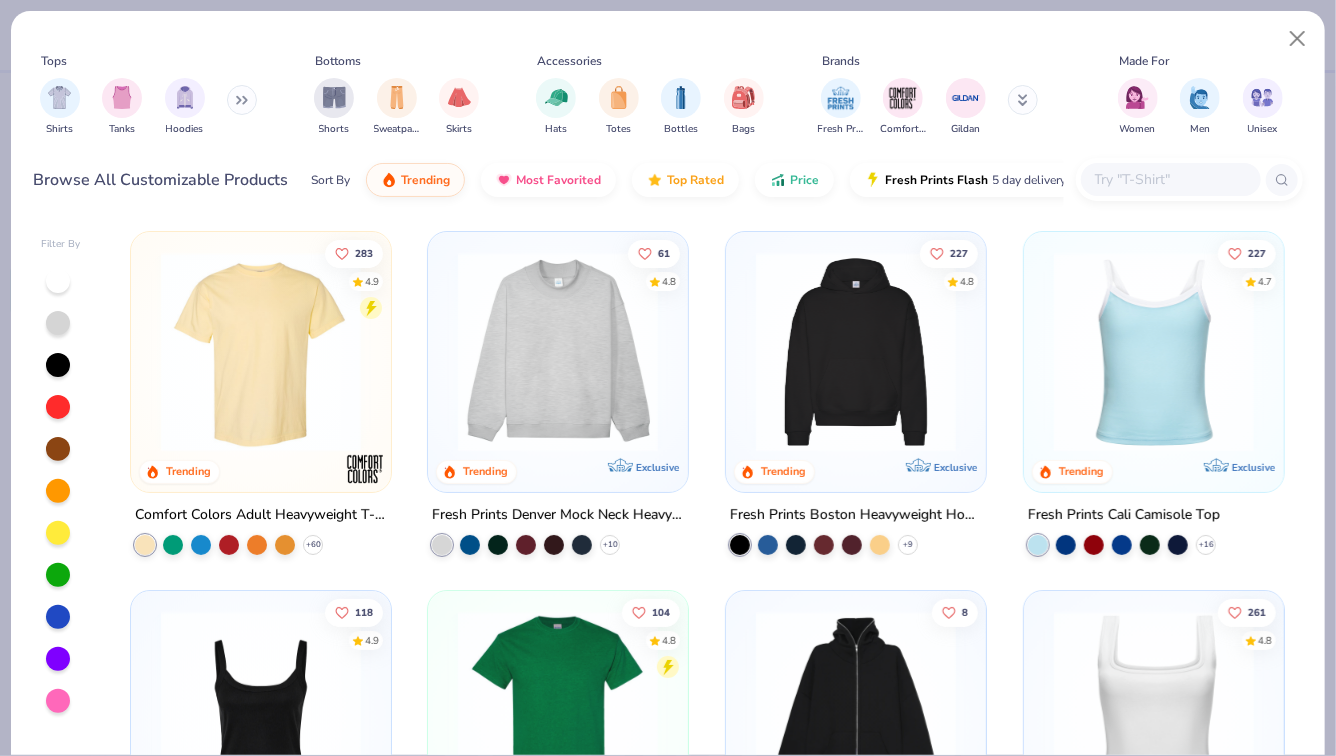 click at bounding box center [1170, 179] 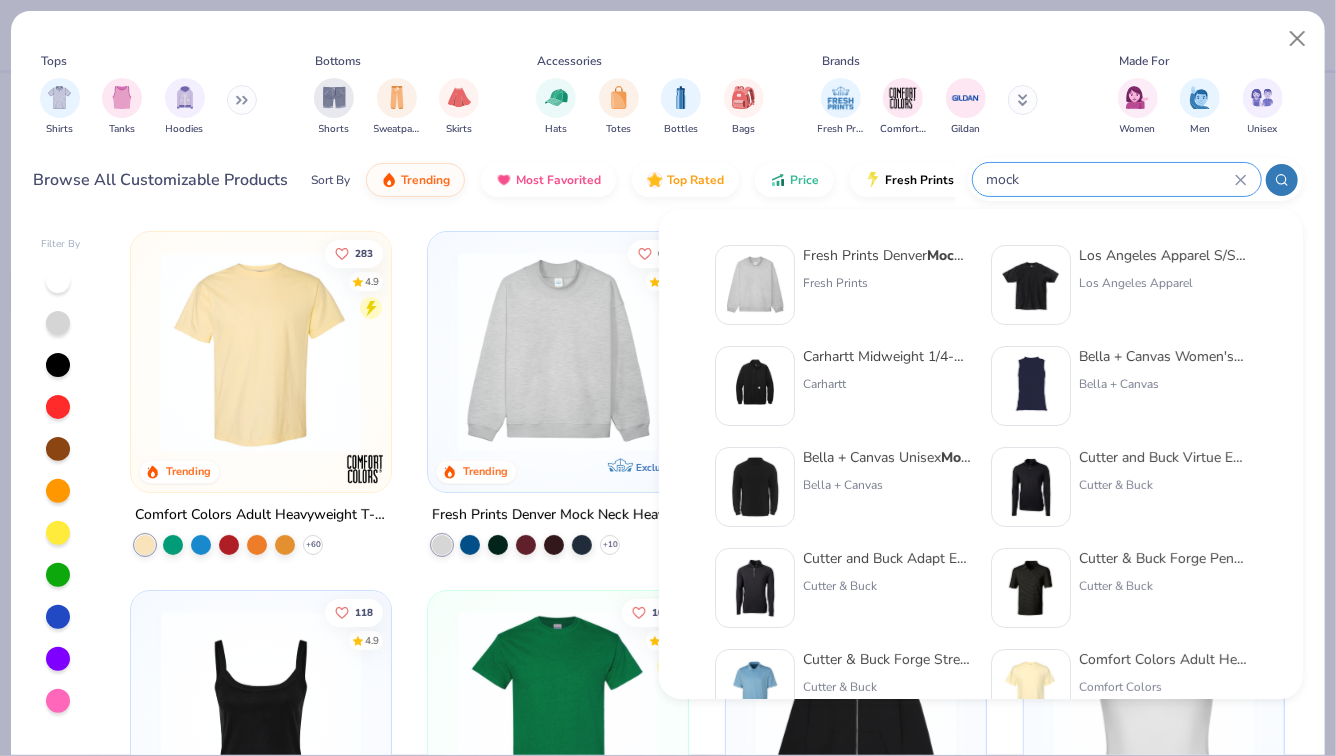 type on "mock" 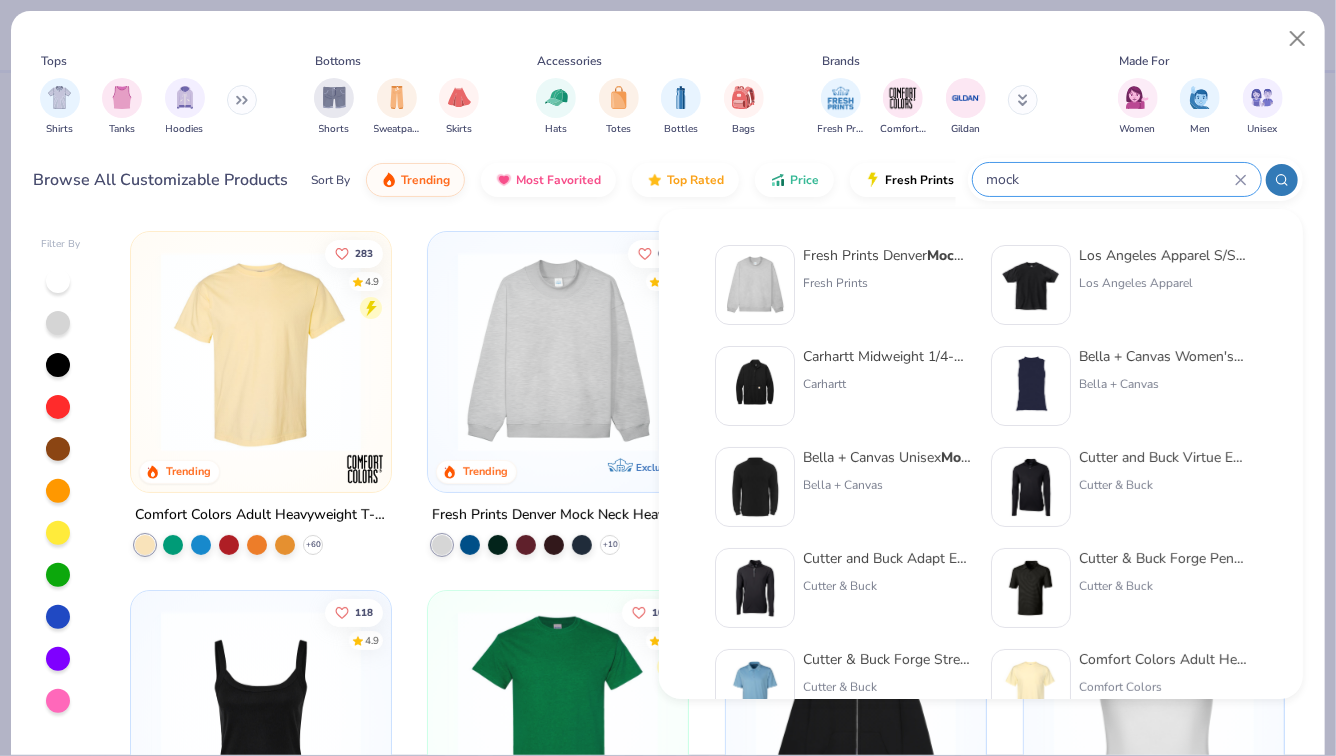 click on "Fresh Prints Denver  Mock  Neck Heavyweight Sweatshirt Fresh Prints" at bounding box center [887, 285] 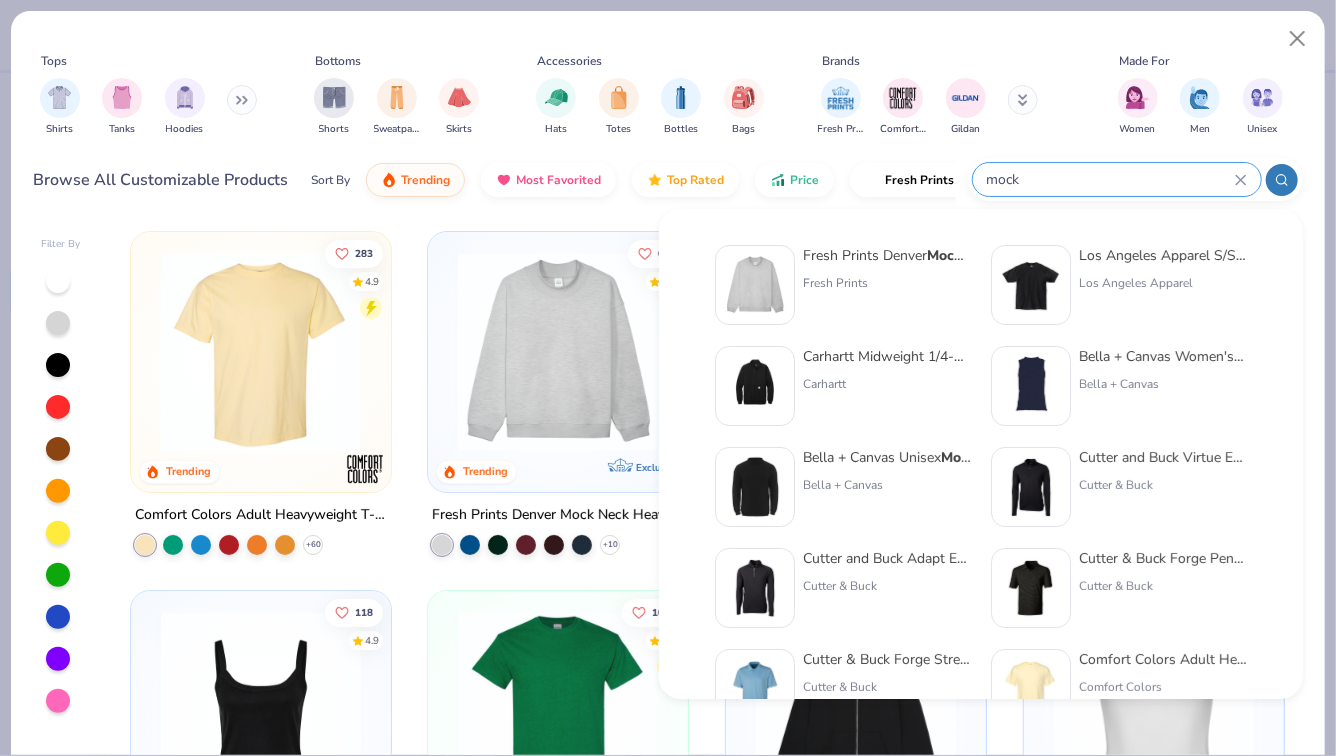 type 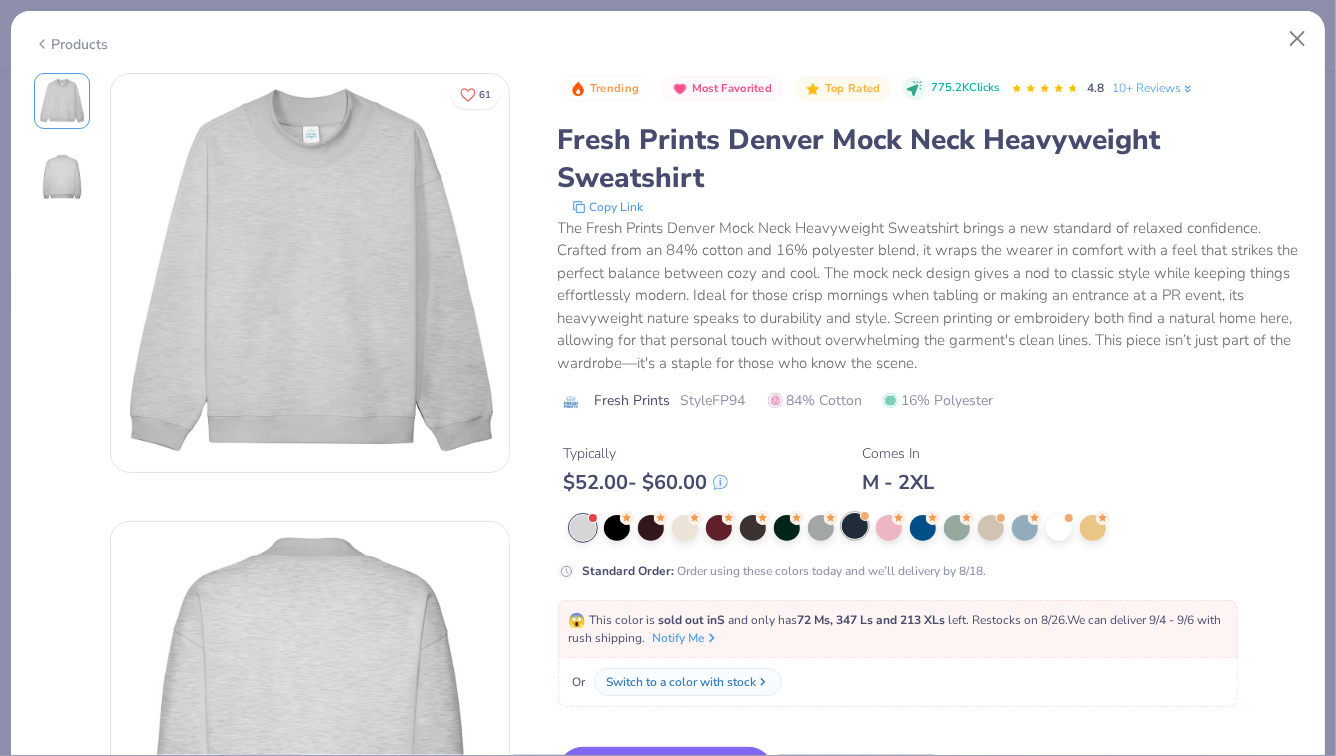 click at bounding box center (855, 526) 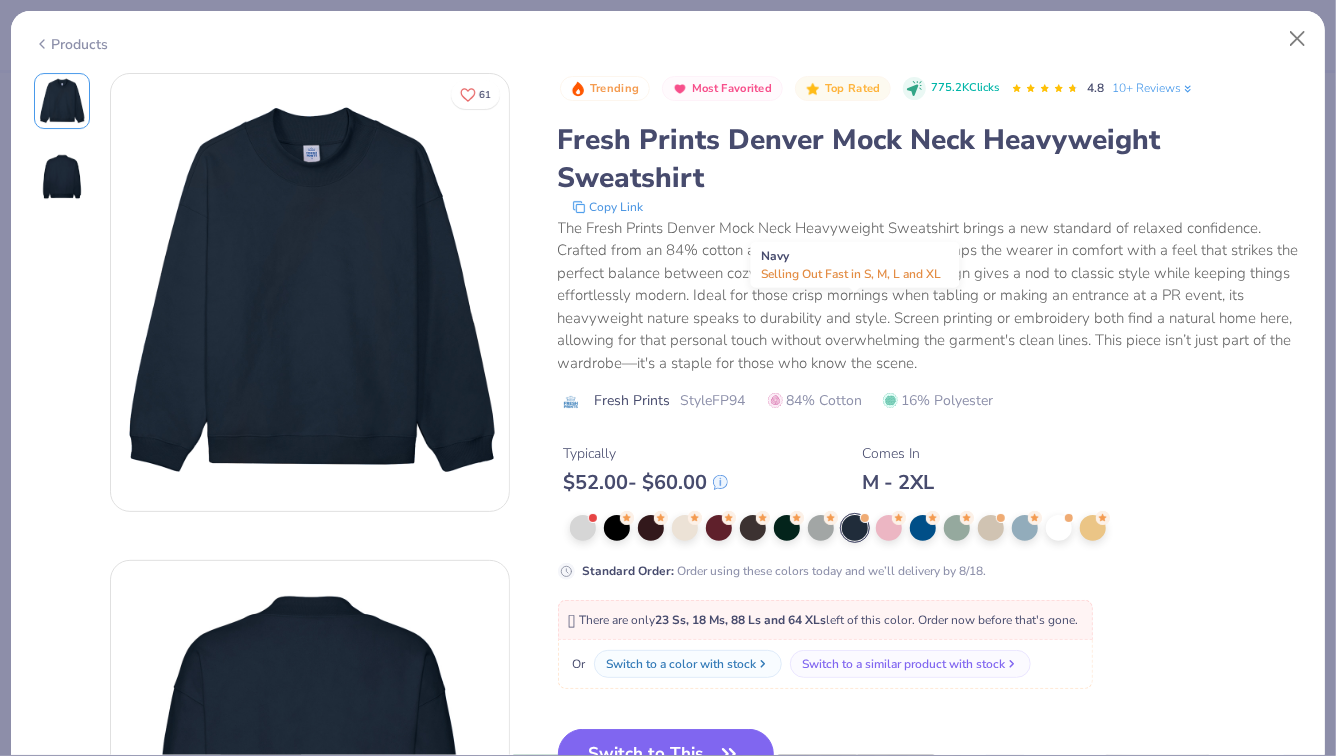 scroll, scrollTop: 225, scrollLeft: 0, axis: vertical 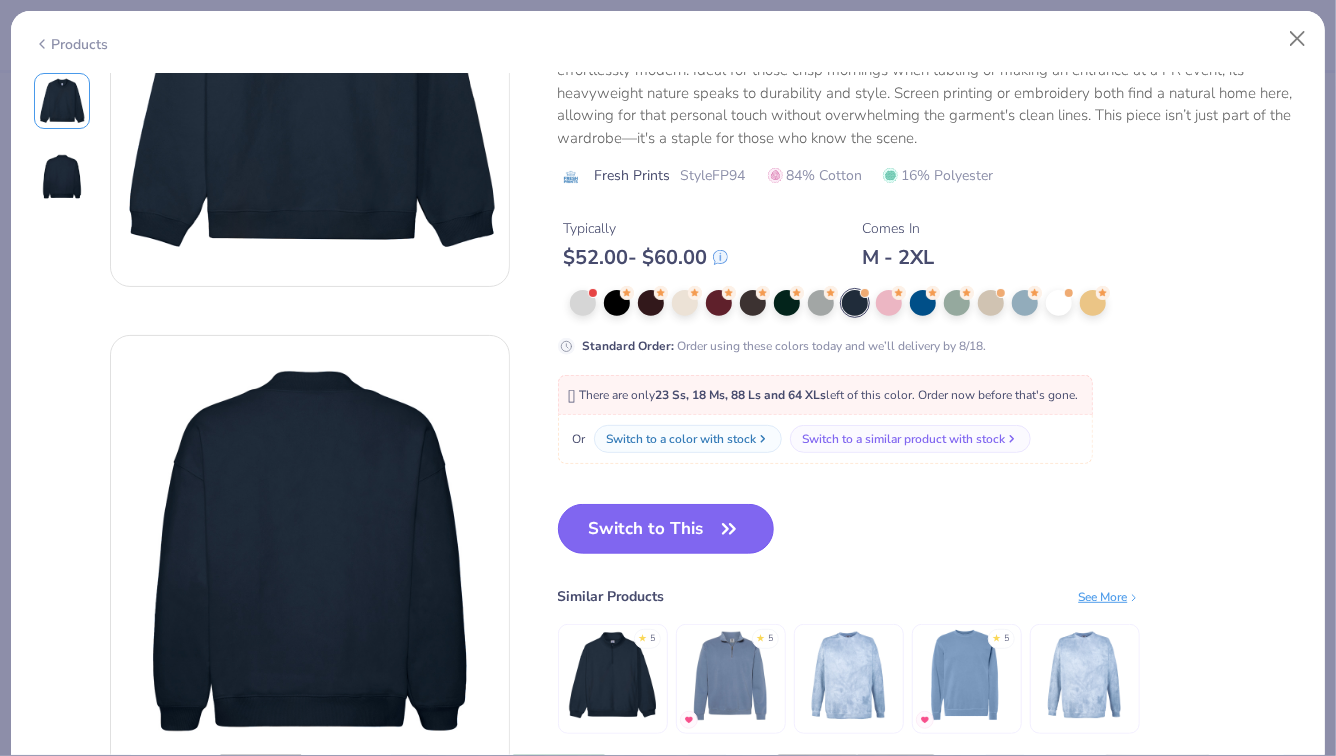 click 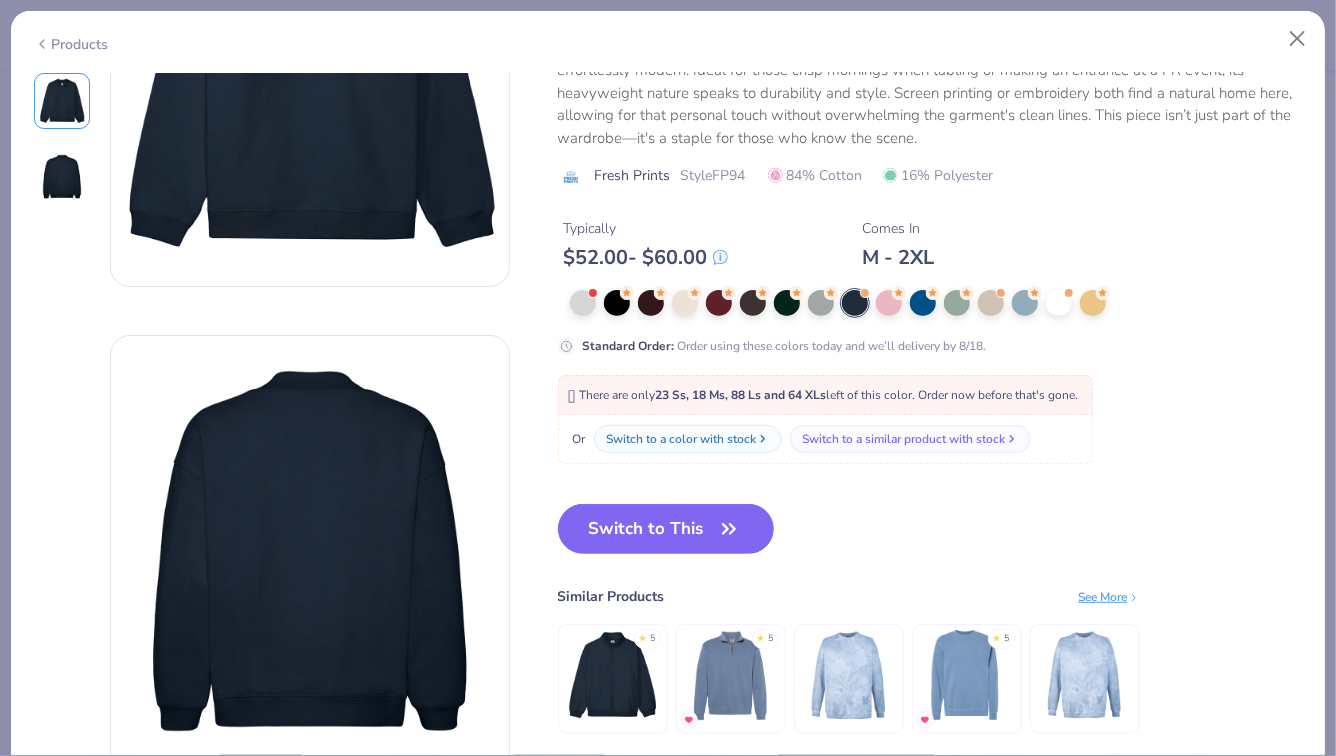 click on "Switch to This" at bounding box center [666, 529] 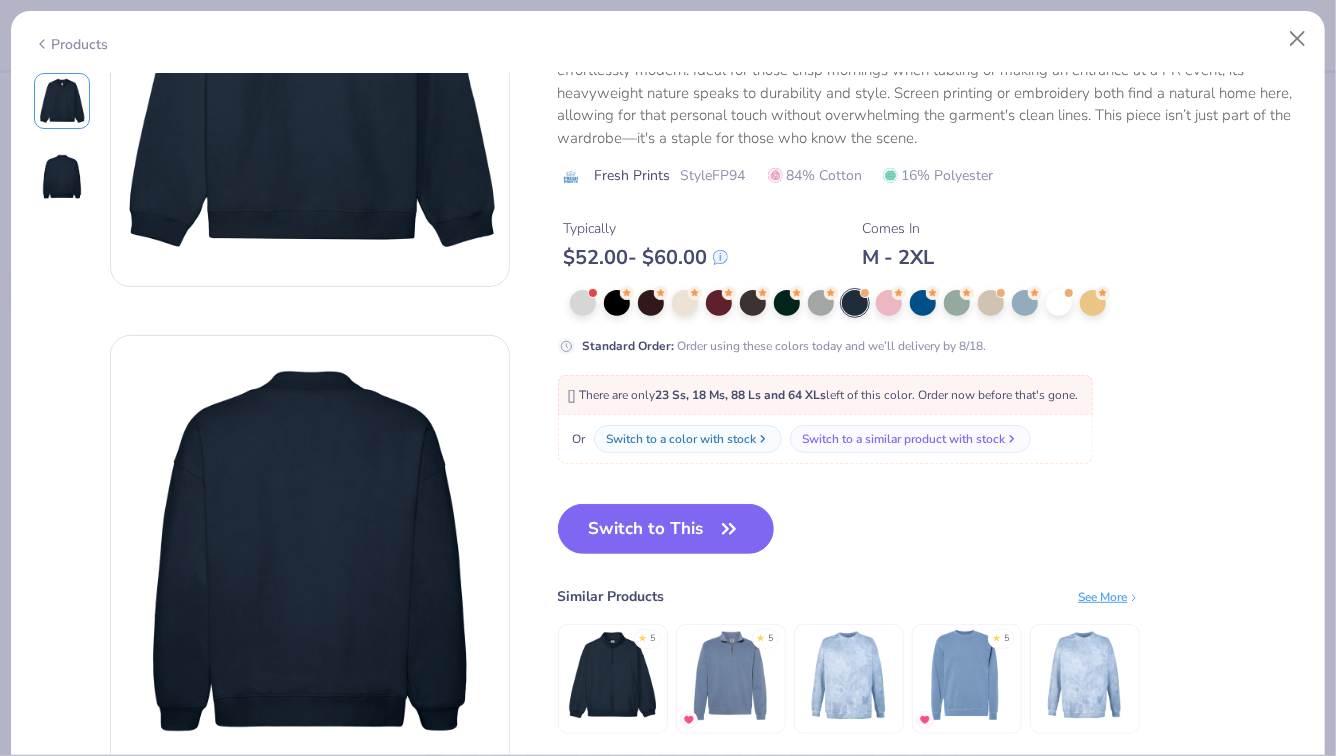 scroll, scrollTop: 88, scrollLeft: 0, axis: vertical 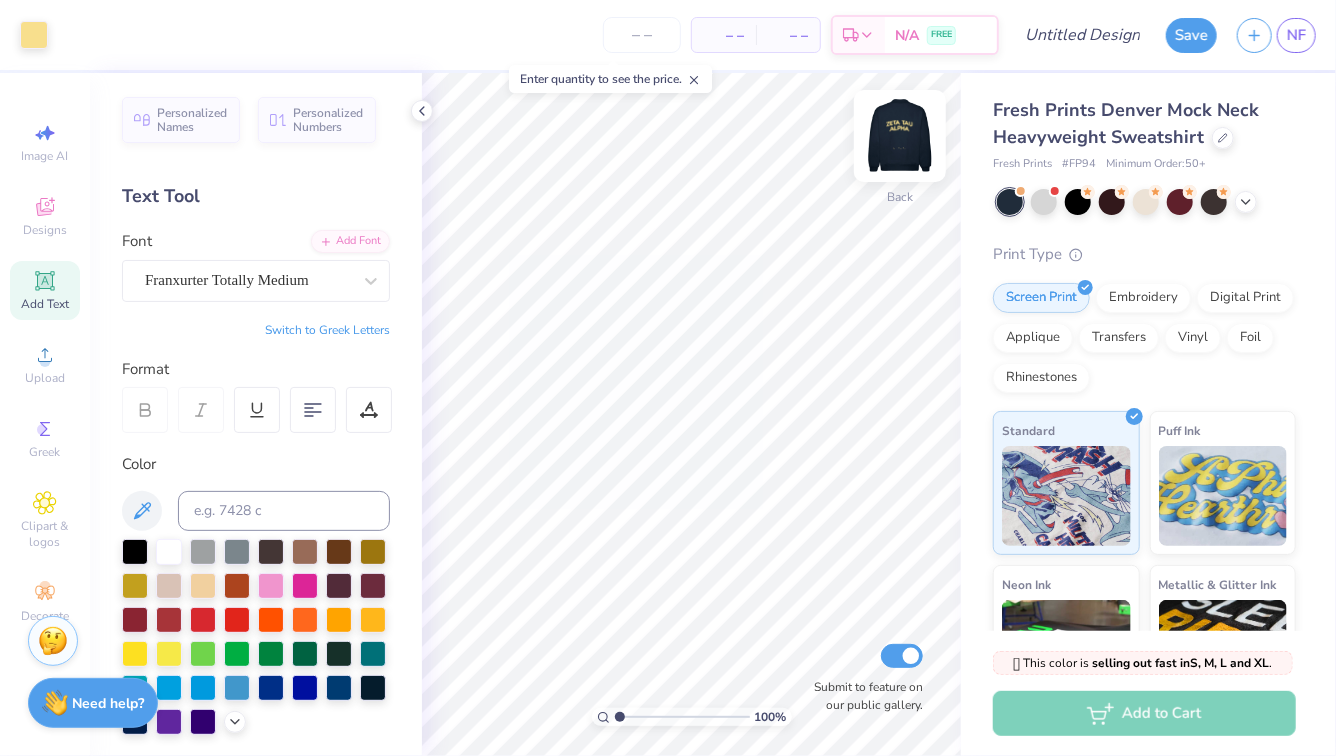 click at bounding box center [900, 136] 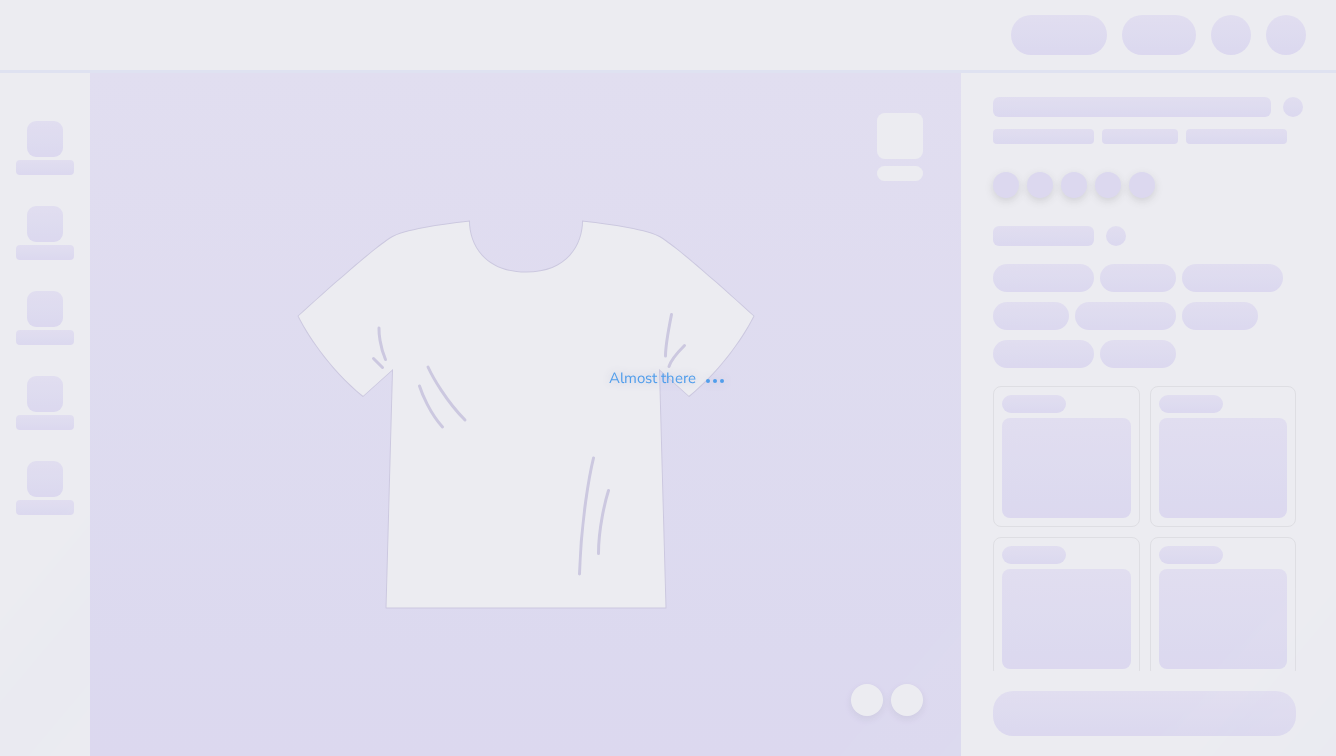 scroll, scrollTop: 0, scrollLeft: 0, axis: both 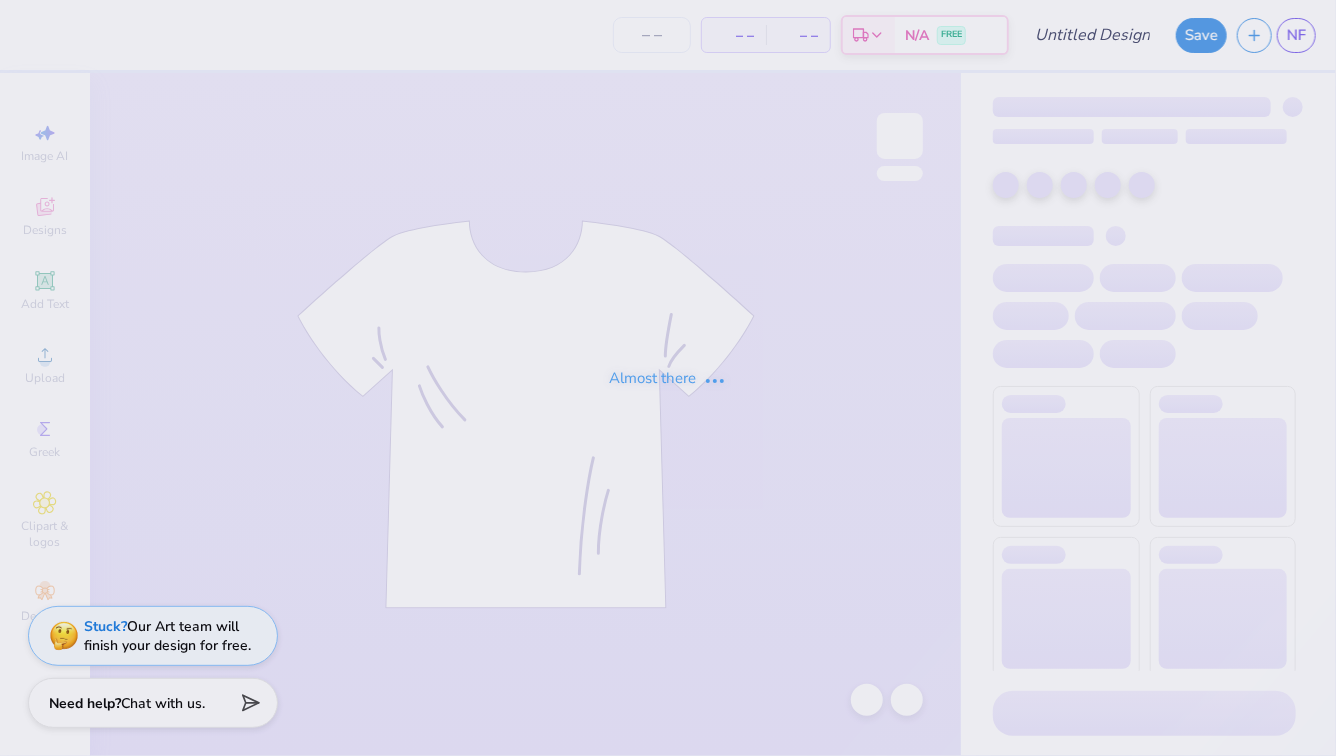 type on "Nita Fraser : The University of Texas at San Antonio" 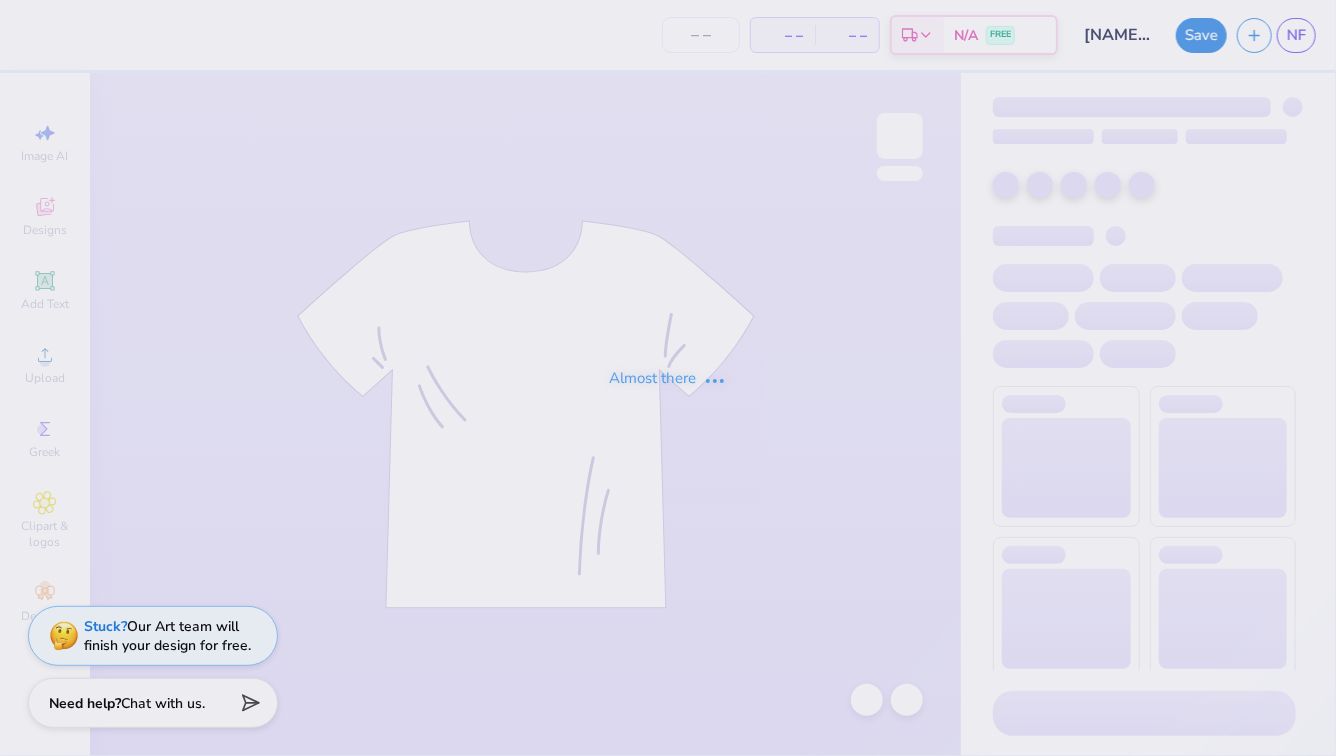 type on "24" 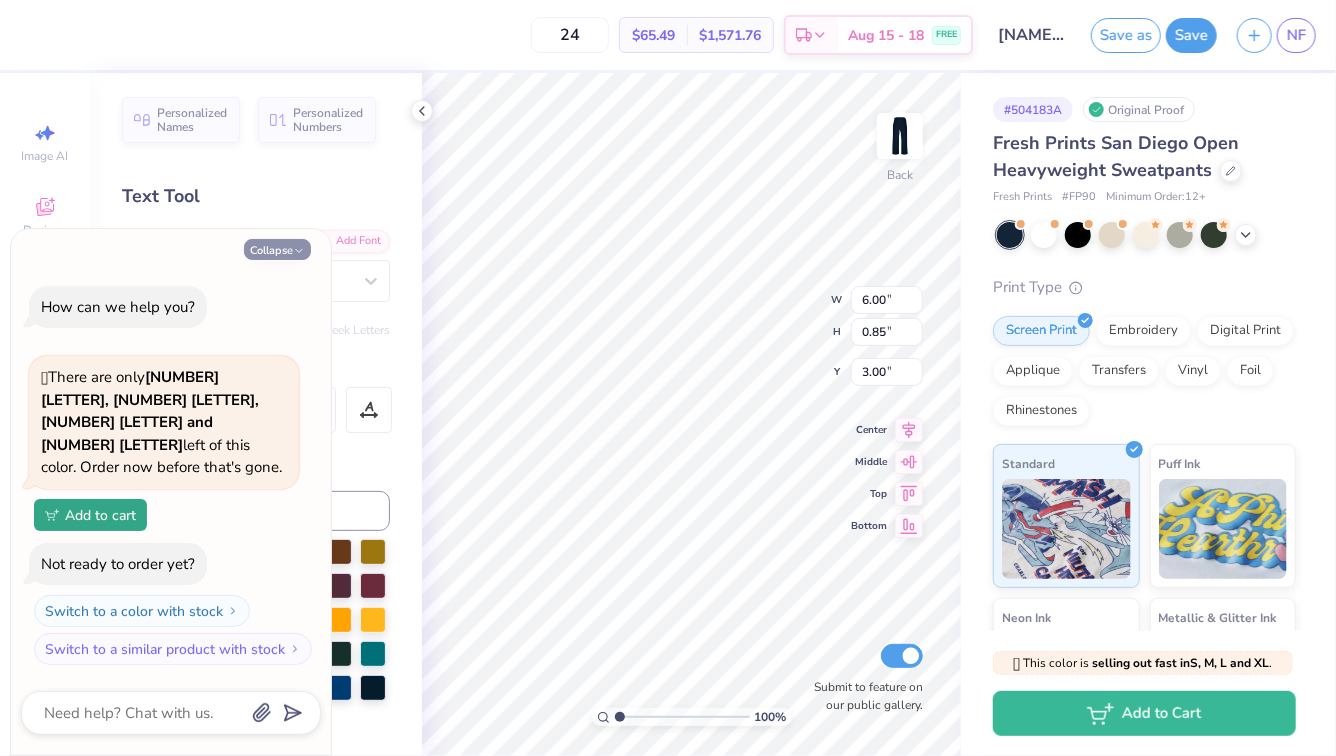 click on "Collapse" at bounding box center [277, 249] 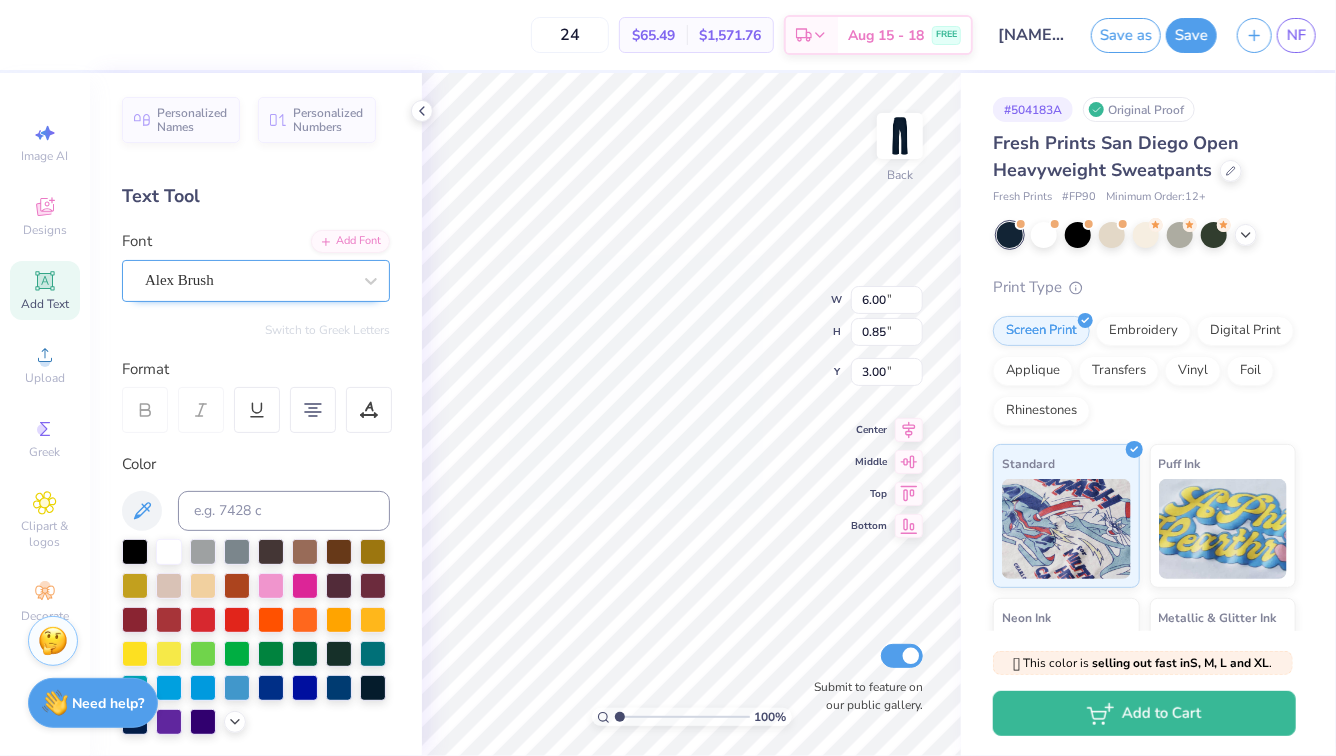 click on "Alex Brush" at bounding box center [248, 280] 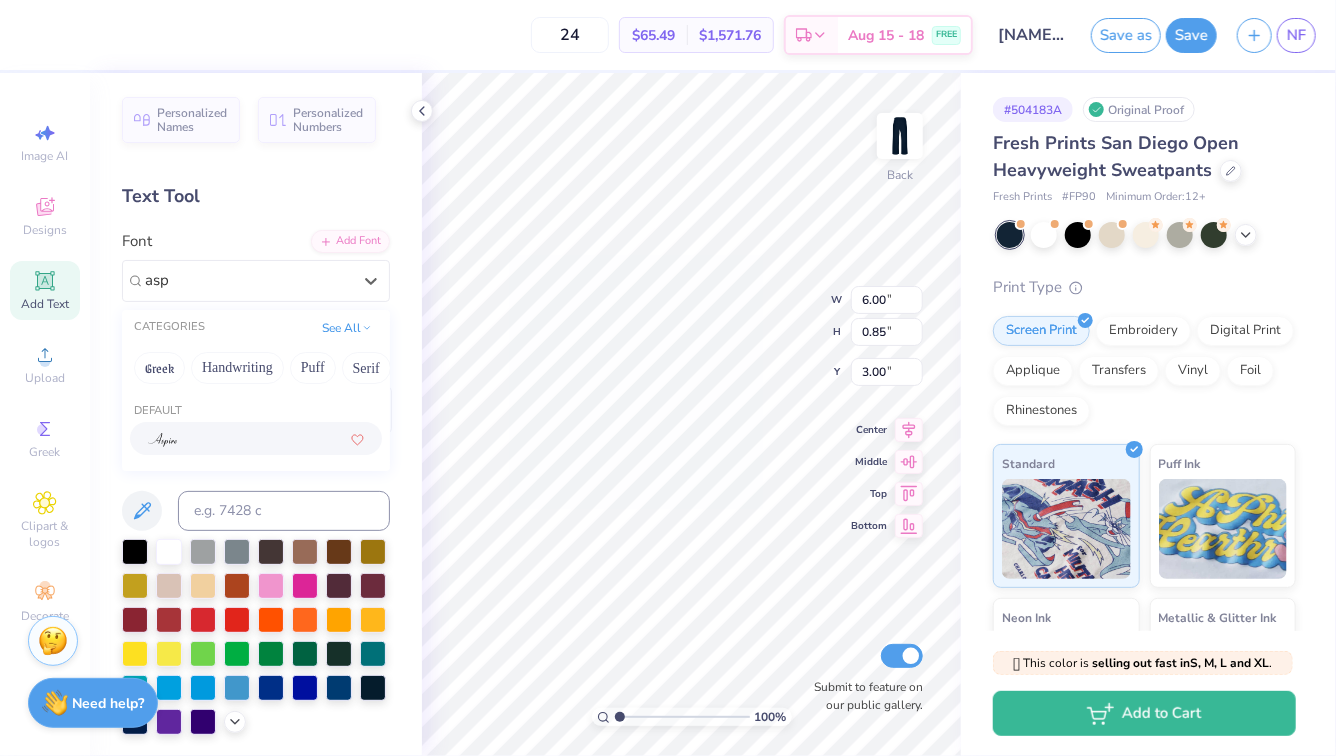 click at bounding box center [256, 438] 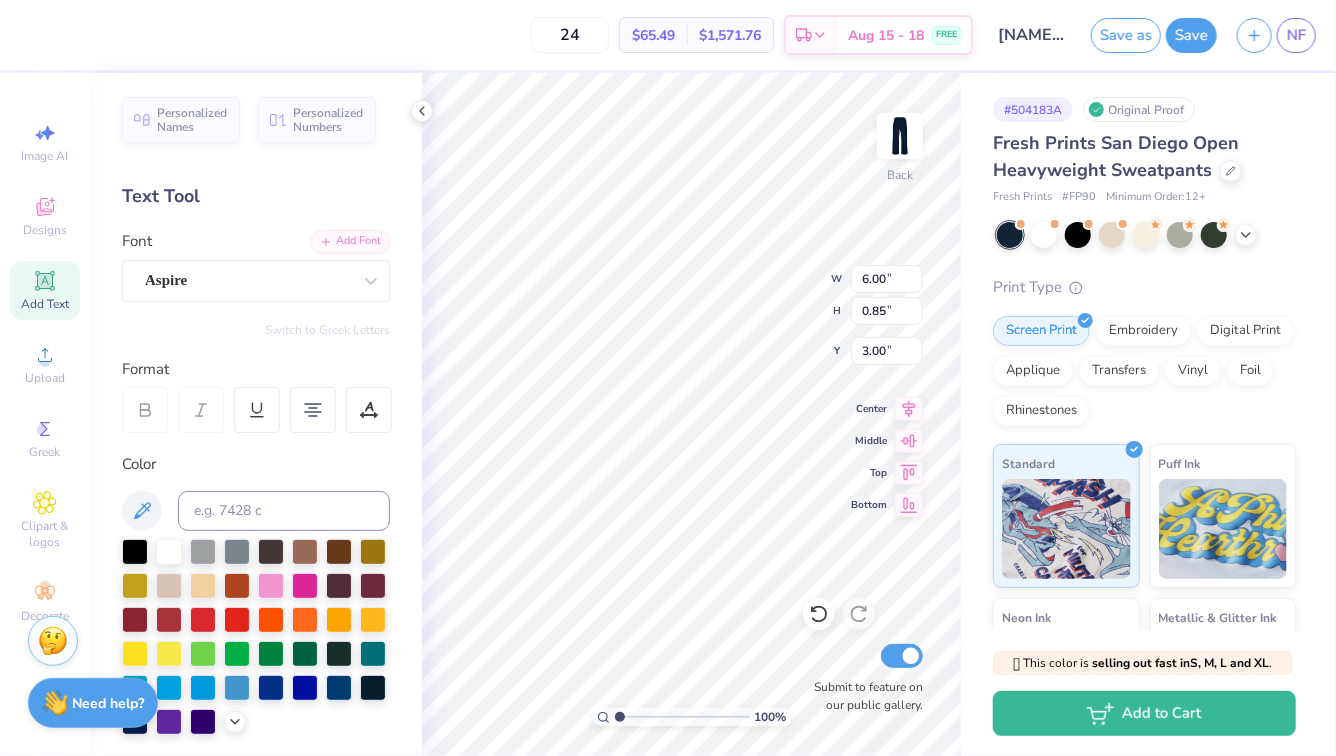 type on "4.44" 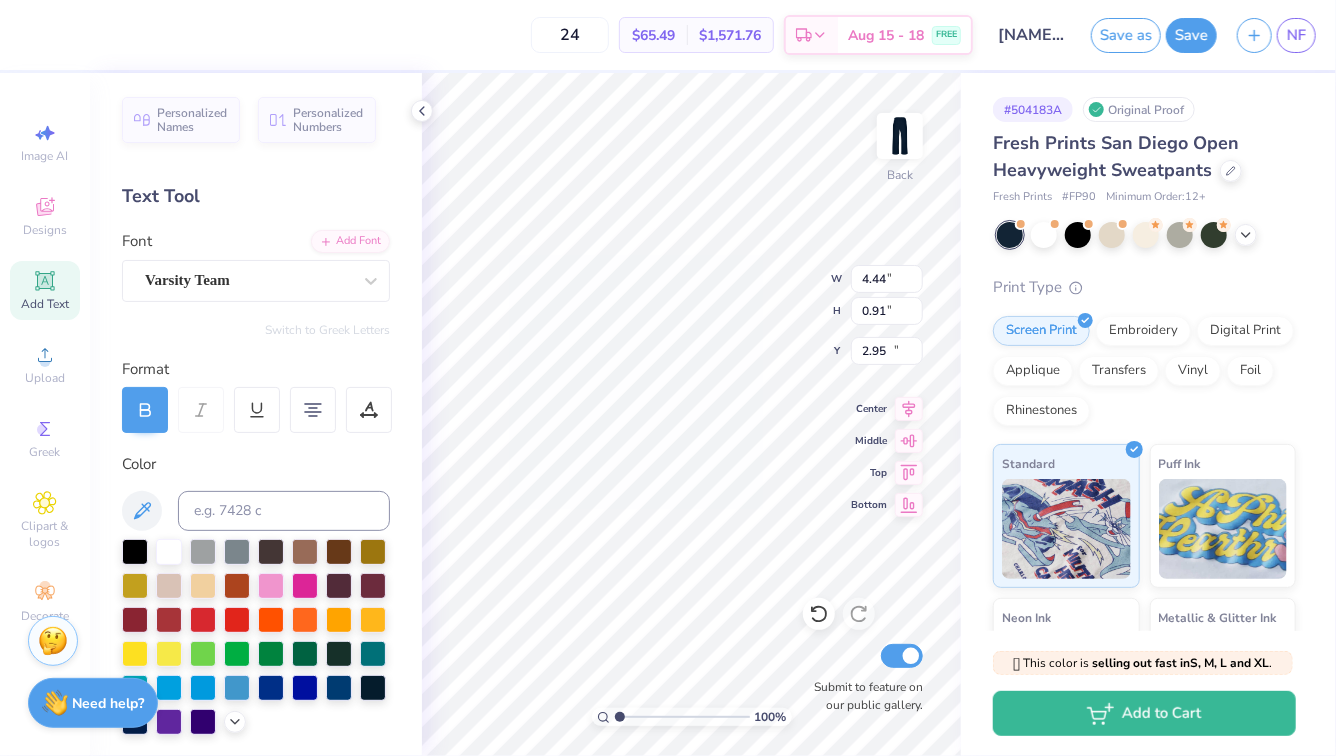 type on "0.89" 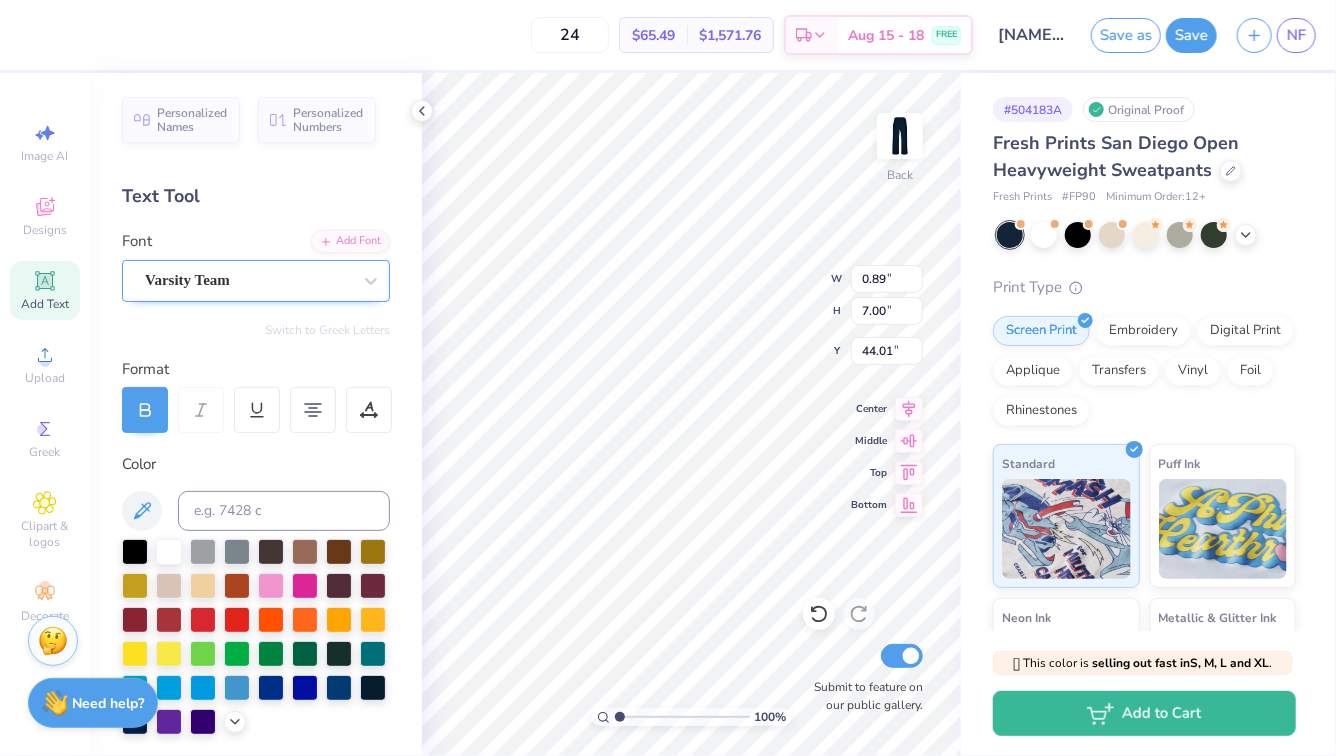 click on "Varsity Team" at bounding box center (248, 280) 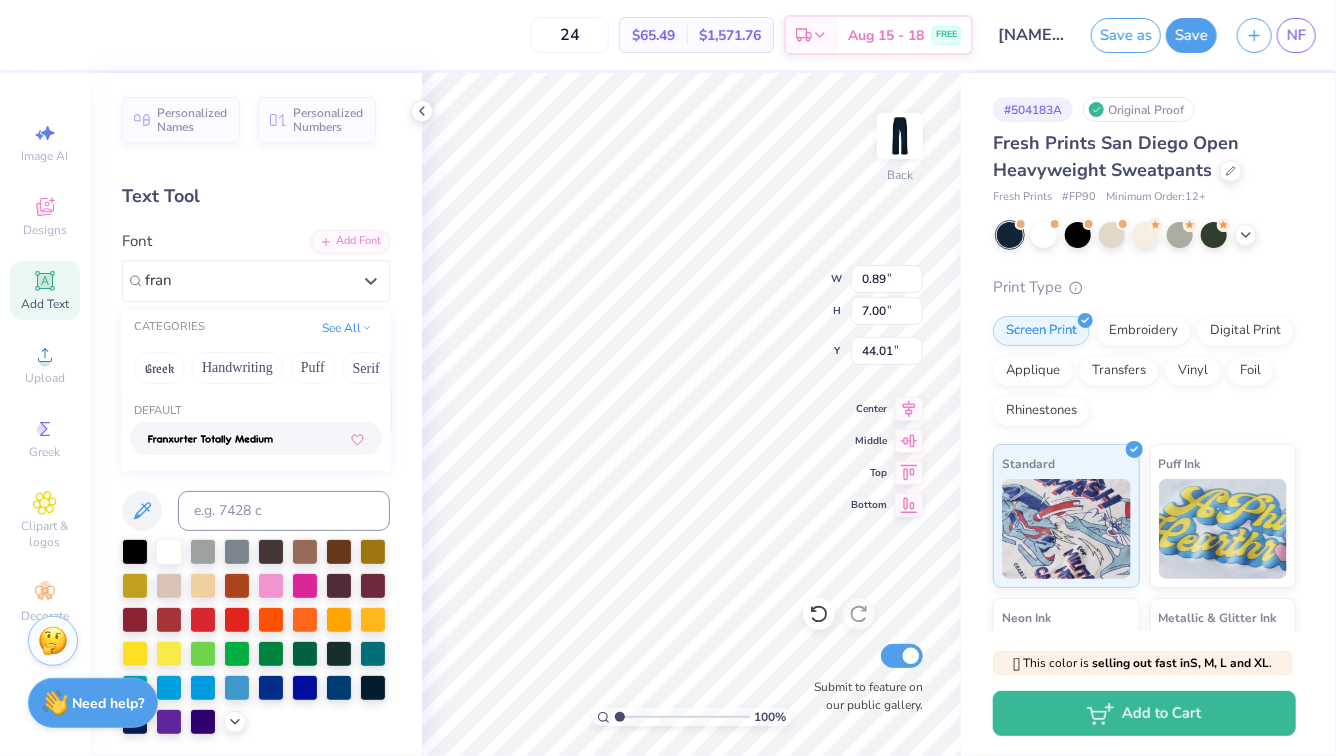click at bounding box center [256, 438] 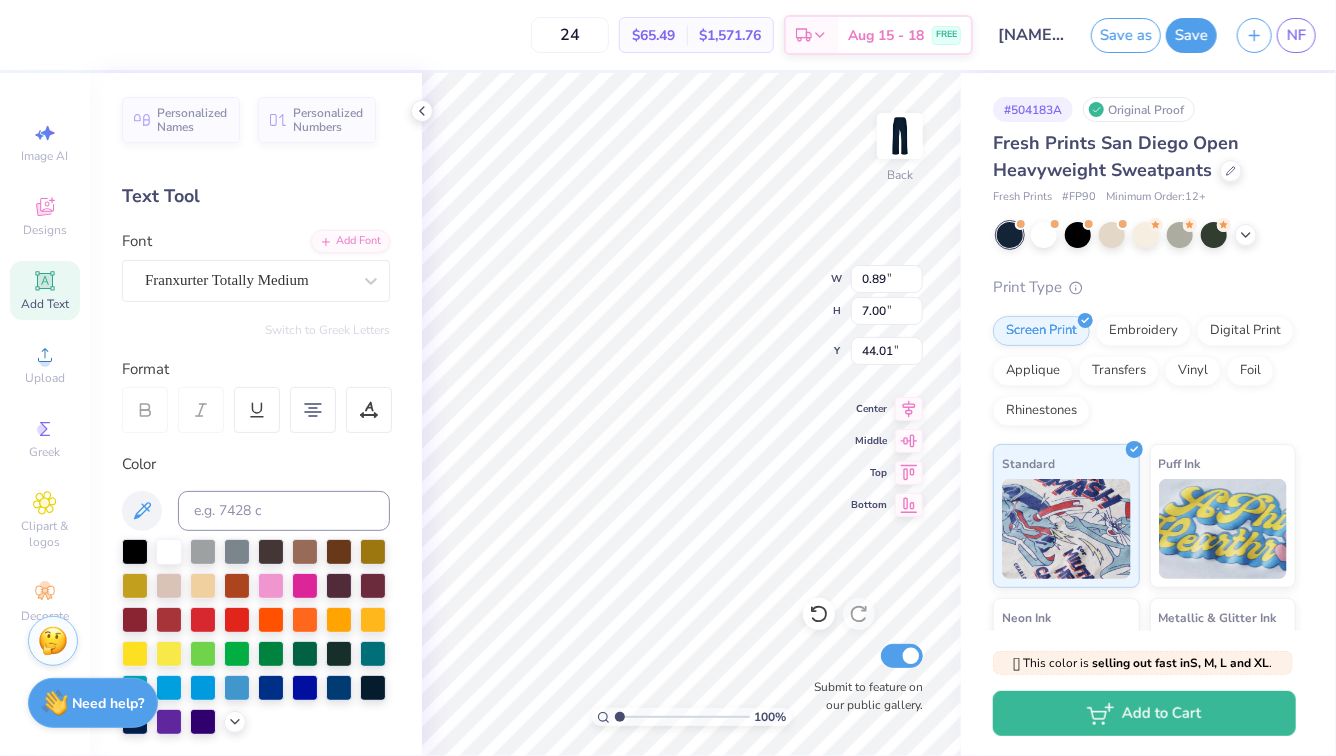 type on "0.84" 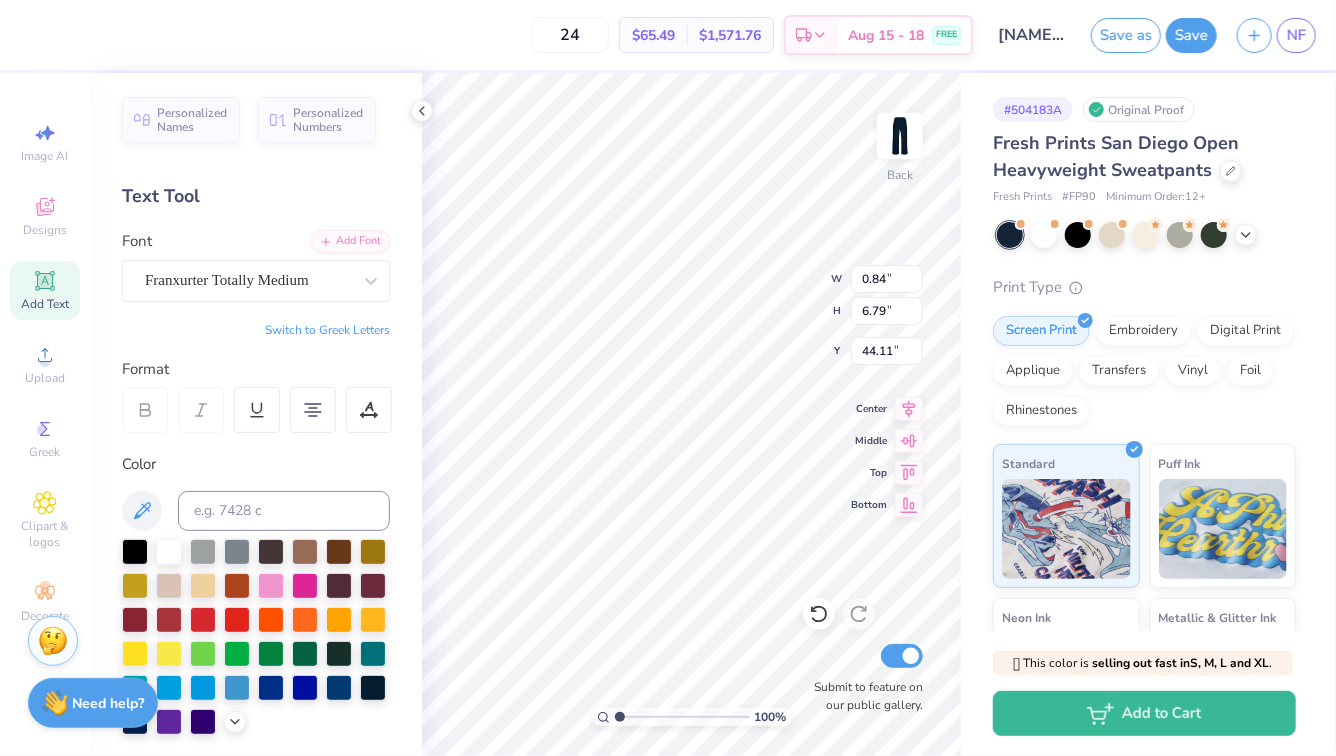 type on "1.17" 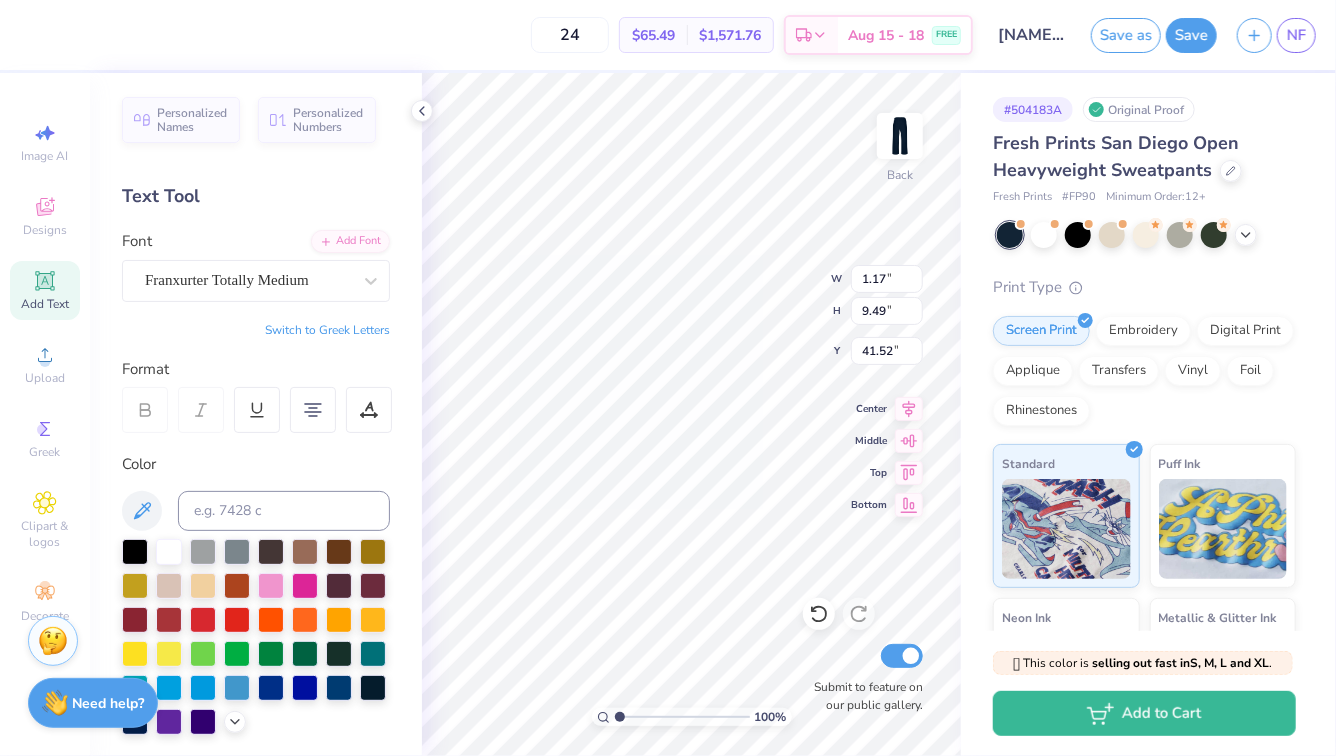 type on "41.52" 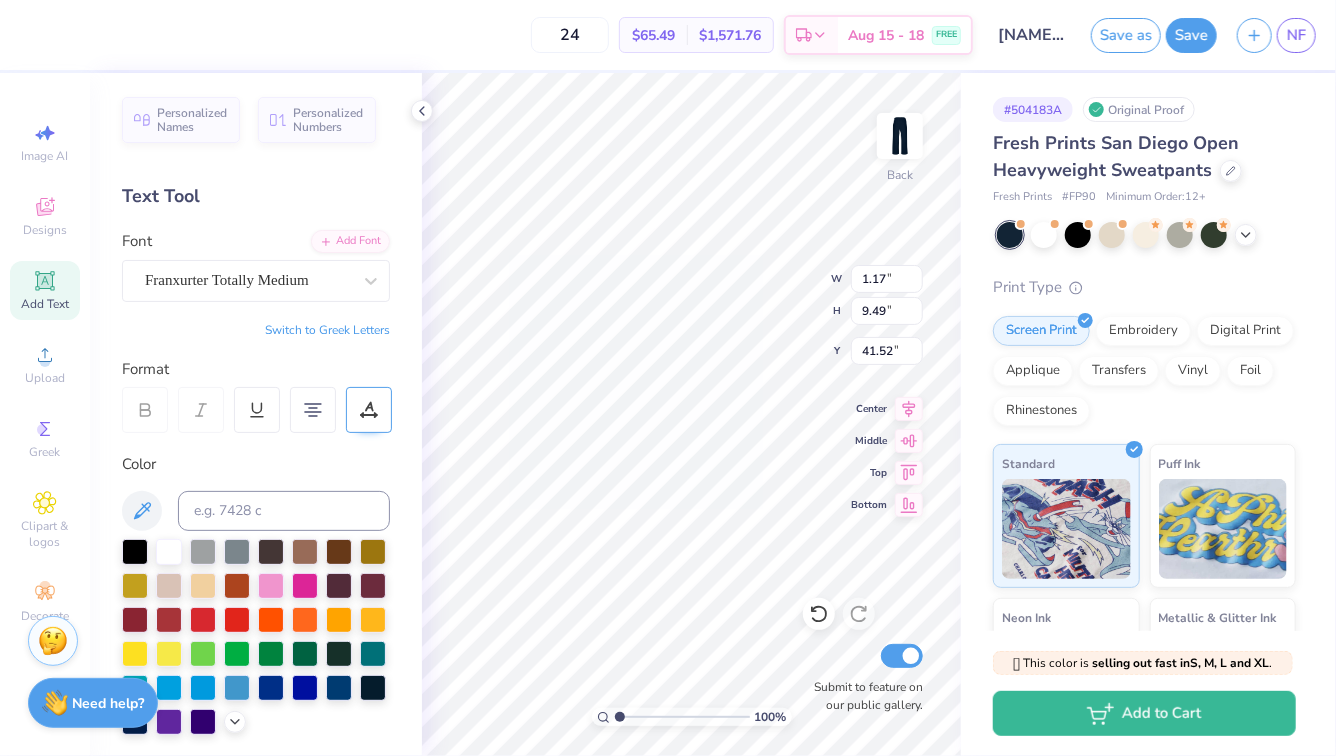click 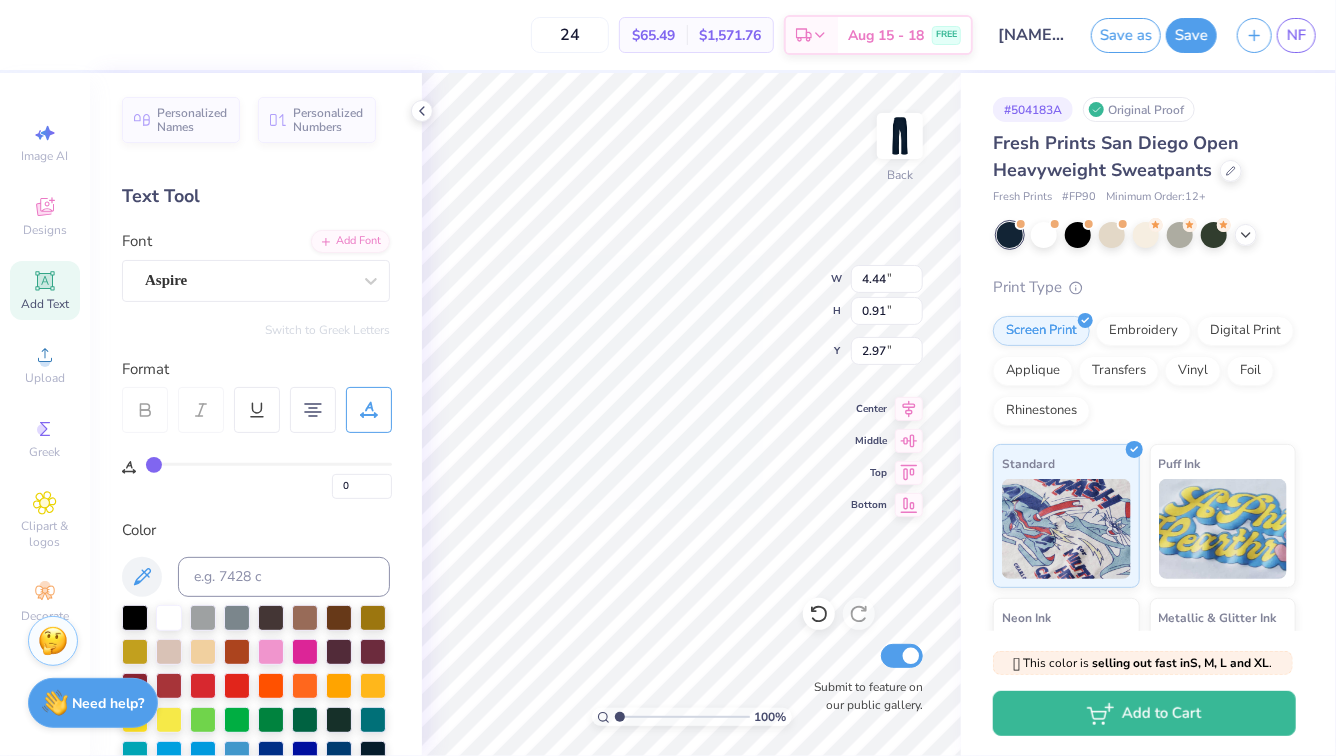 type on "6.22" 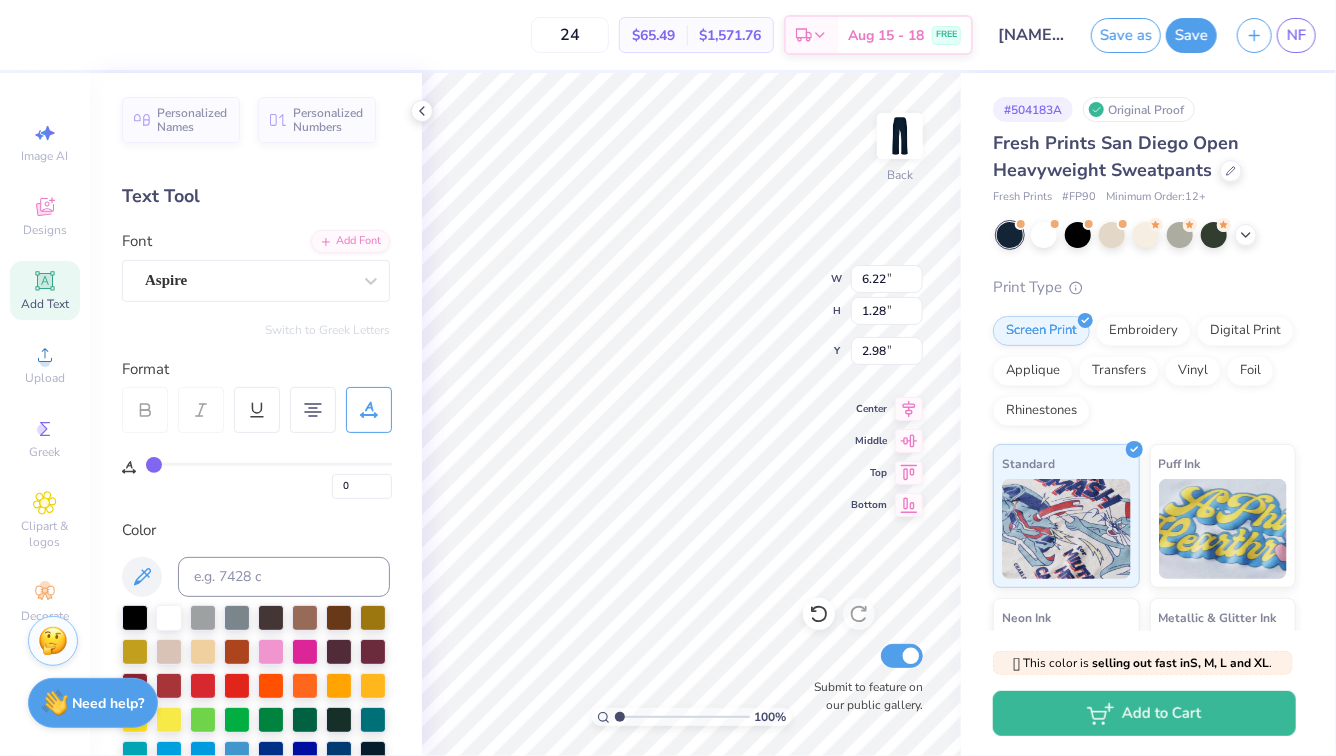 type on "4.64" 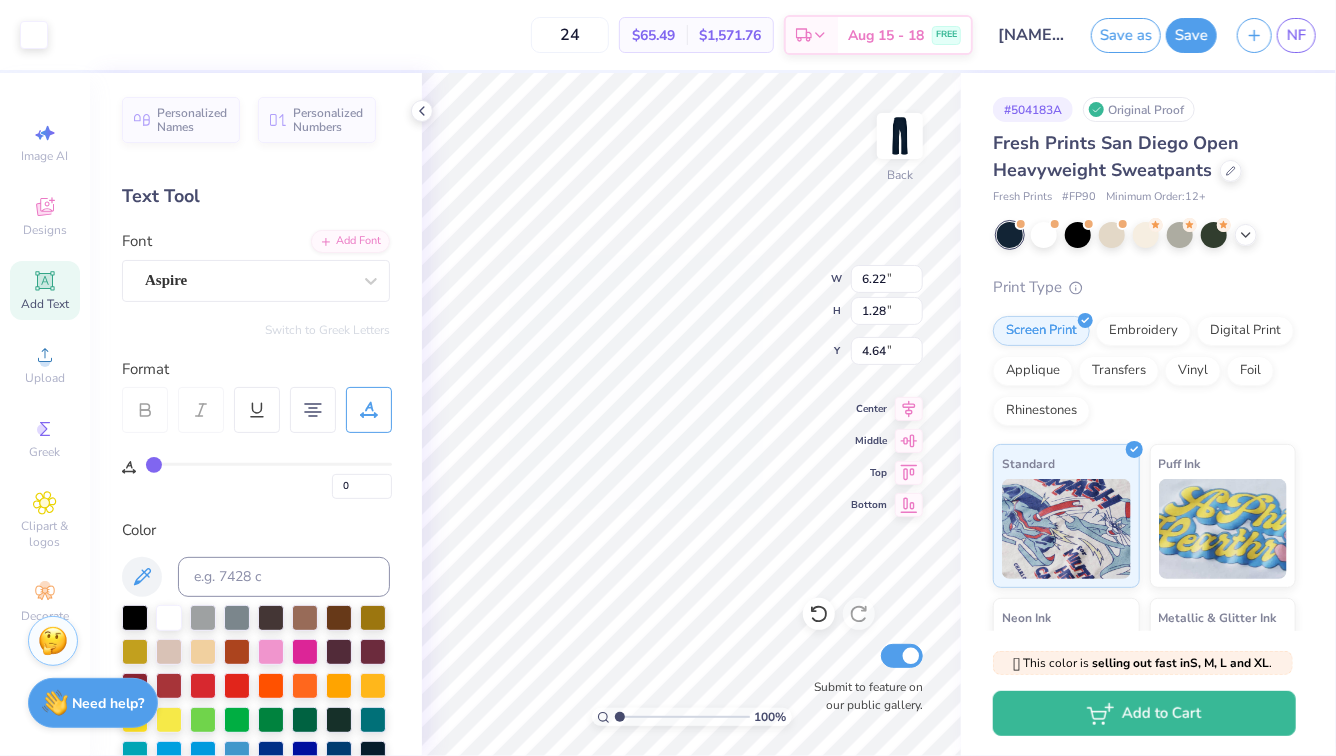 type on "4.66" 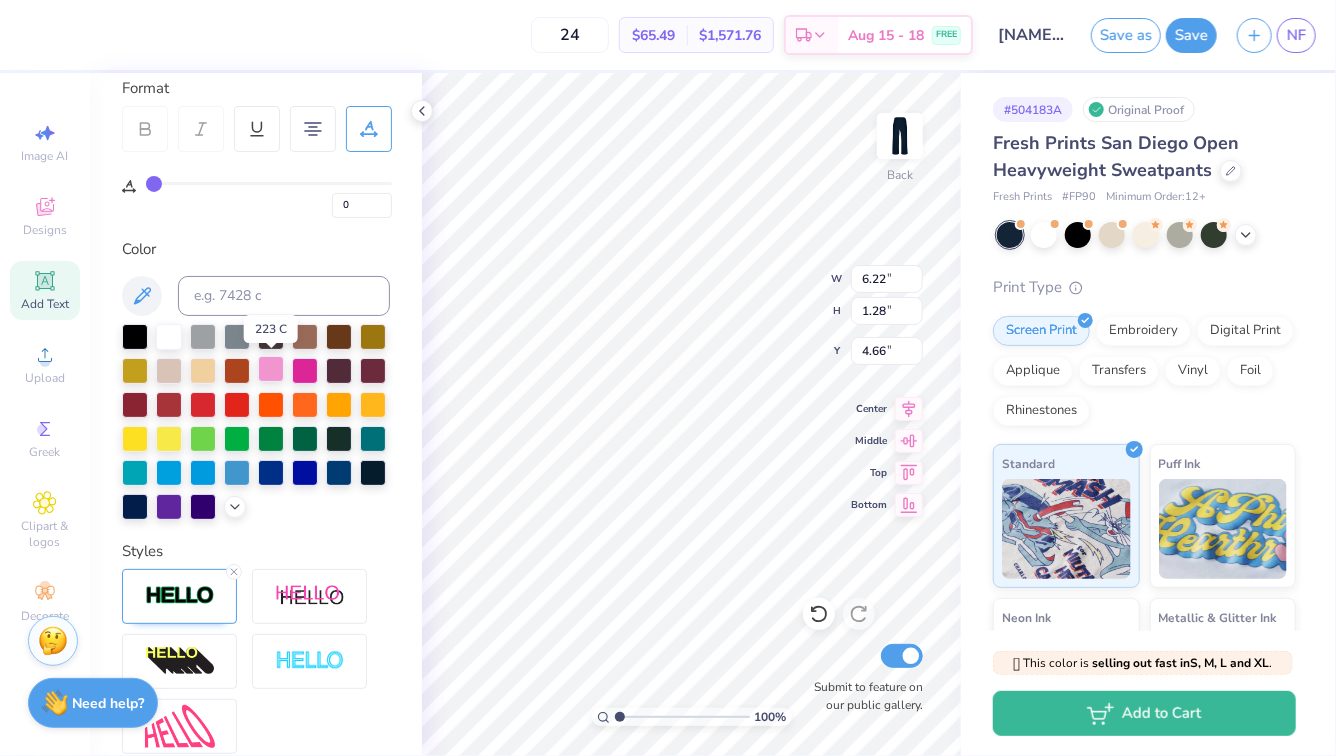 scroll, scrollTop: 280, scrollLeft: 0, axis: vertical 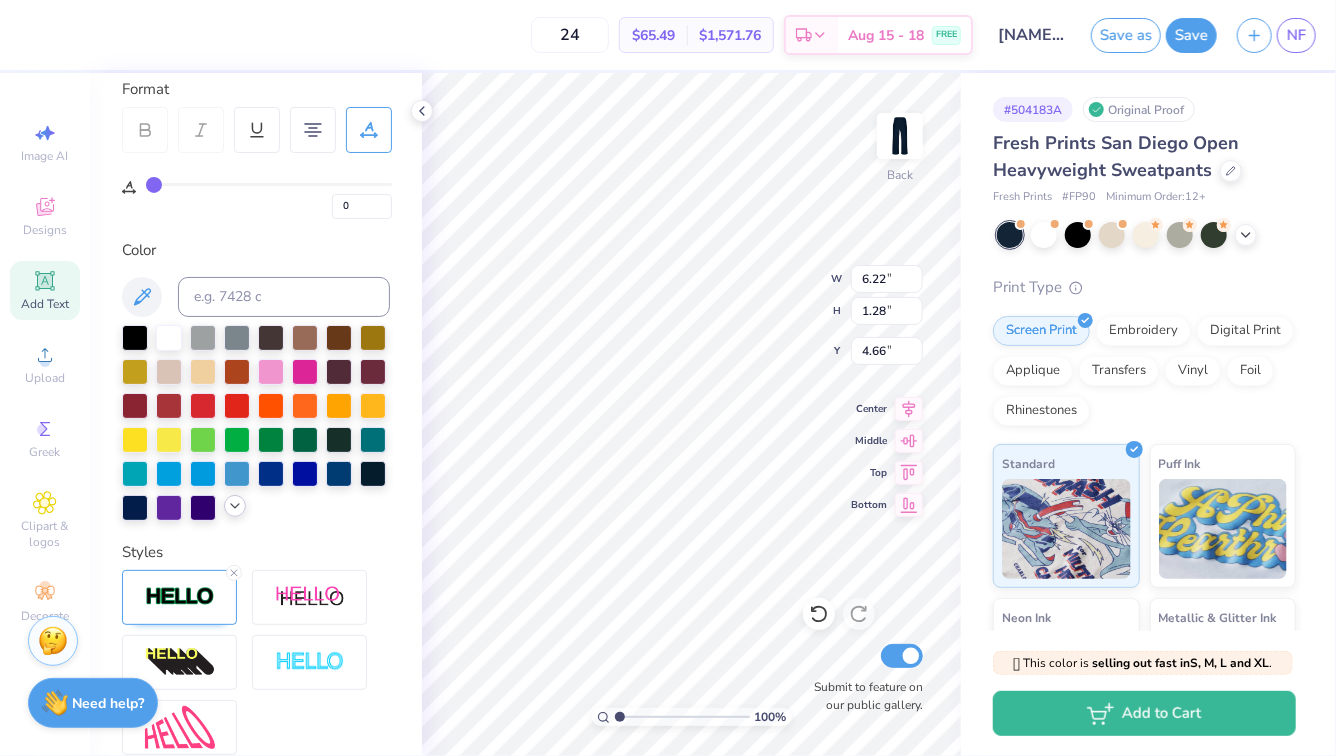 click 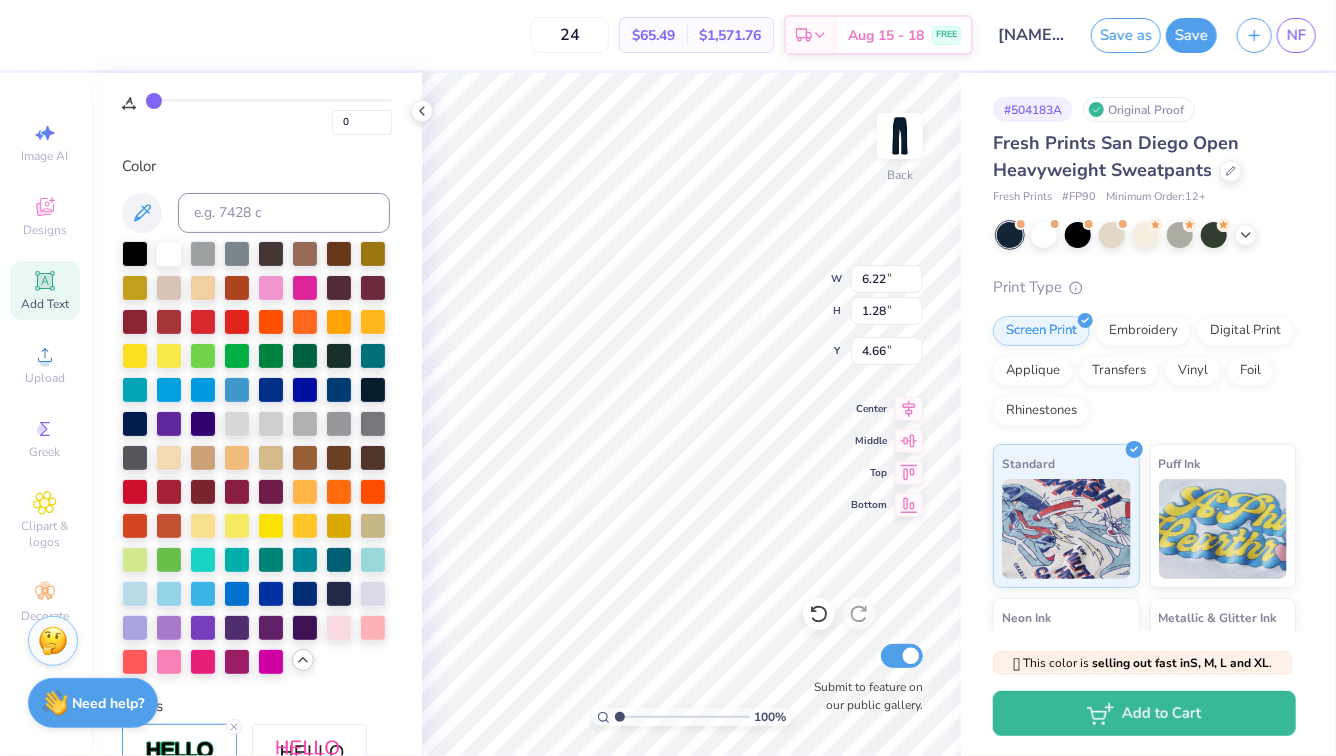 scroll, scrollTop: 362, scrollLeft: 0, axis: vertical 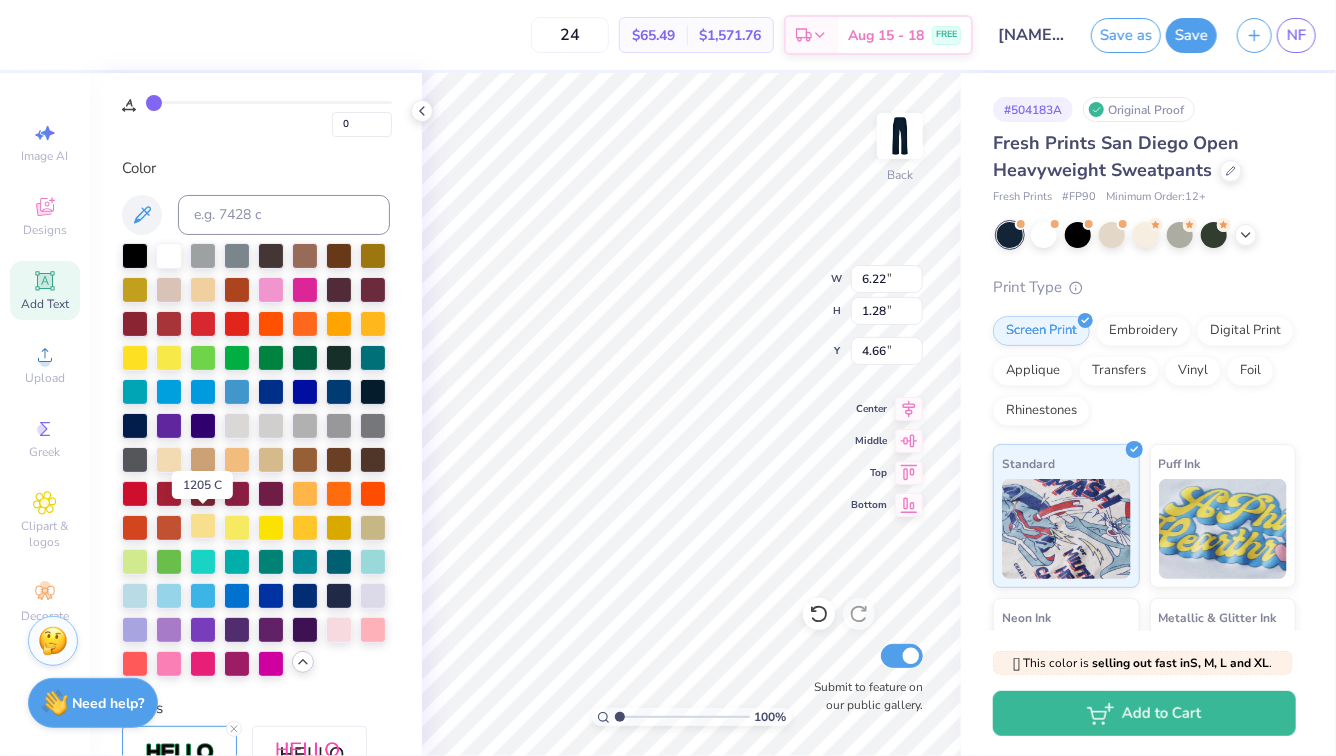 click at bounding box center [203, 526] 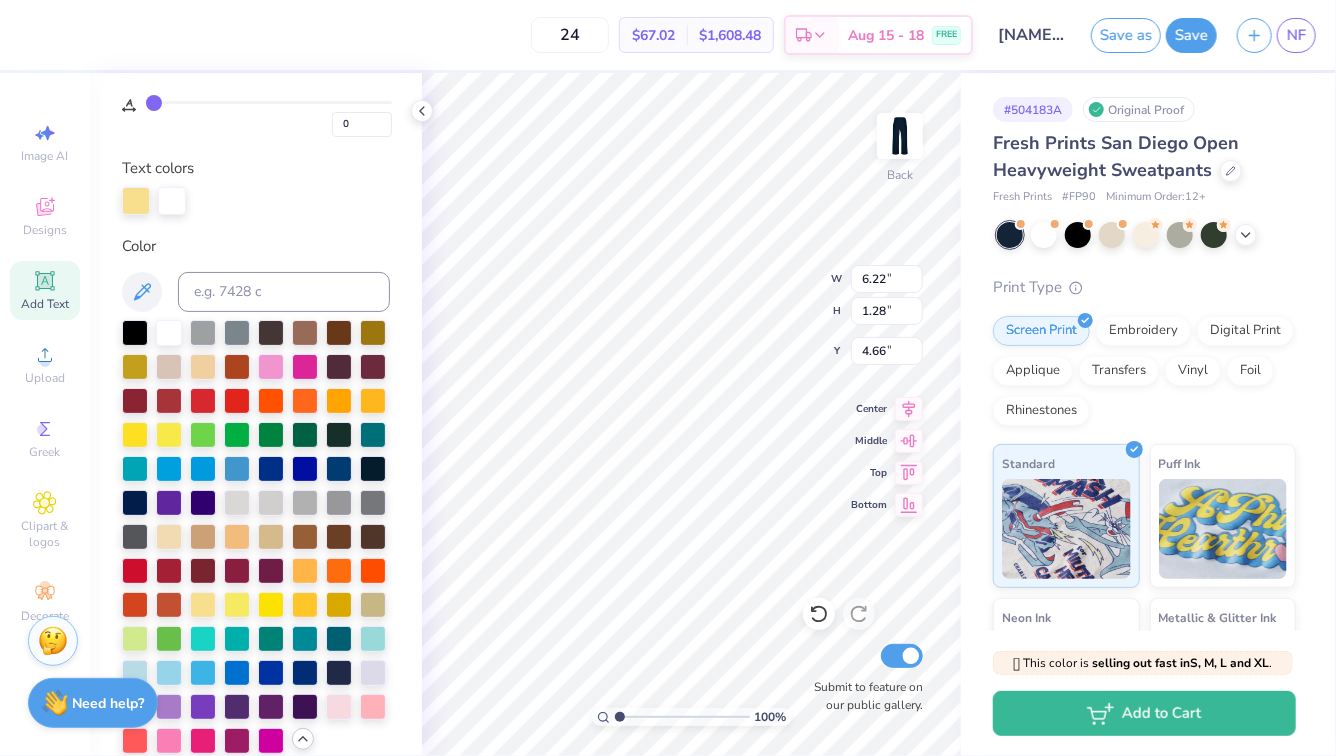 type on "1.17" 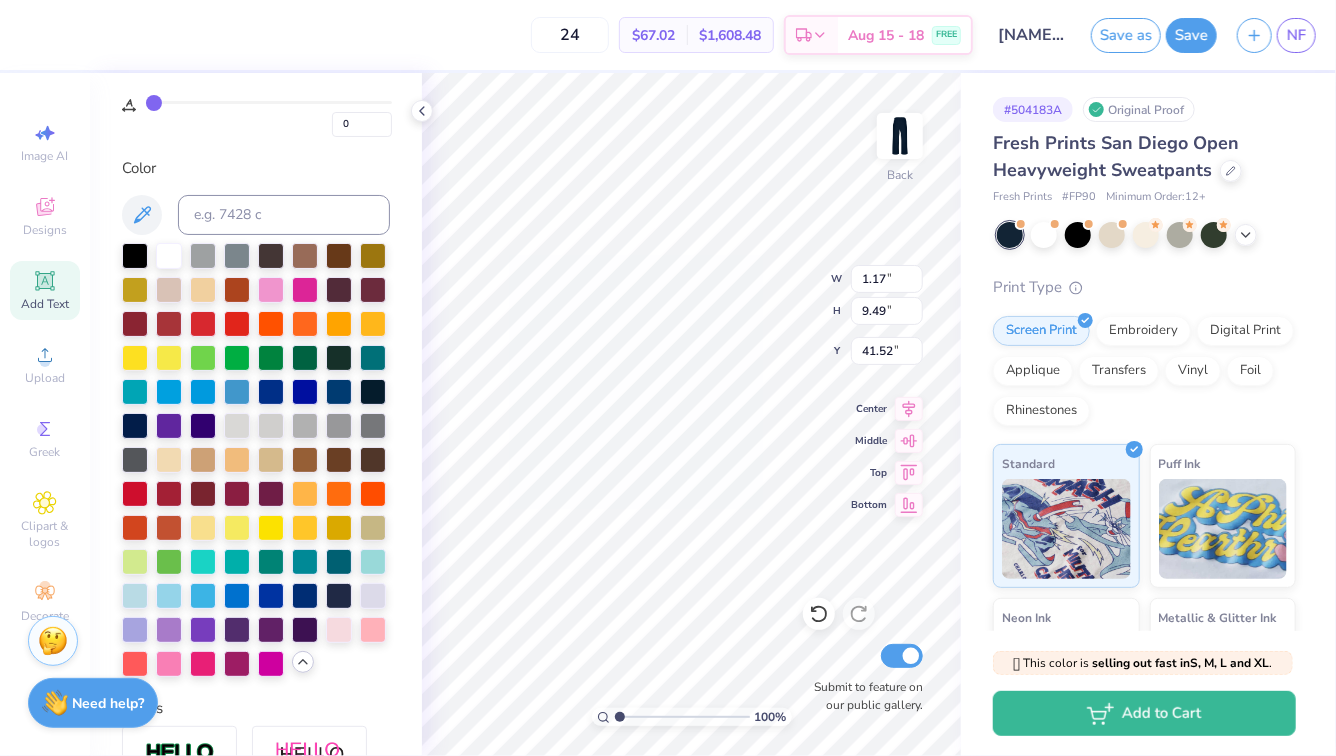 type on "41.54" 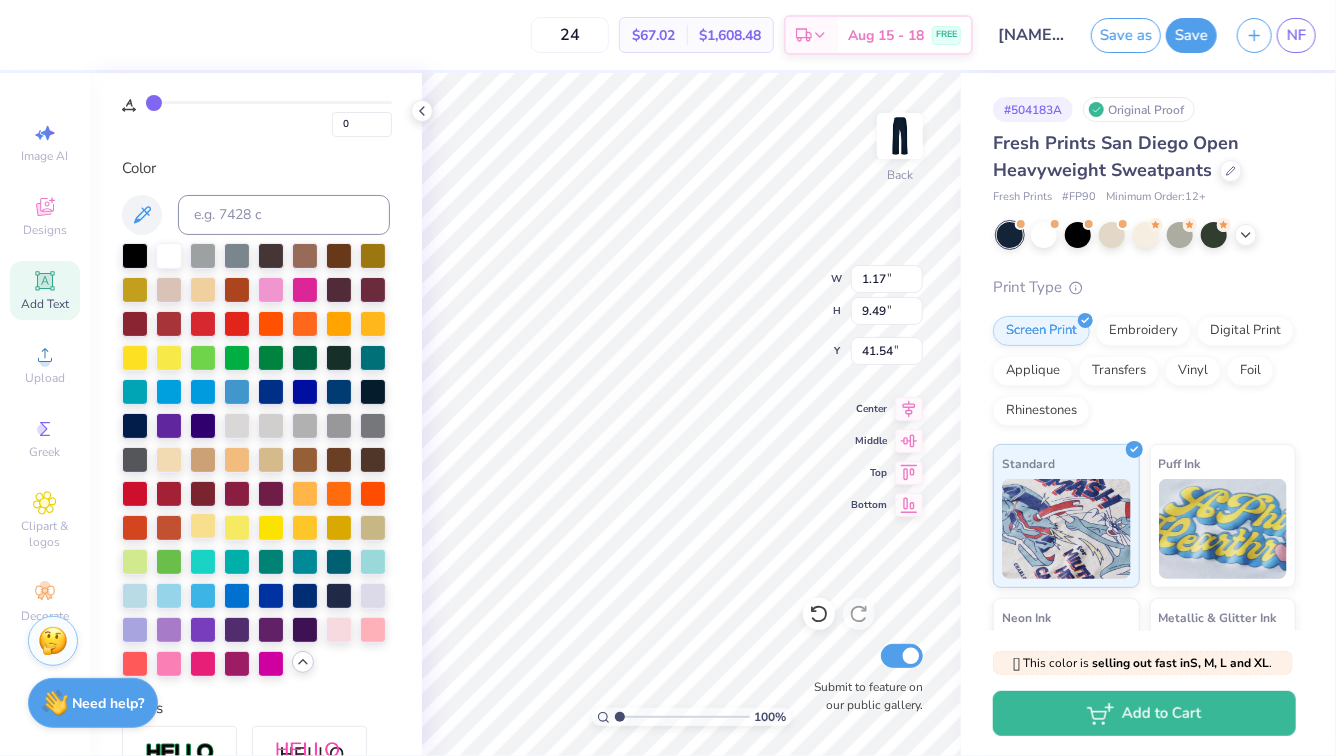 click at bounding box center [203, 526] 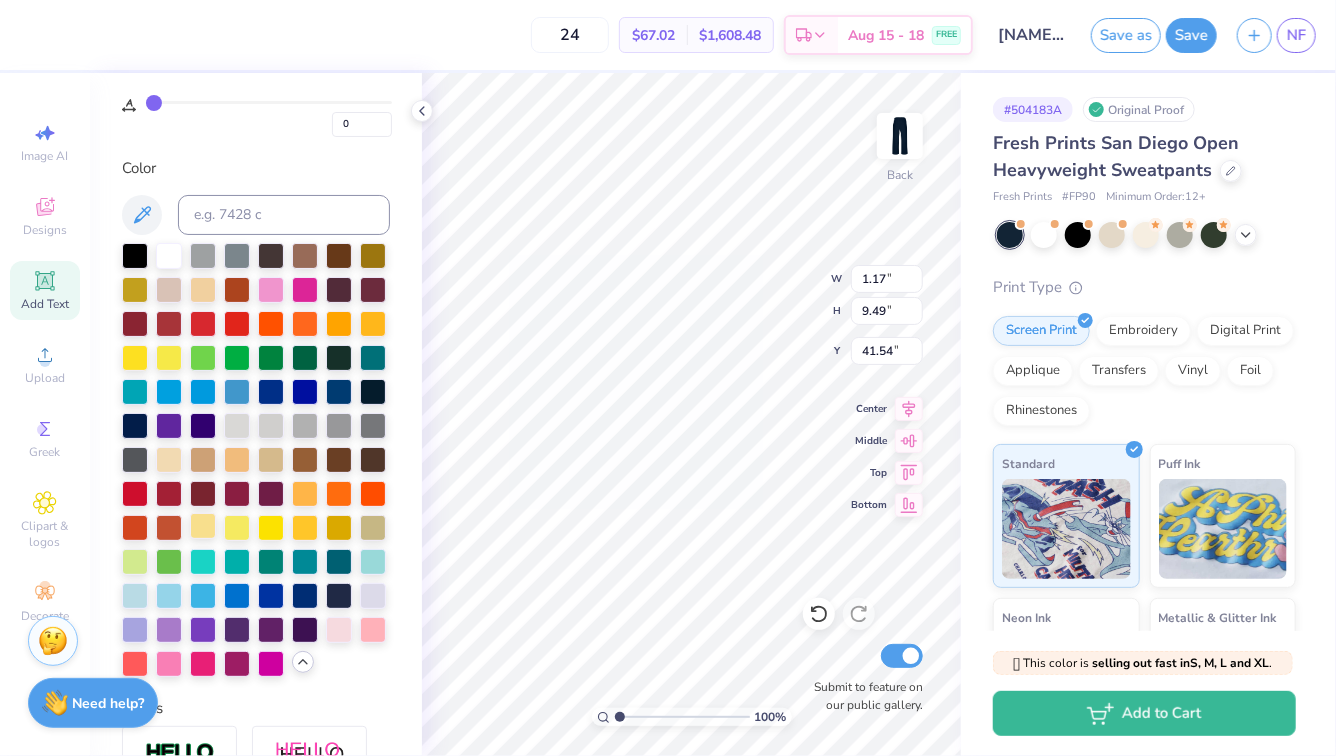 click at bounding box center (203, 526) 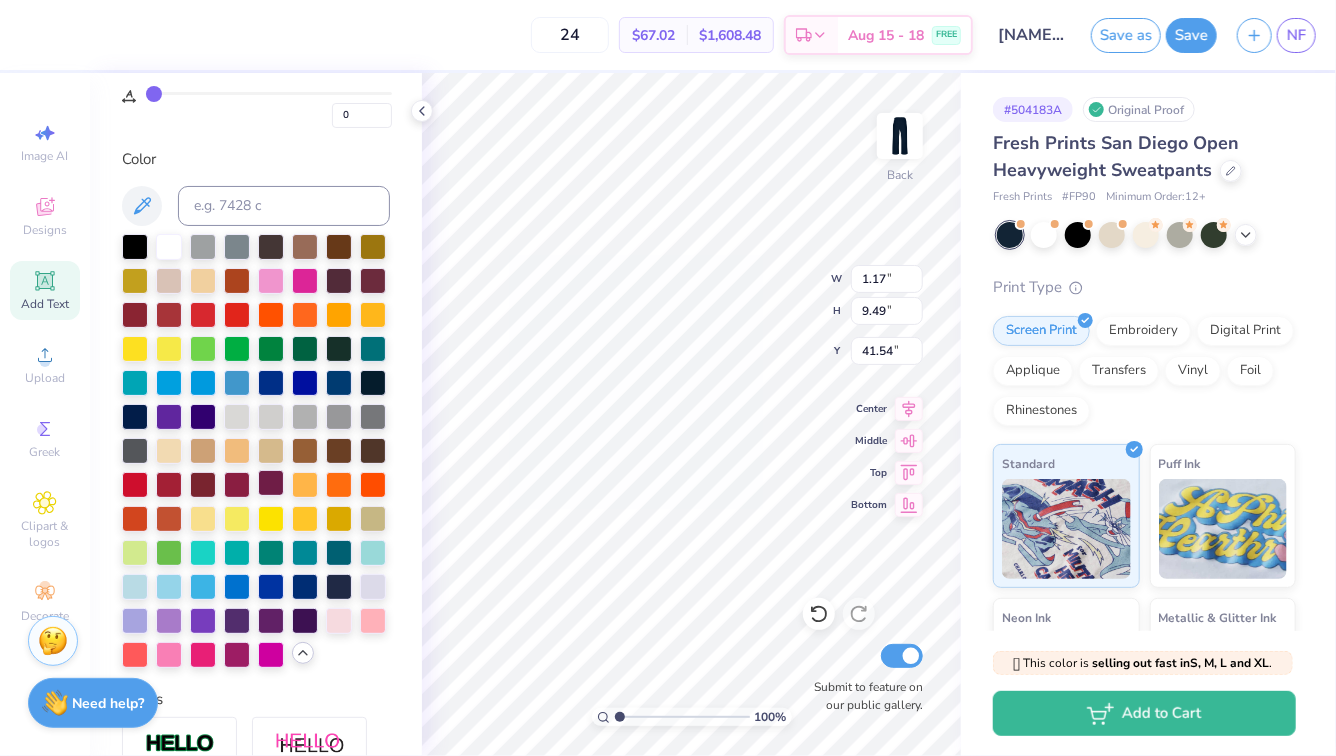 scroll, scrollTop: 353, scrollLeft: 0, axis: vertical 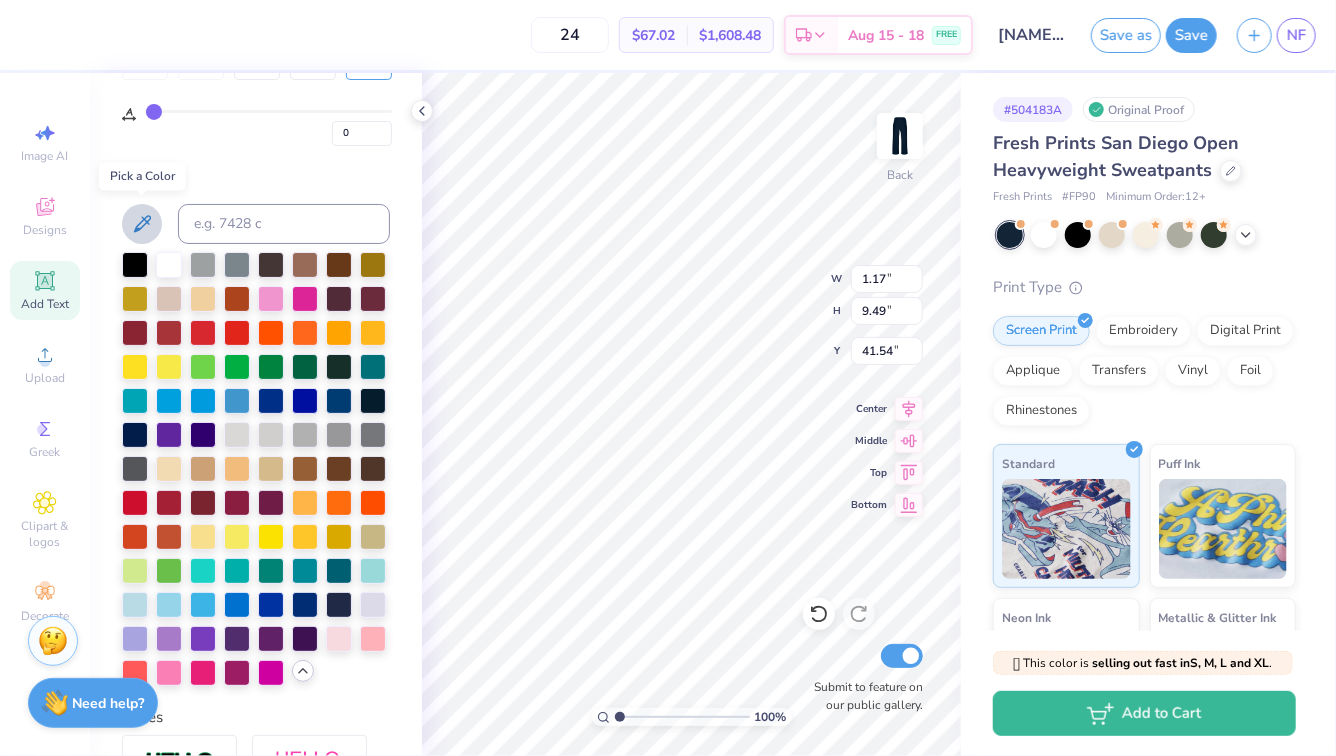 click 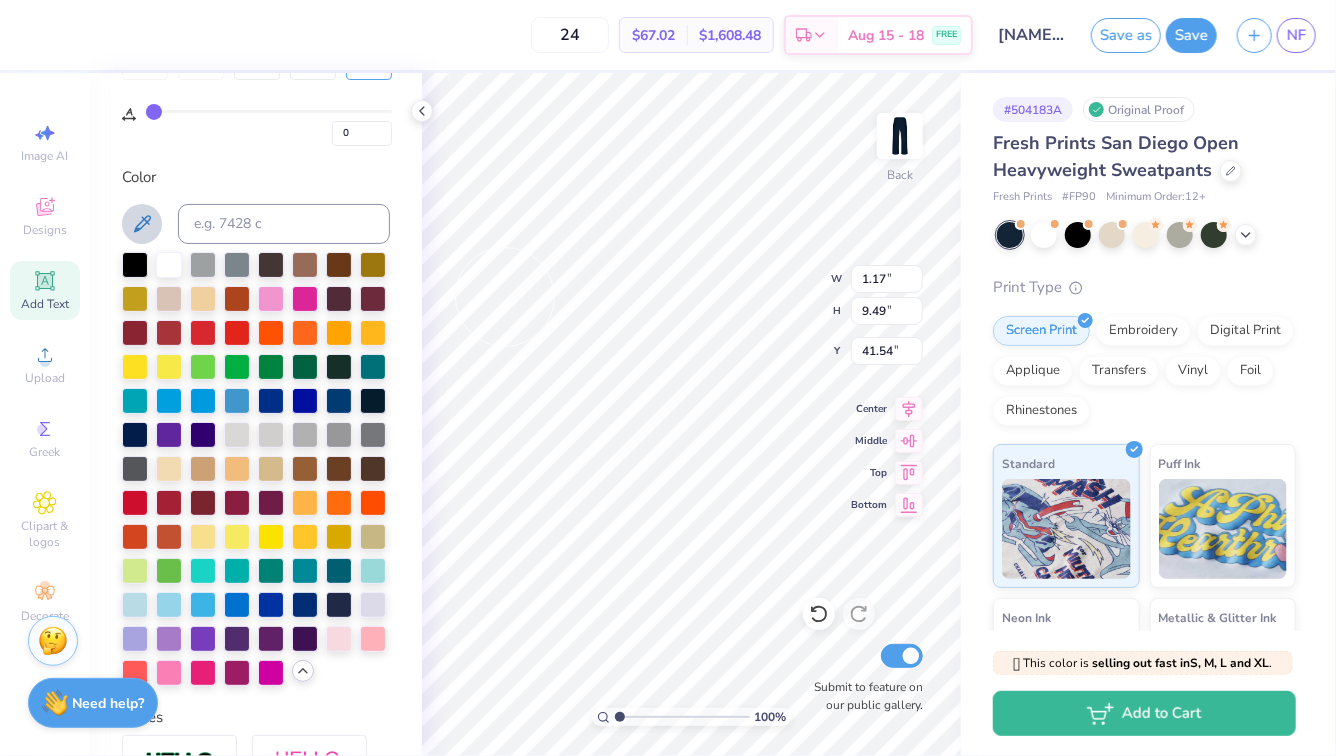 click 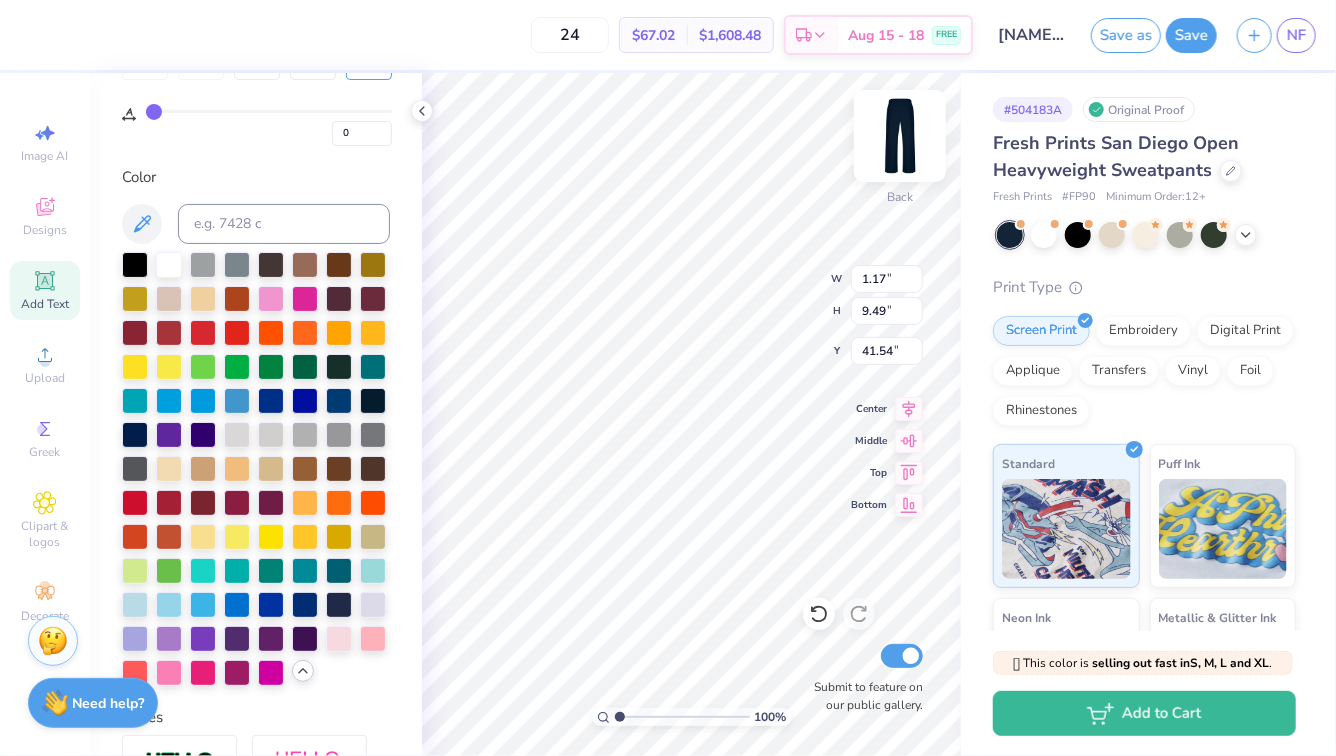 type on "1.40" 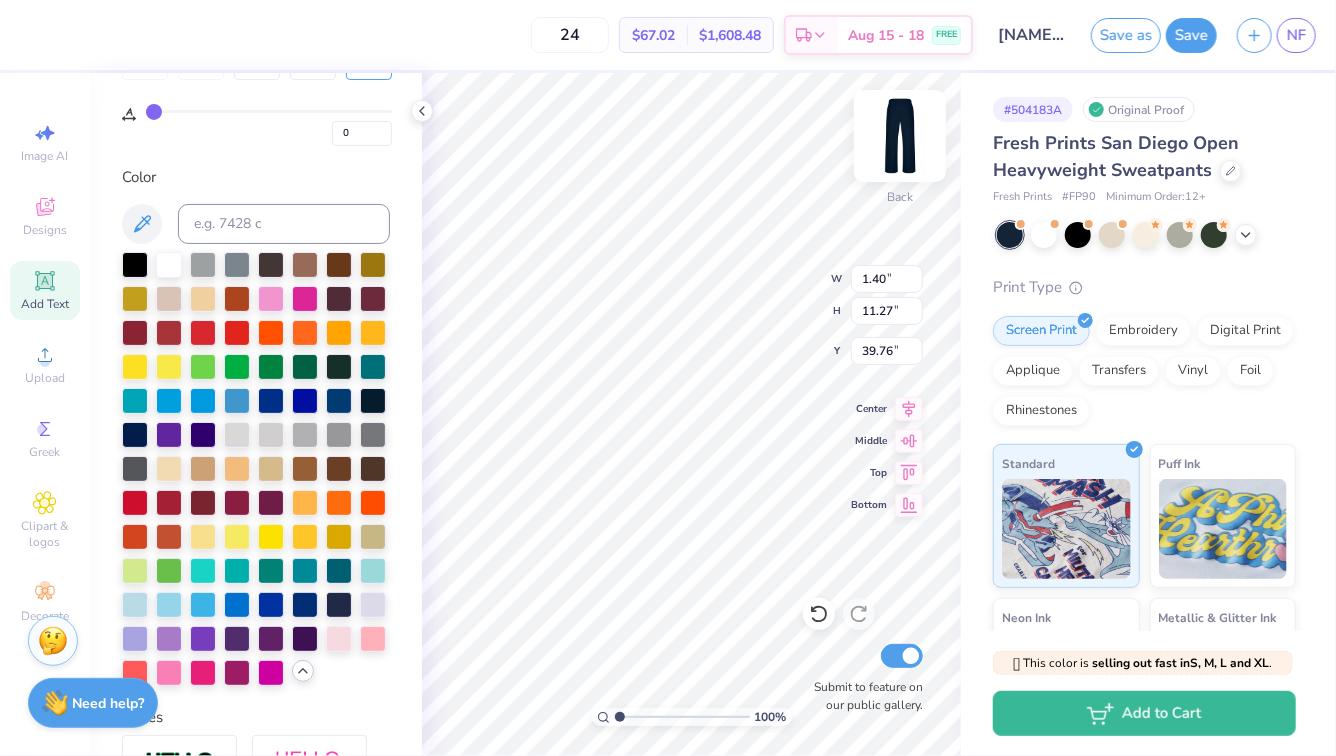 type on "11.27" 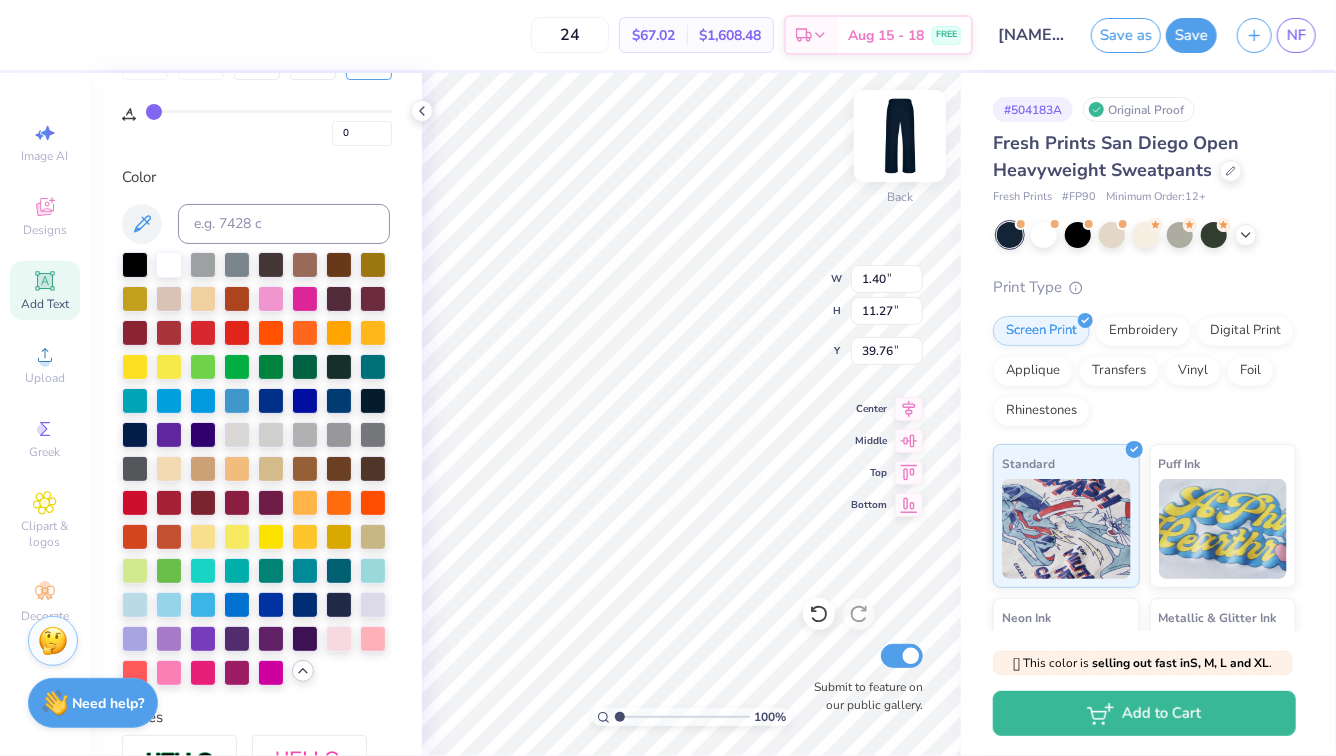 type on "39.74" 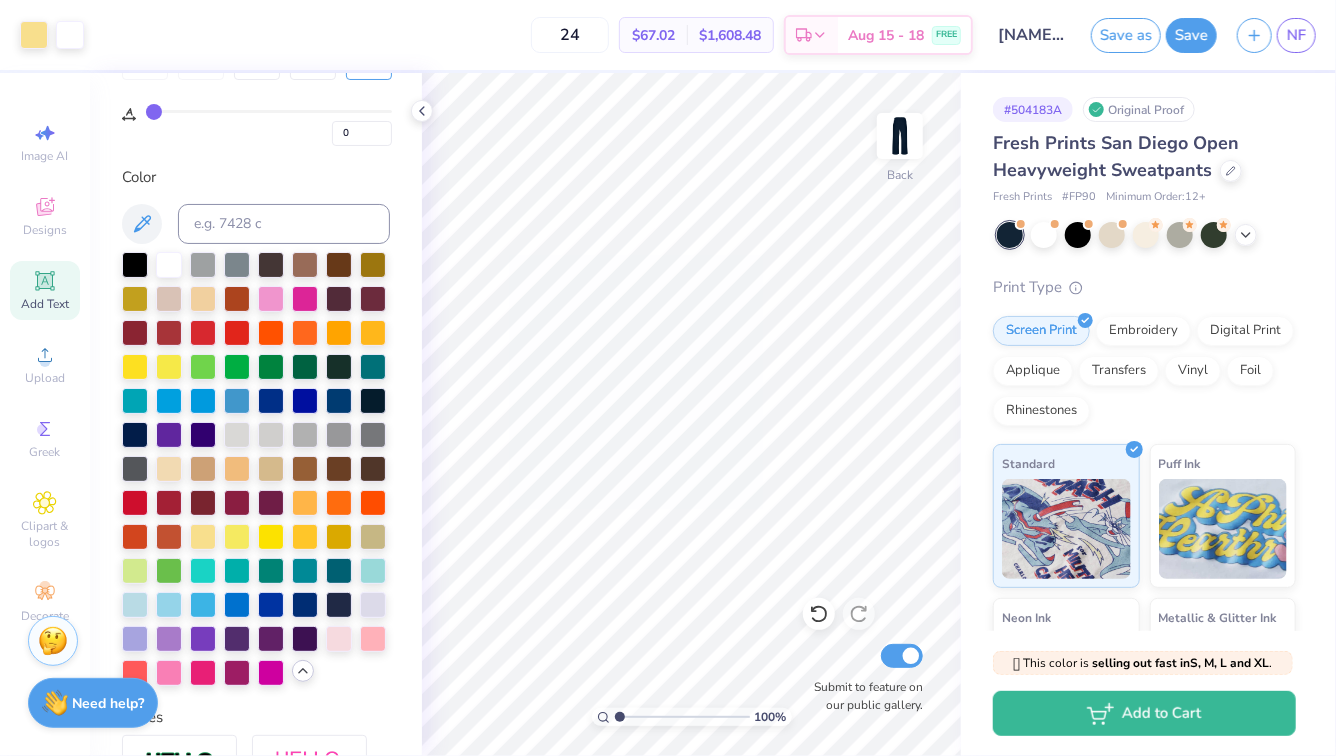 click on "Add Text" at bounding box center (45, 290) 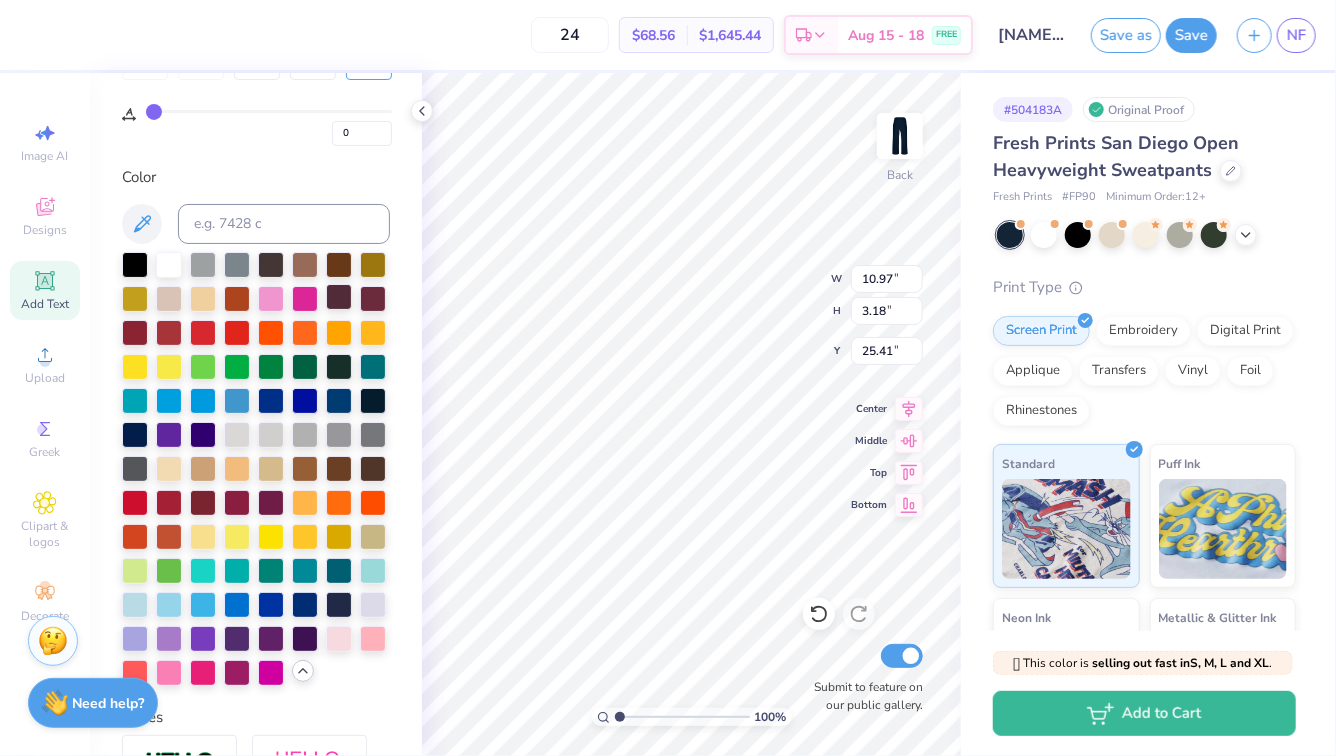 type on "1" 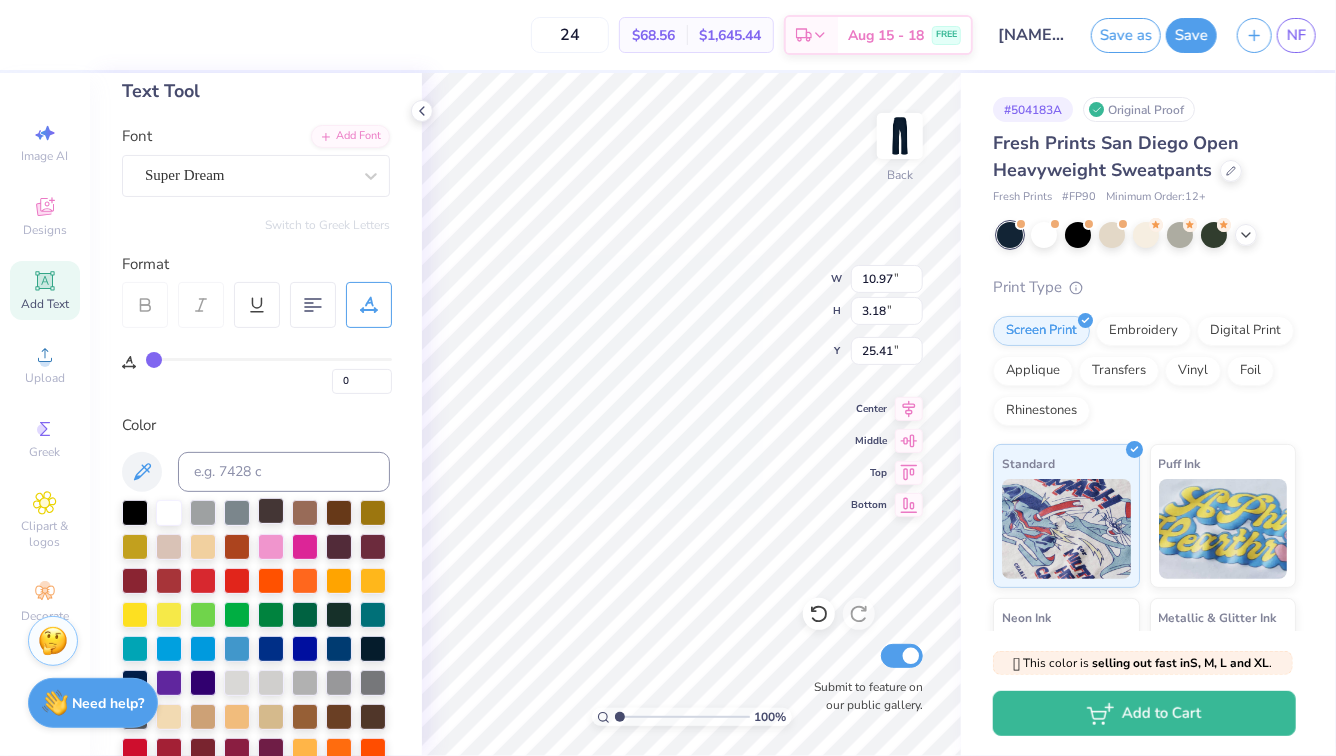 scroll, scrollTop: 64, scrollLeft: 0, axis: vertical 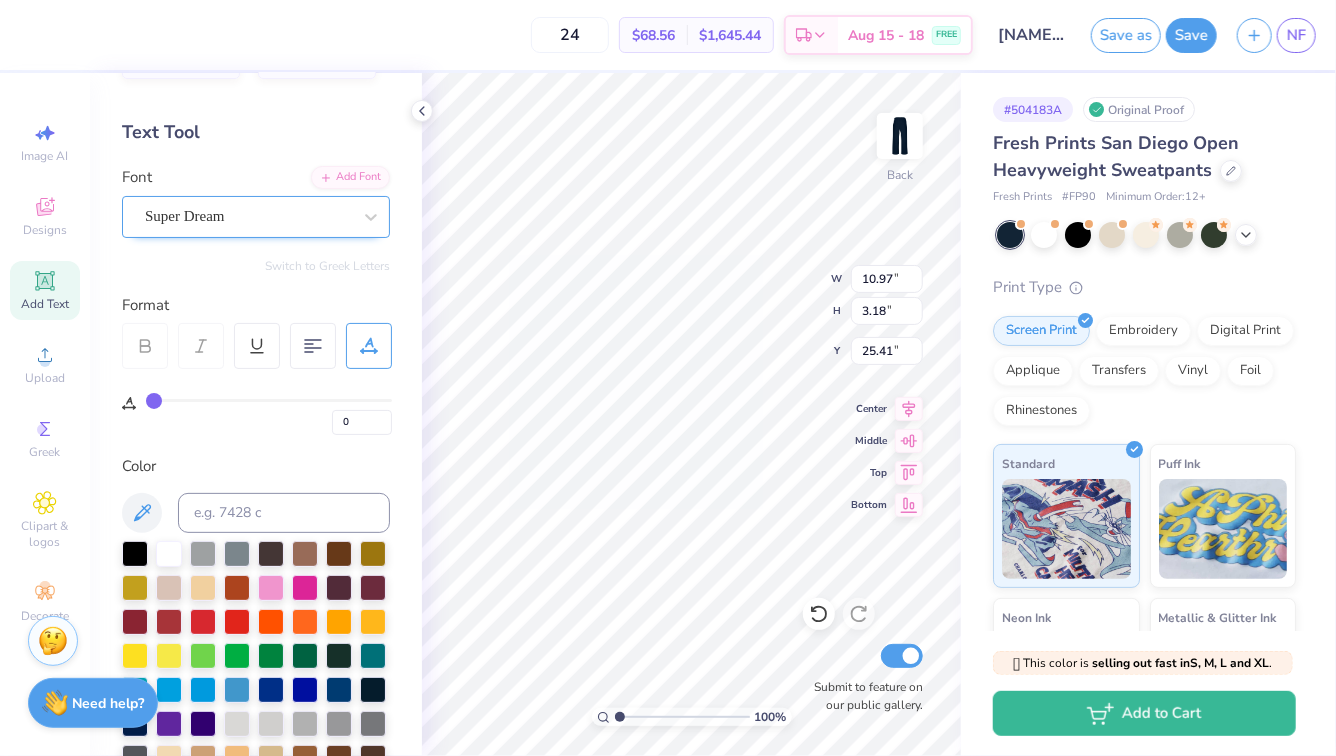 type on "8" 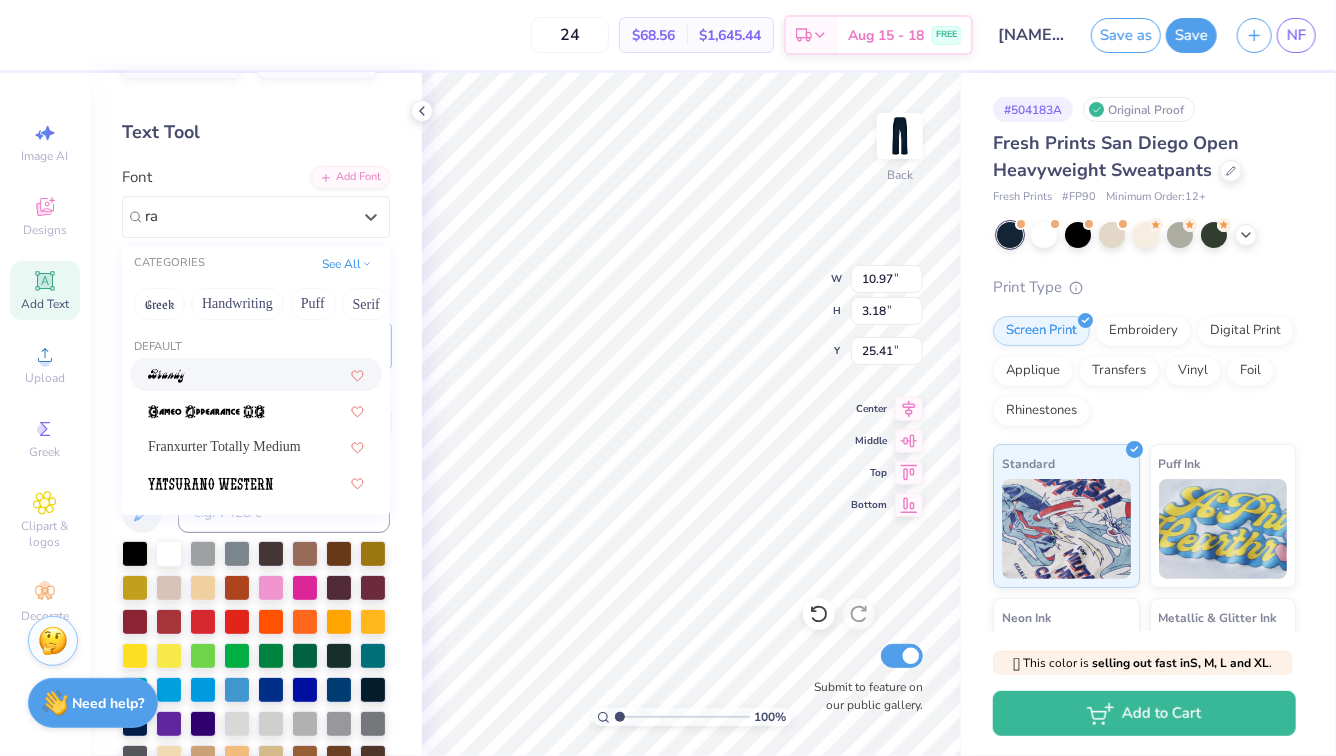 type on "r" 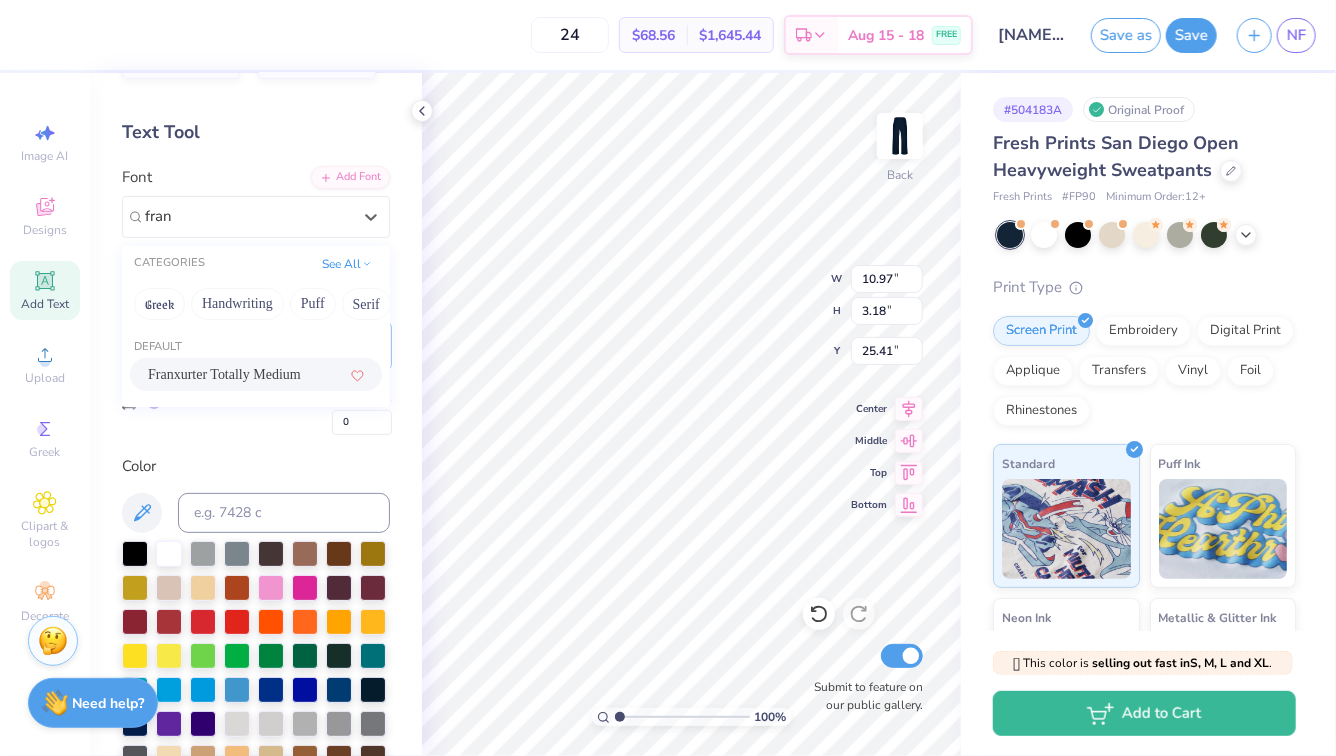 click on "Franxurter Totally Medium" at bounding box center (224, 374) 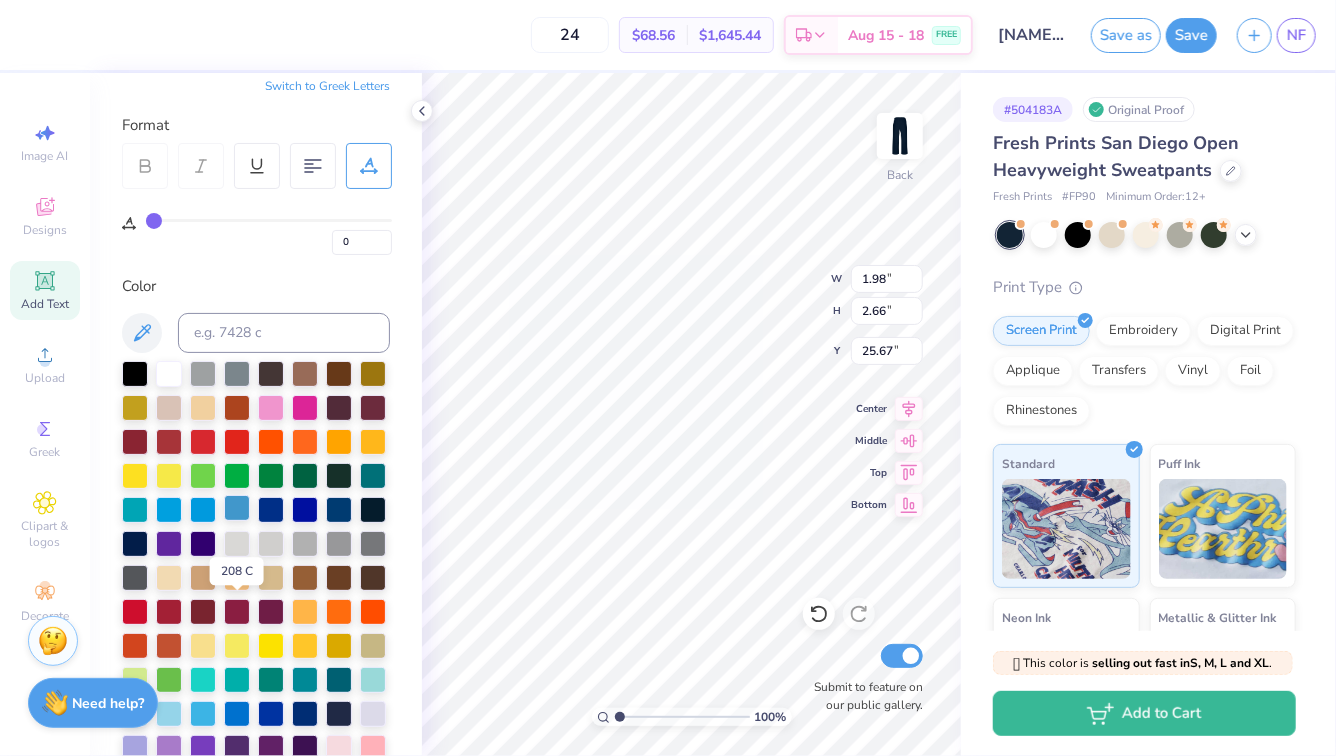 scroll, scrollTop: 242, scrollLeft: 0, axis: vertical 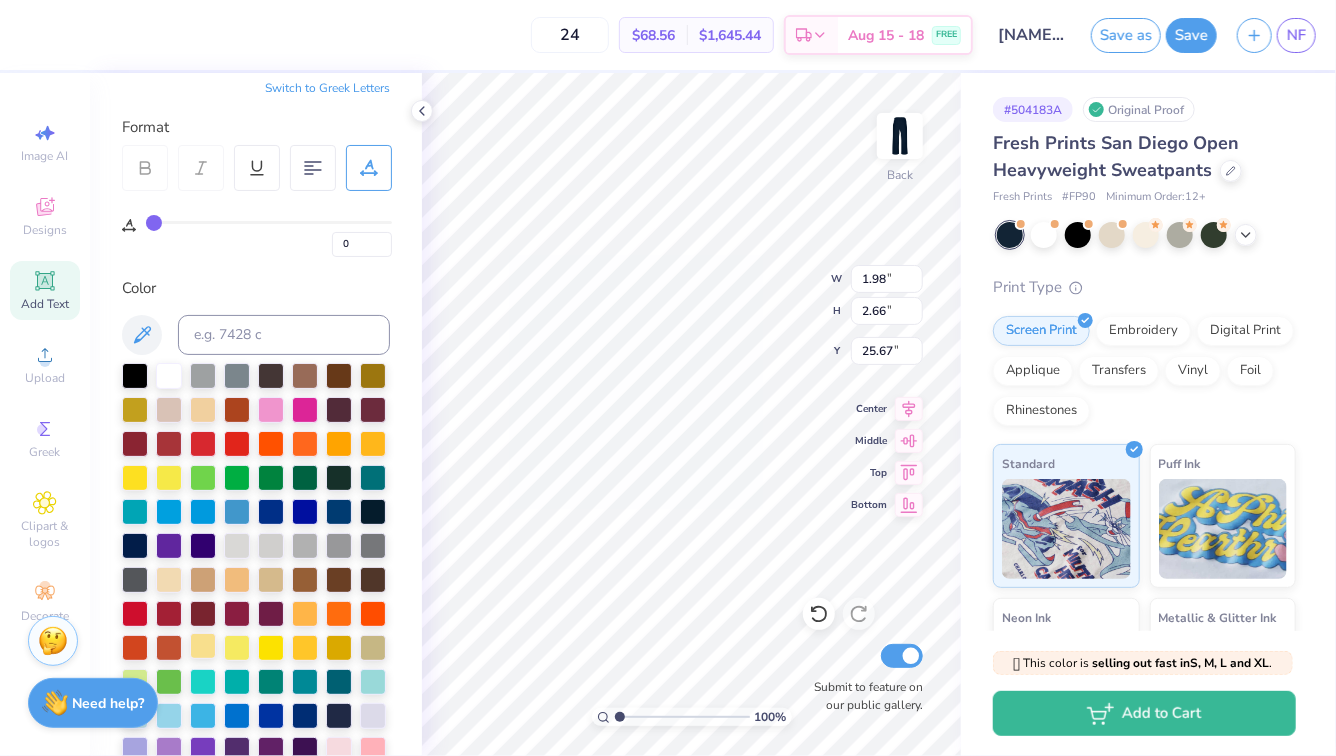click at bounding box center (203, 646) 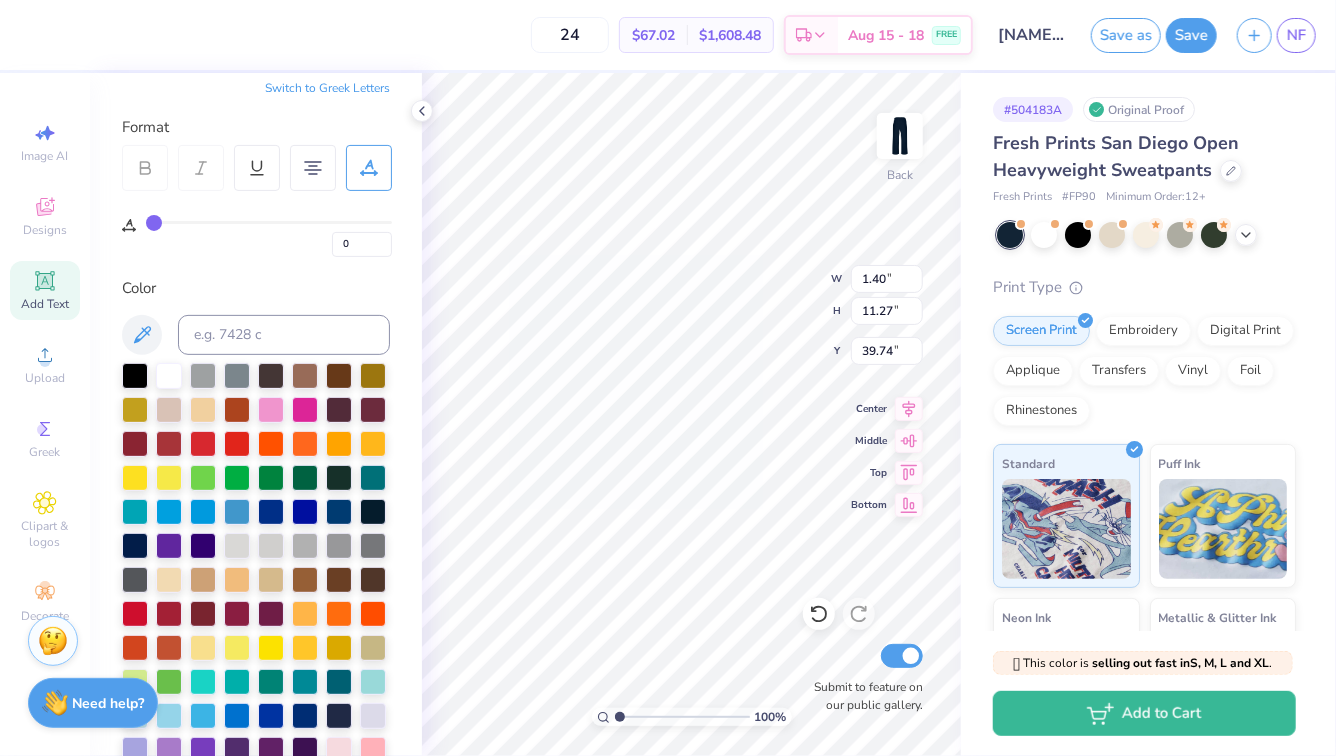 scroll, scrollTop: 1, scrollLeft: 0, axis: vertical 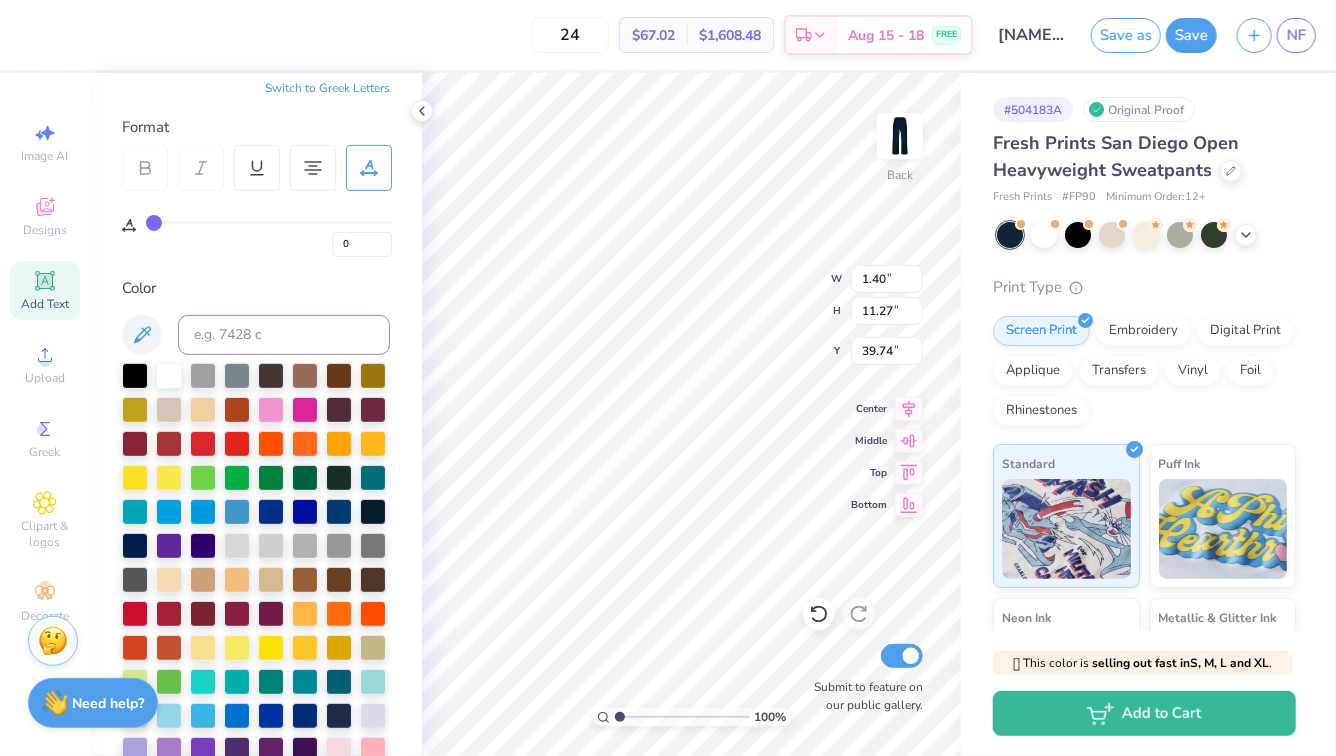 type on "1" 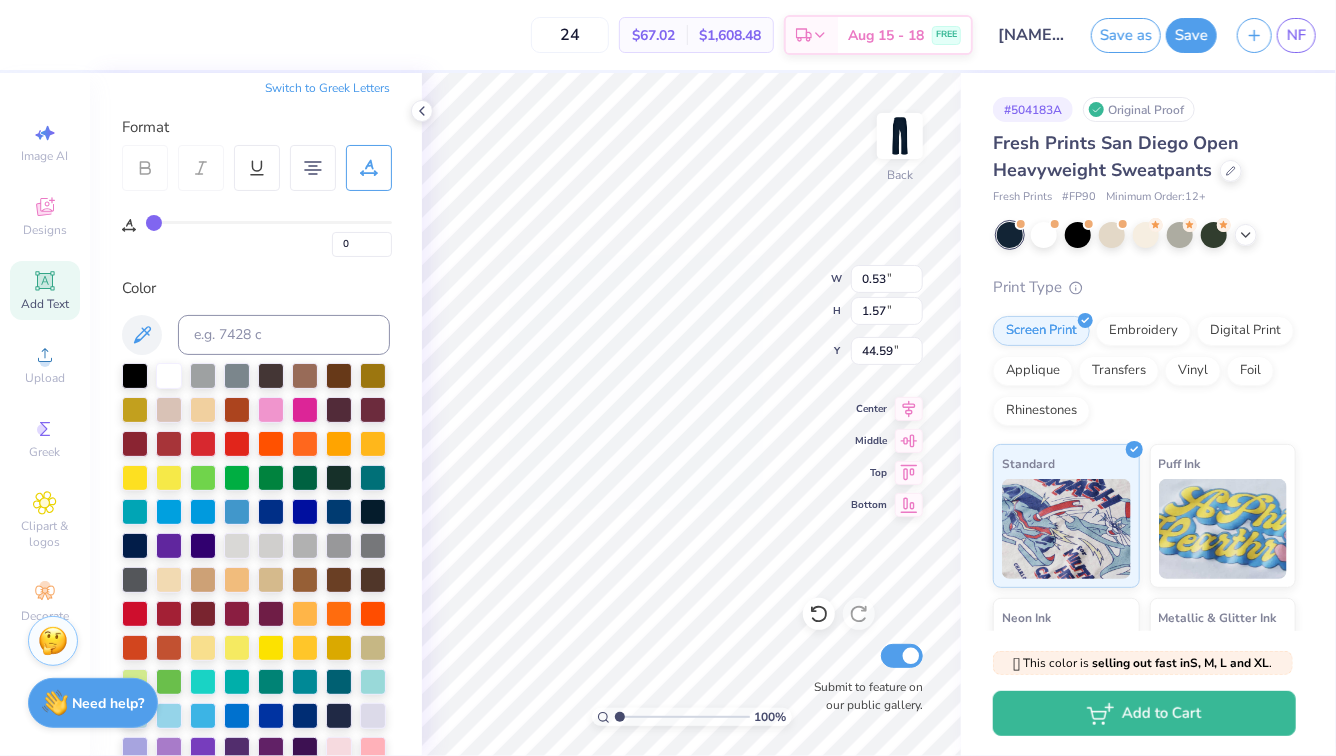 type on "40.53" 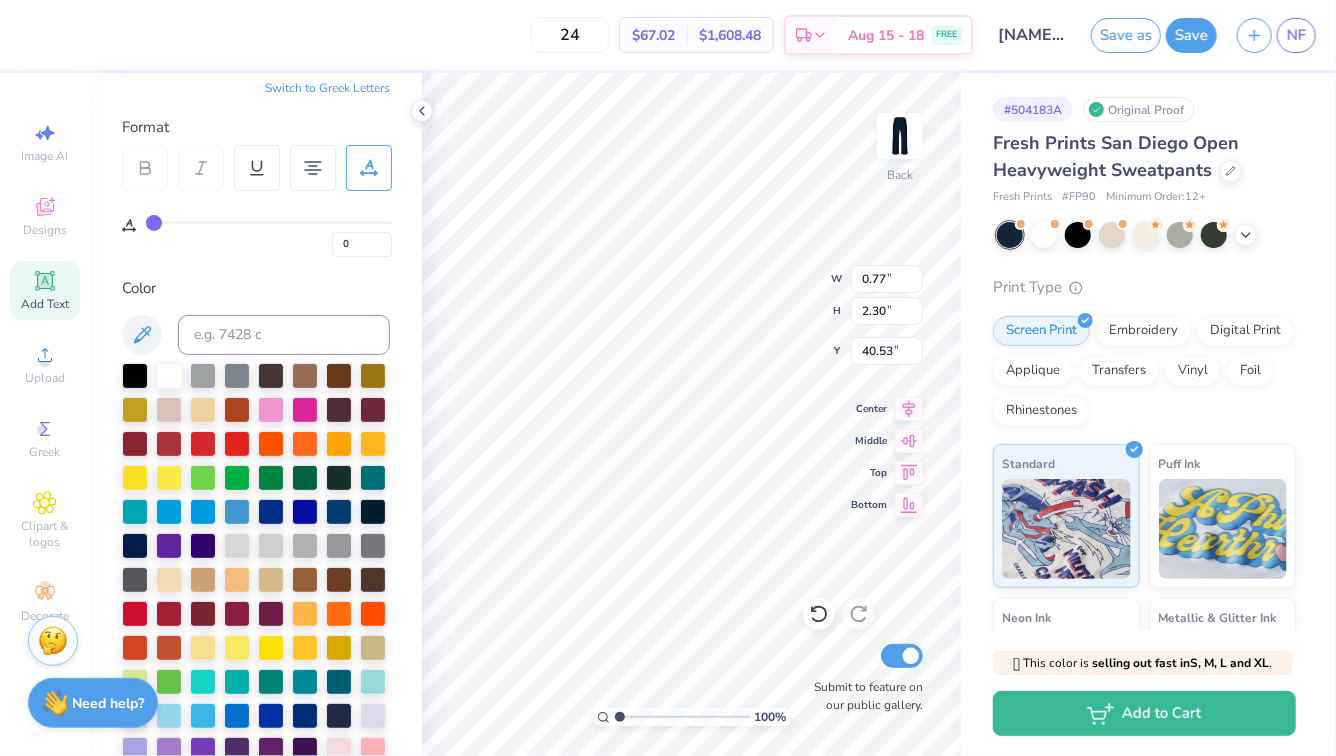 type on "0.77" 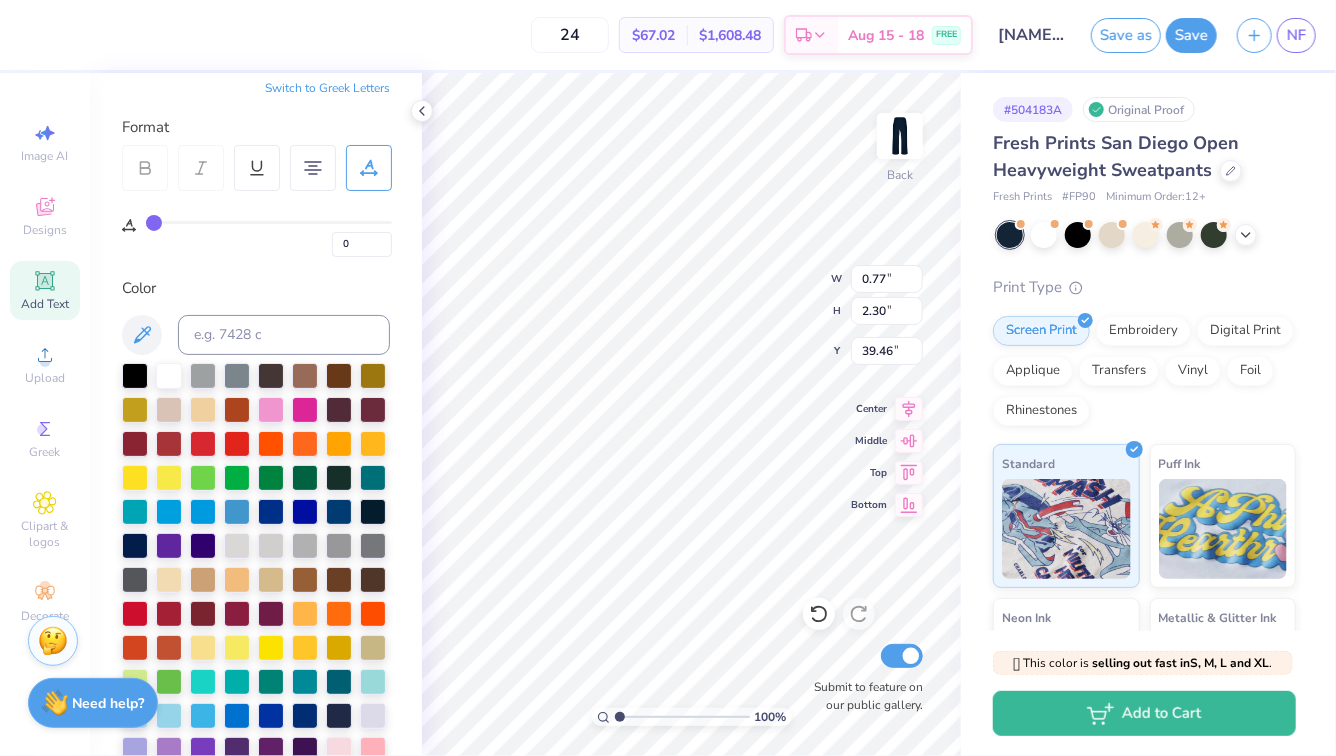 type on "39.46" 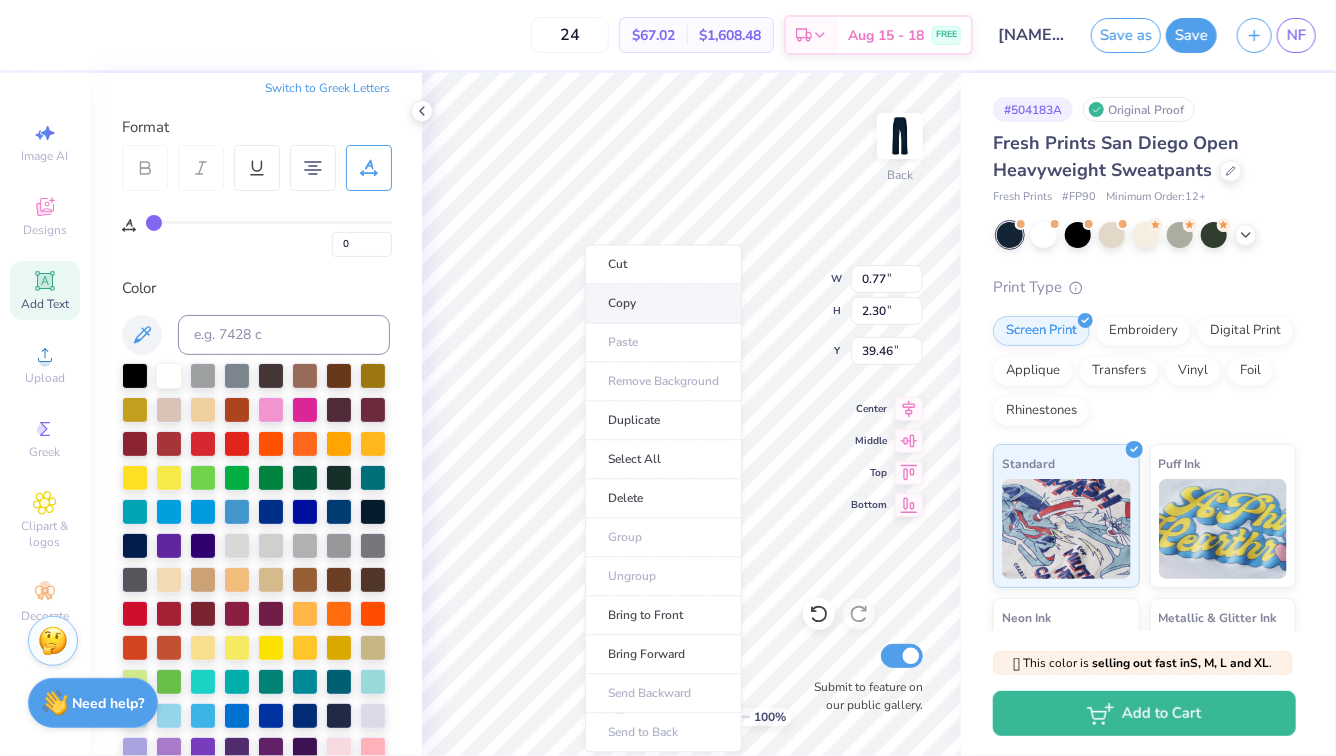 click on "Copy" at bounding box center [663, 304] 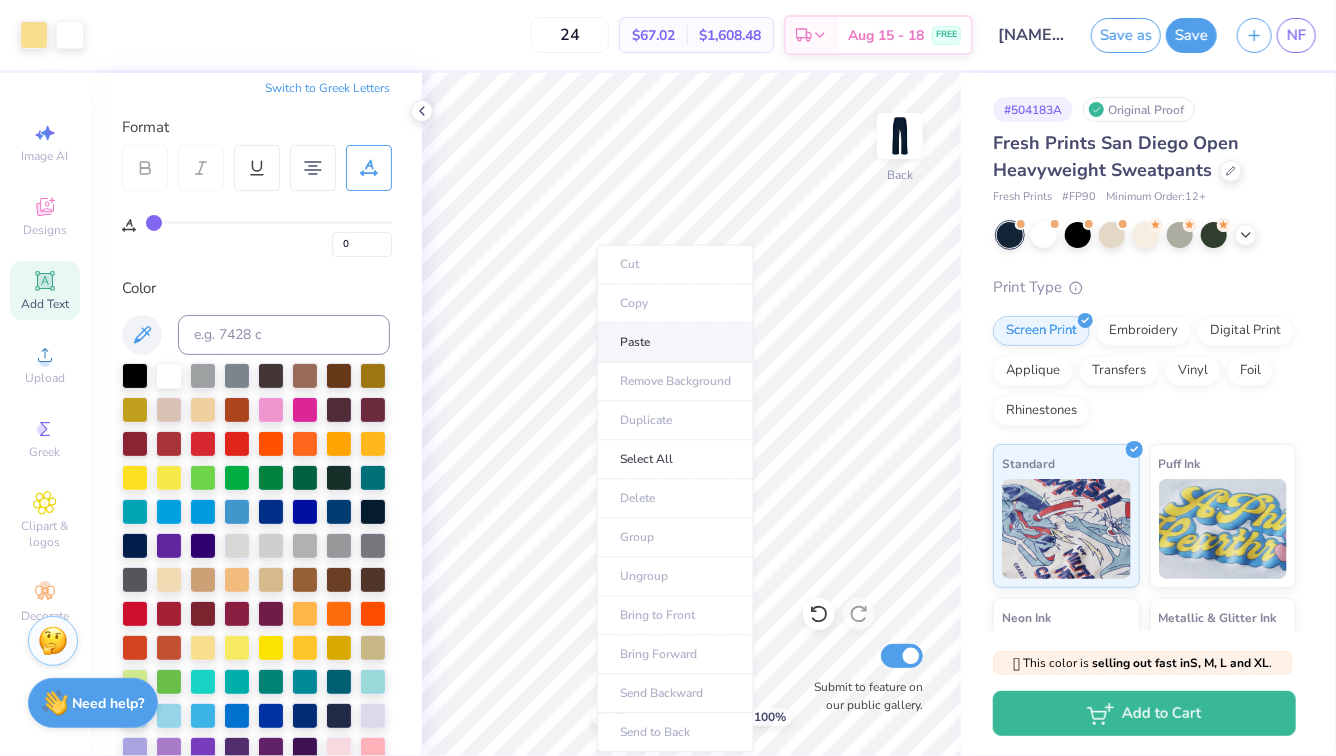 click on "Paste" at bounding box center (675, 343) 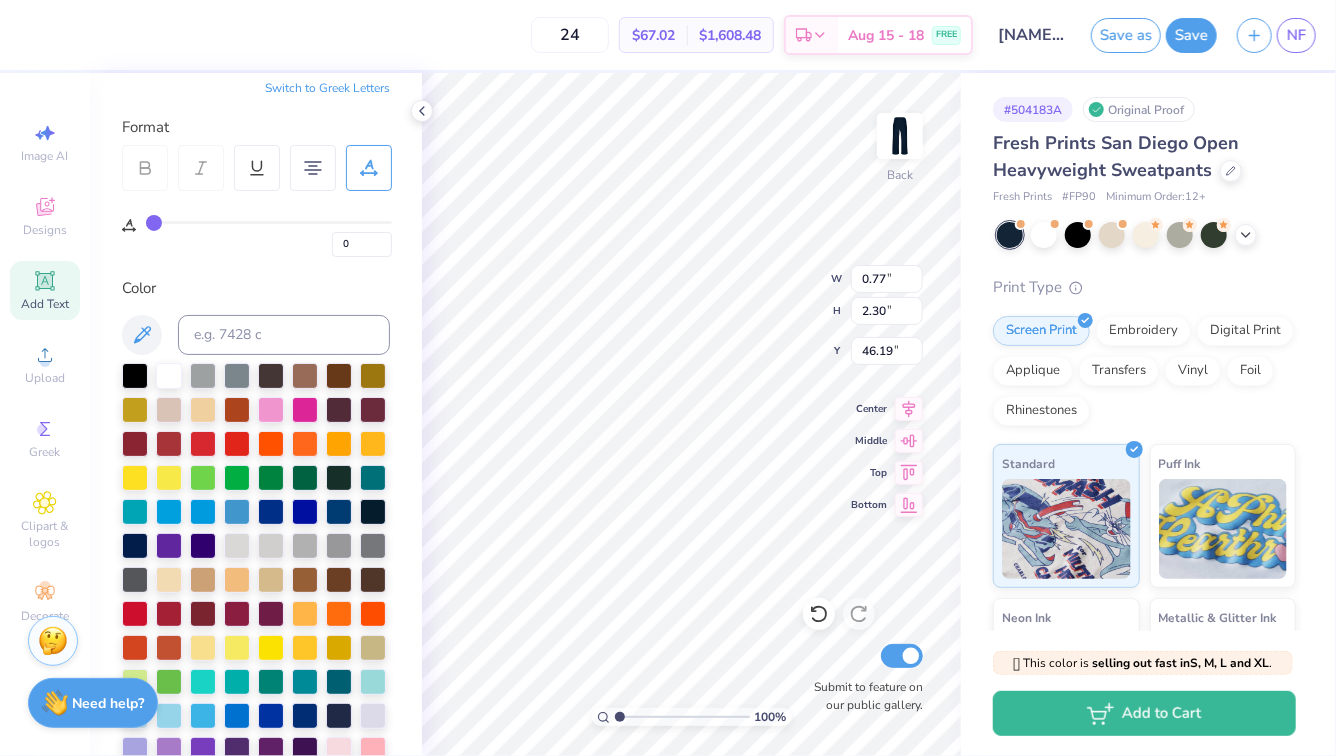 type on "8" 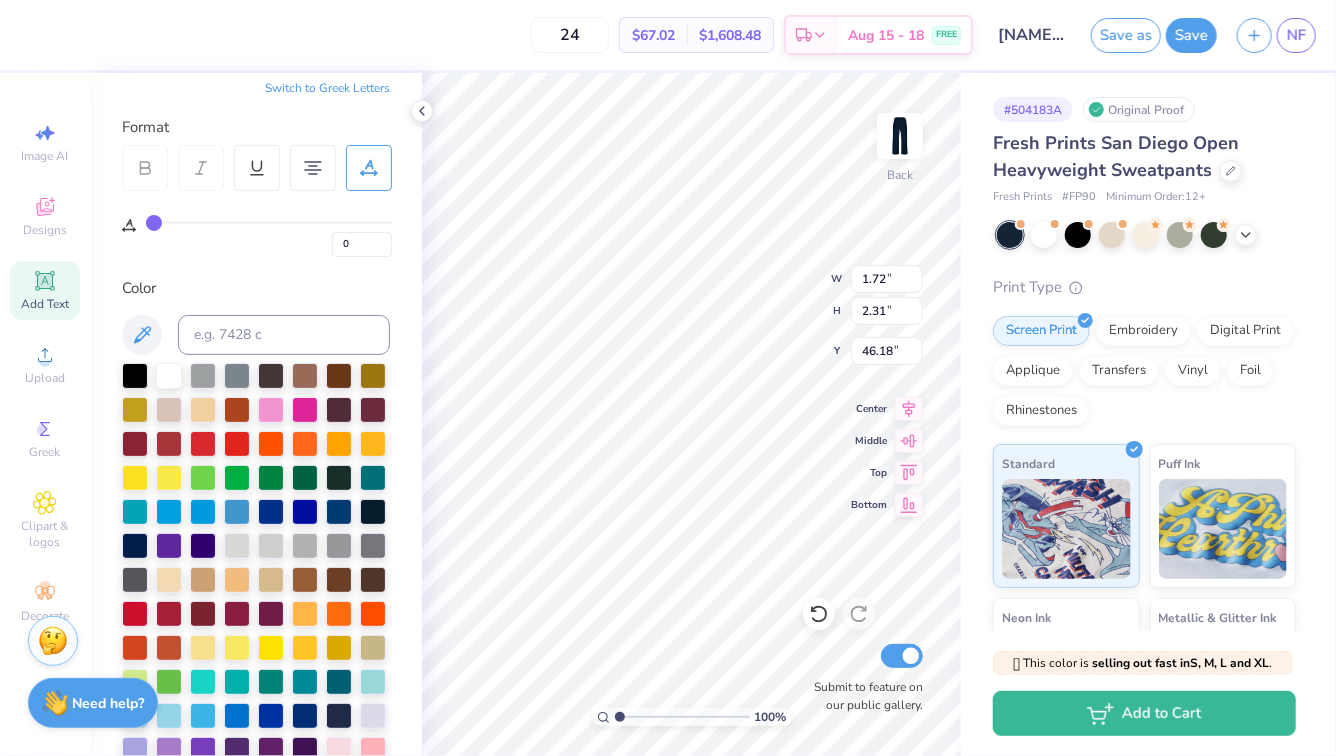 type on "42.84" 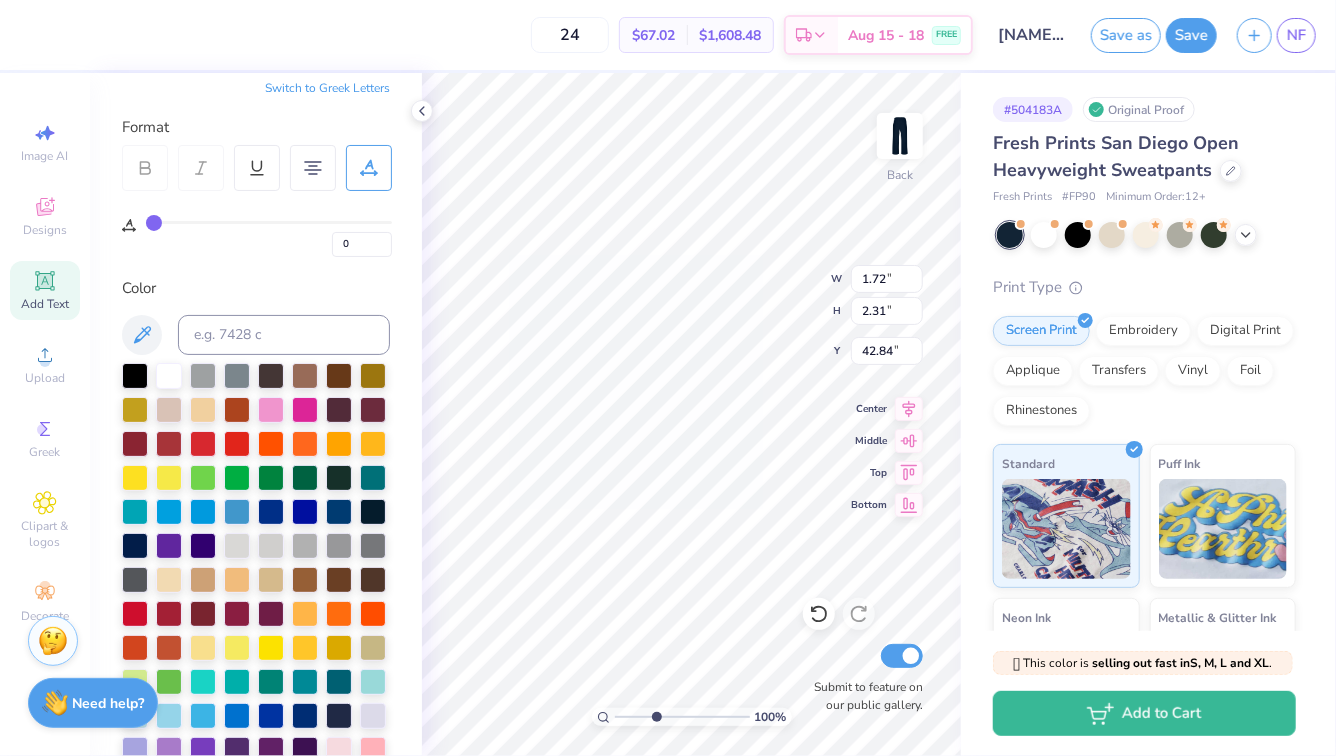type on "4.35" 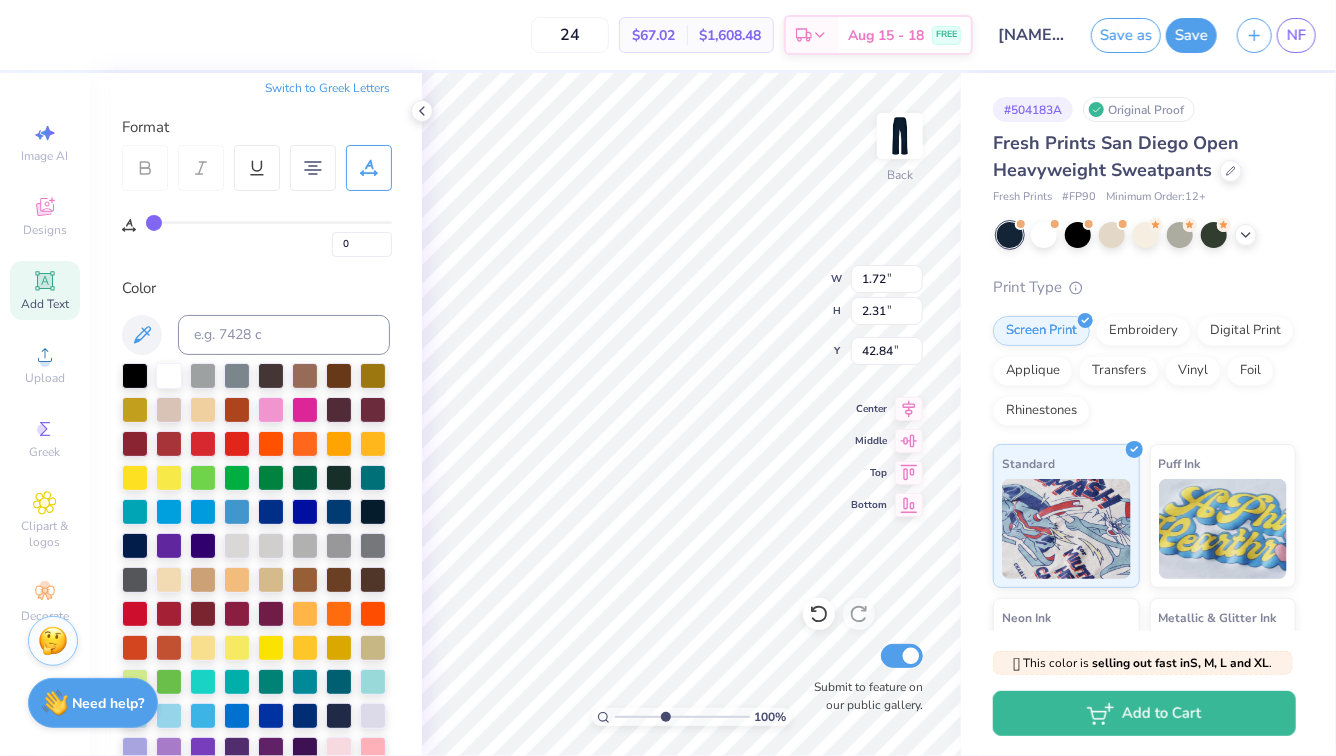 type on "4.69" 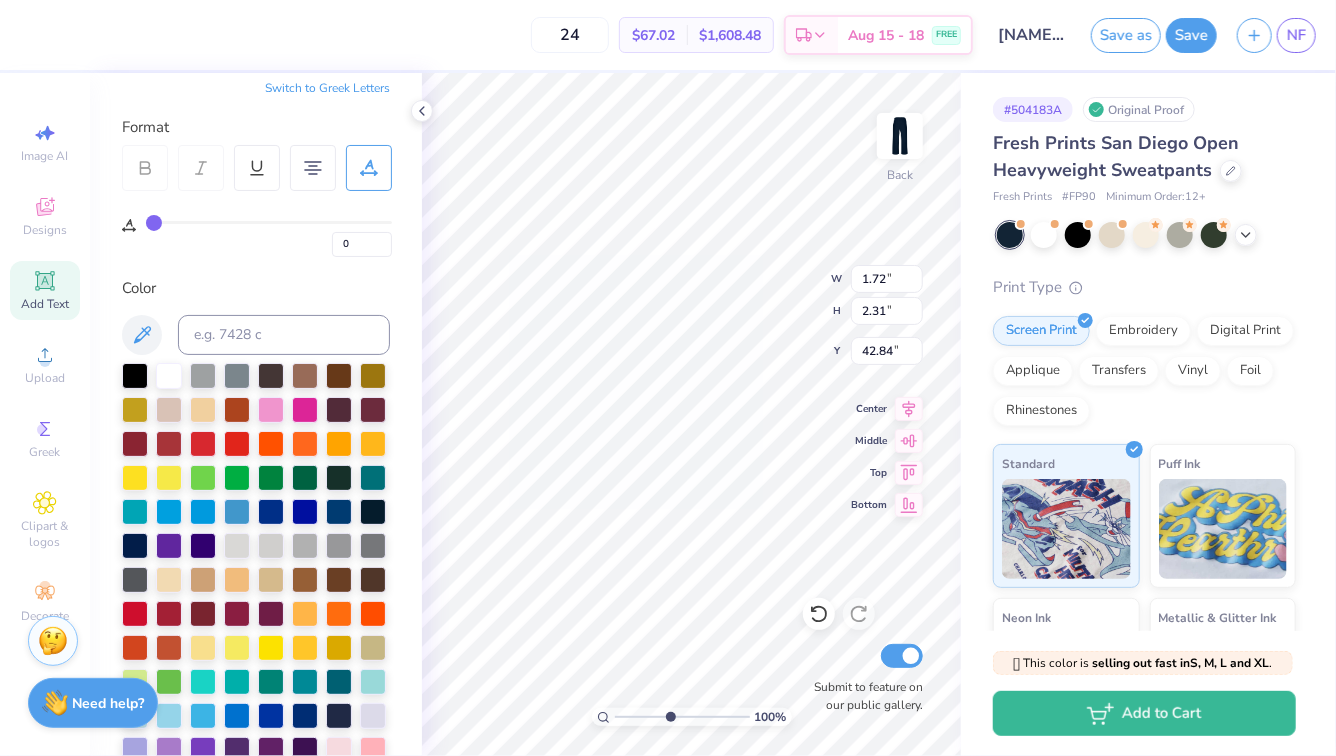 type on "4.9" 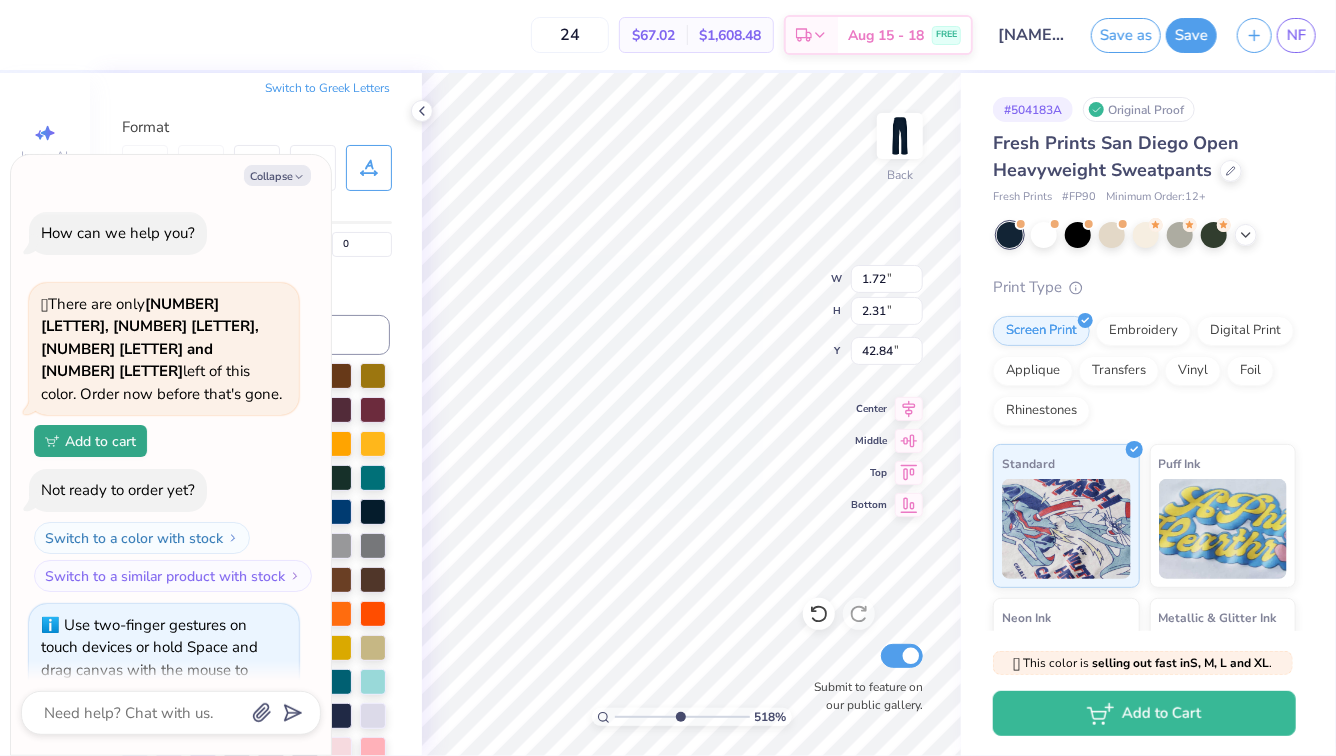 scroll, scrollTop: 3, scrollLeft: 0, axis: vertical 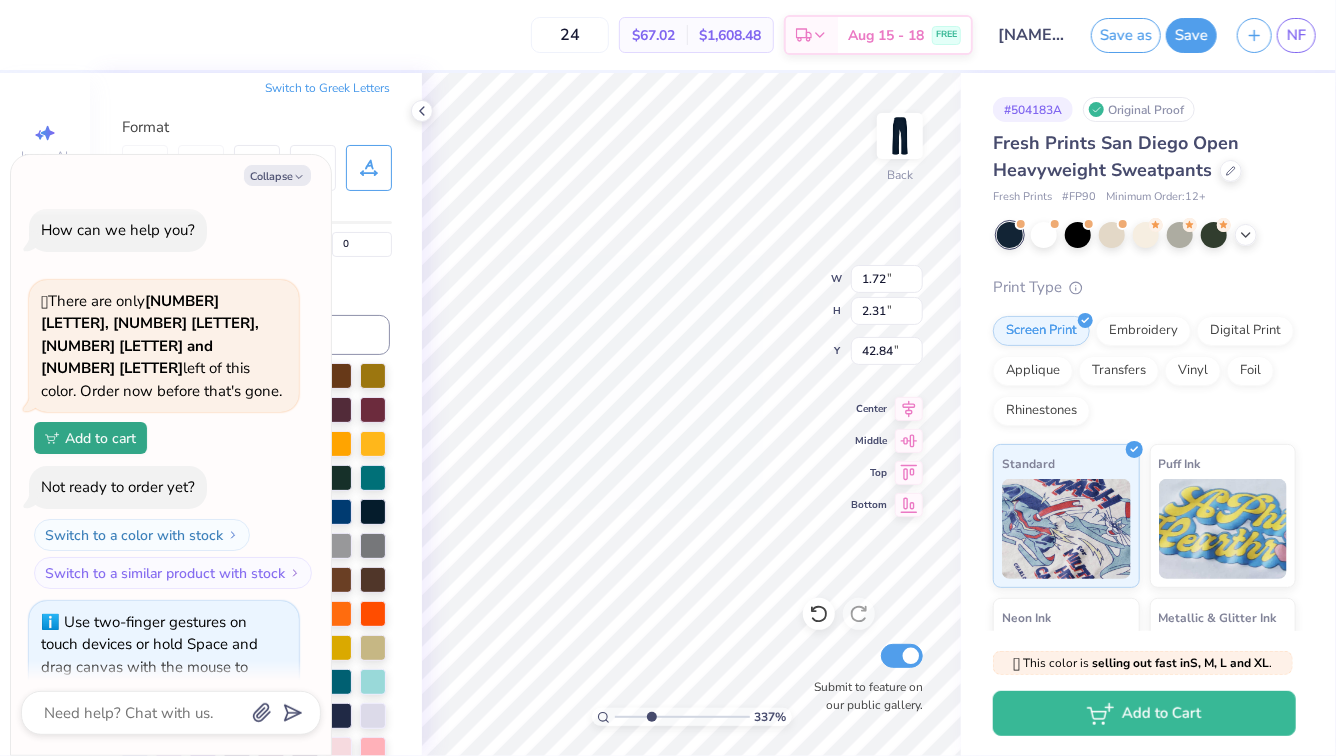 drag, startPoint x: 620, startPoint y: 717, endPoint x: 651, endPoint y: 718, distance: 31.016125 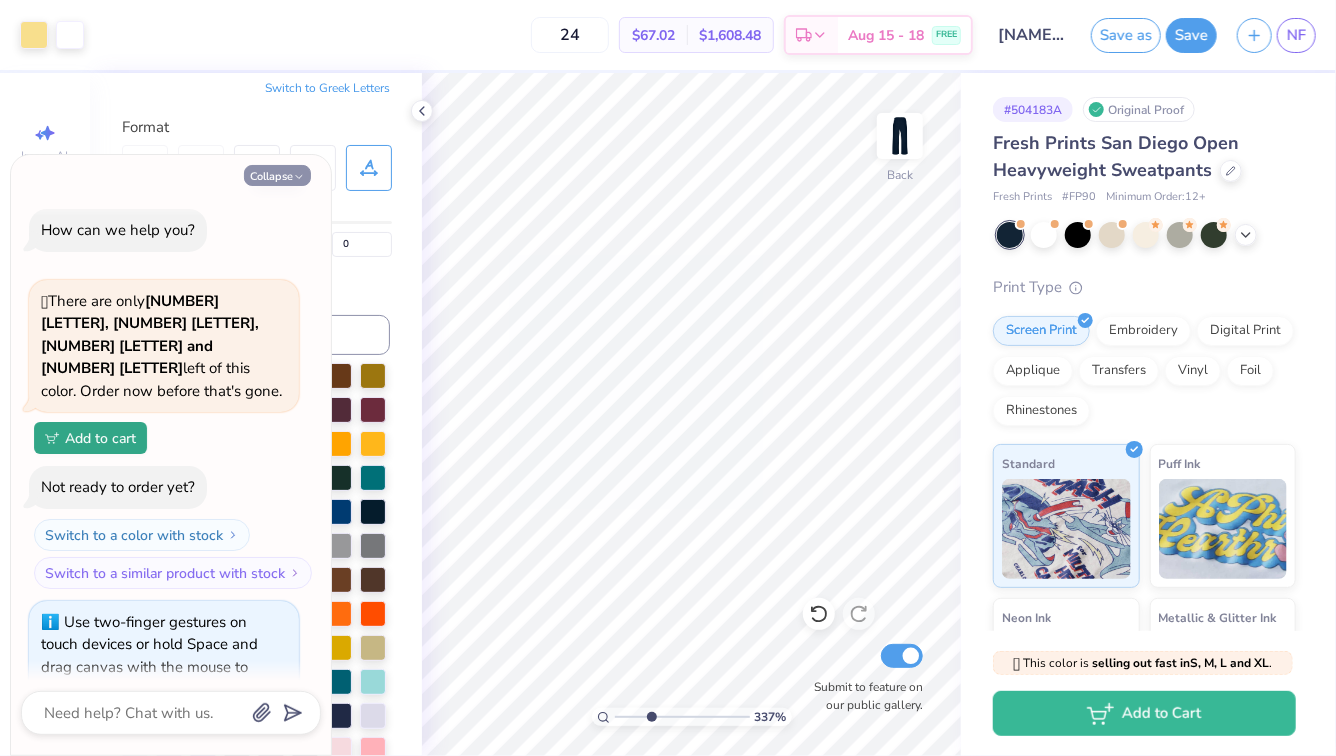 click on "Collapse" at bounding box center [277, 175] 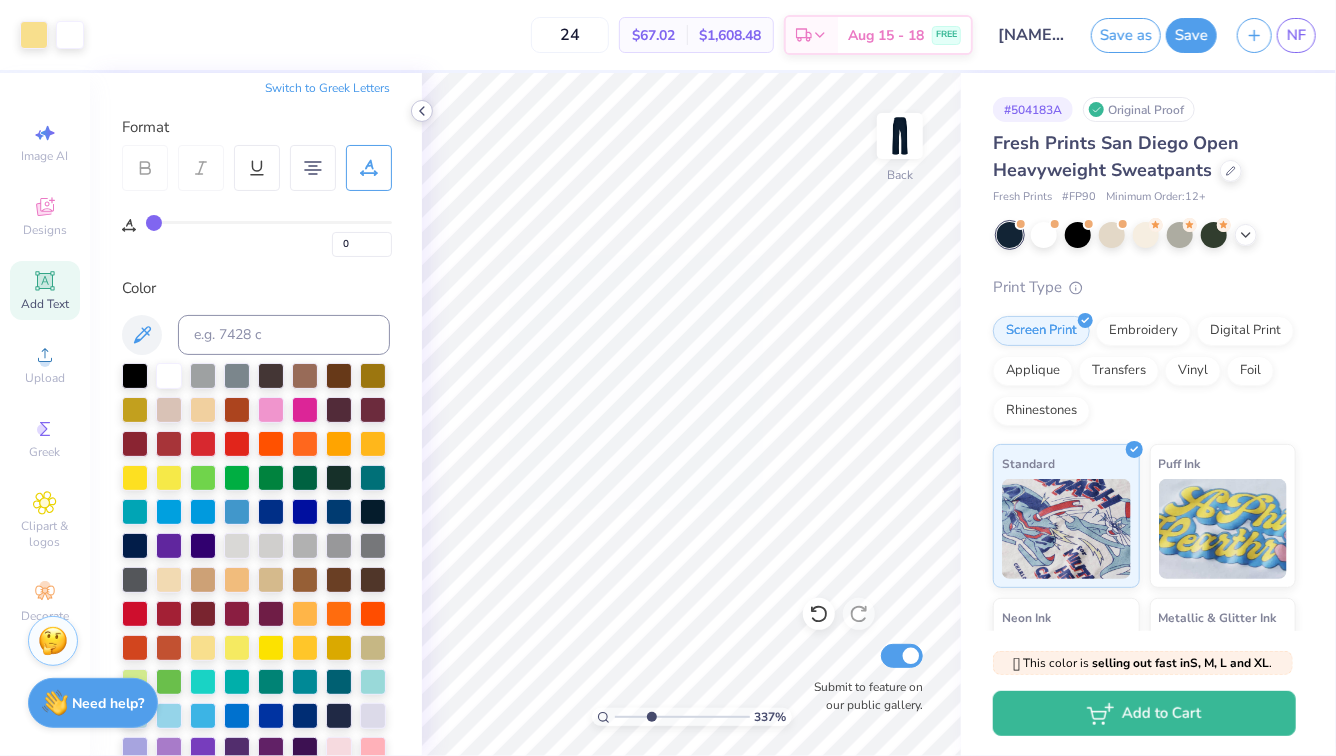 click at bounding box center [422, 111] 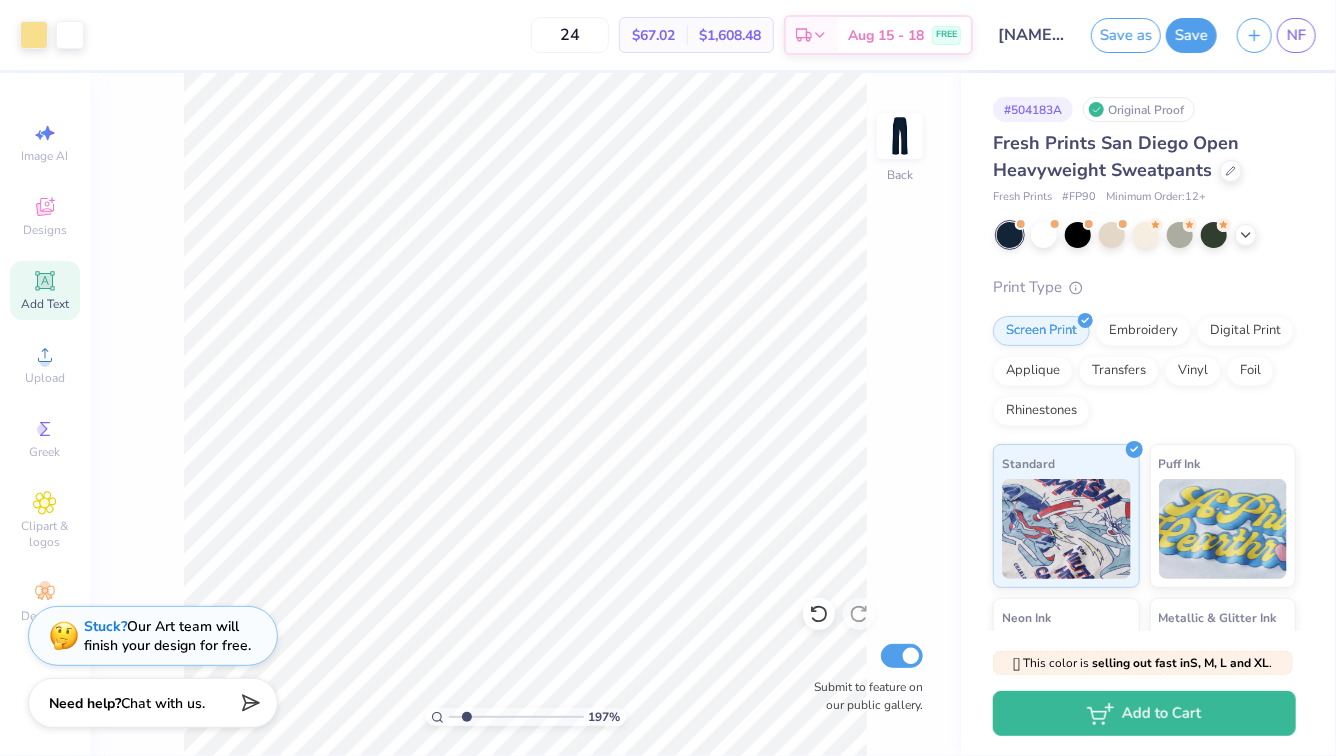 drag, startPoint x: 488, startPoint y: 713, endPoint x: 466, endPoint y: 712, distance: 22.022715 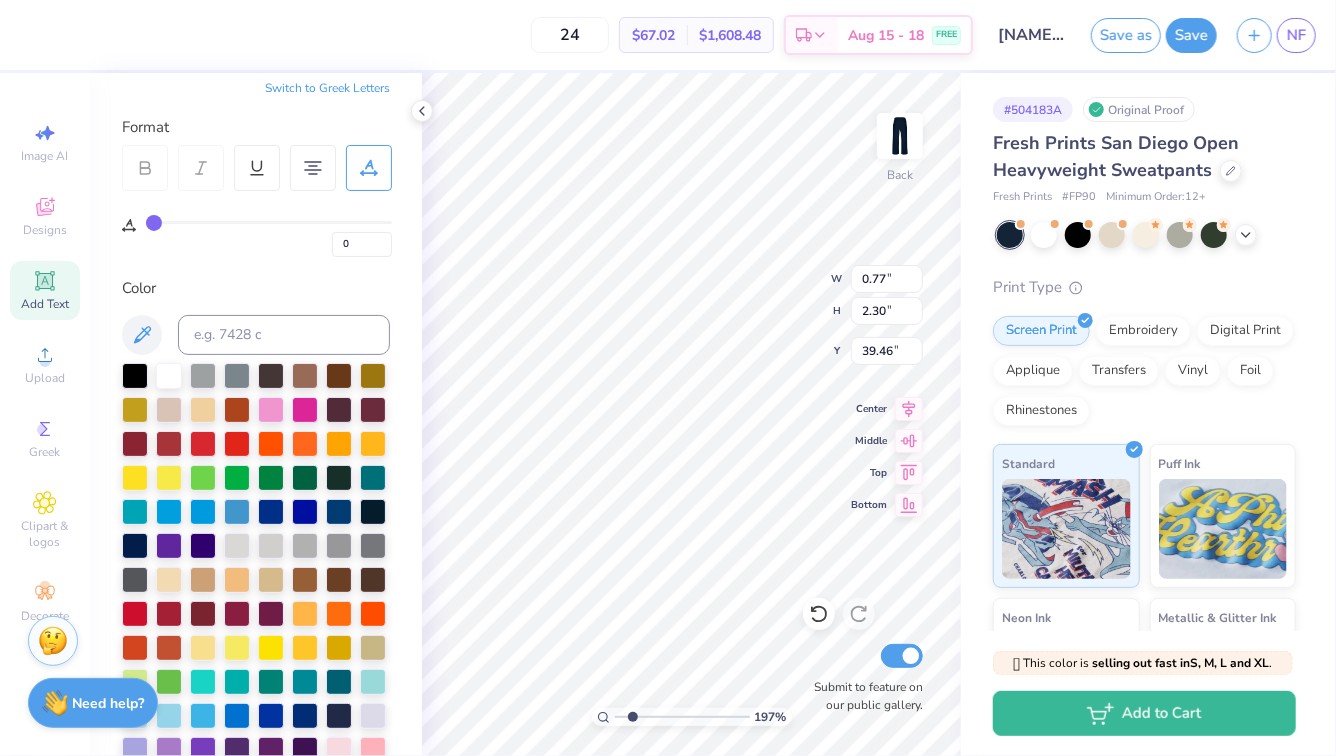 type on "39.77" 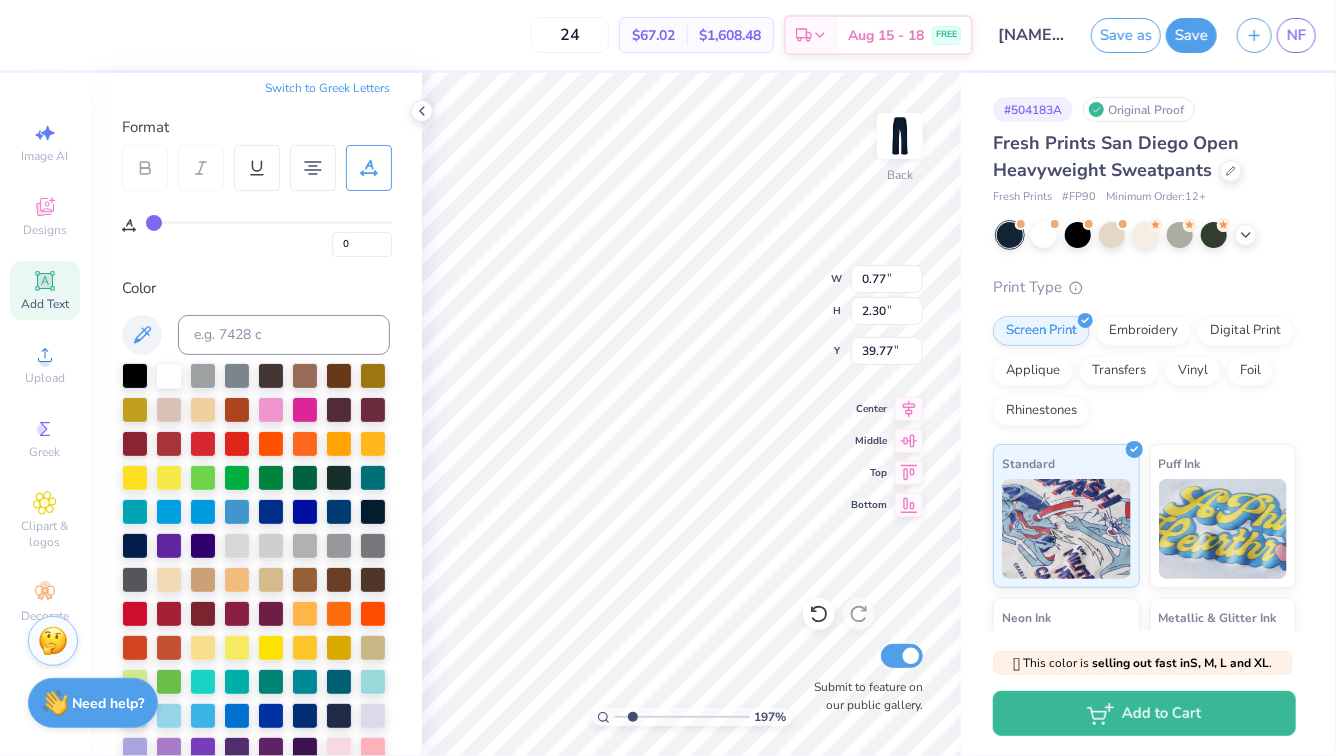 type on "1.72" 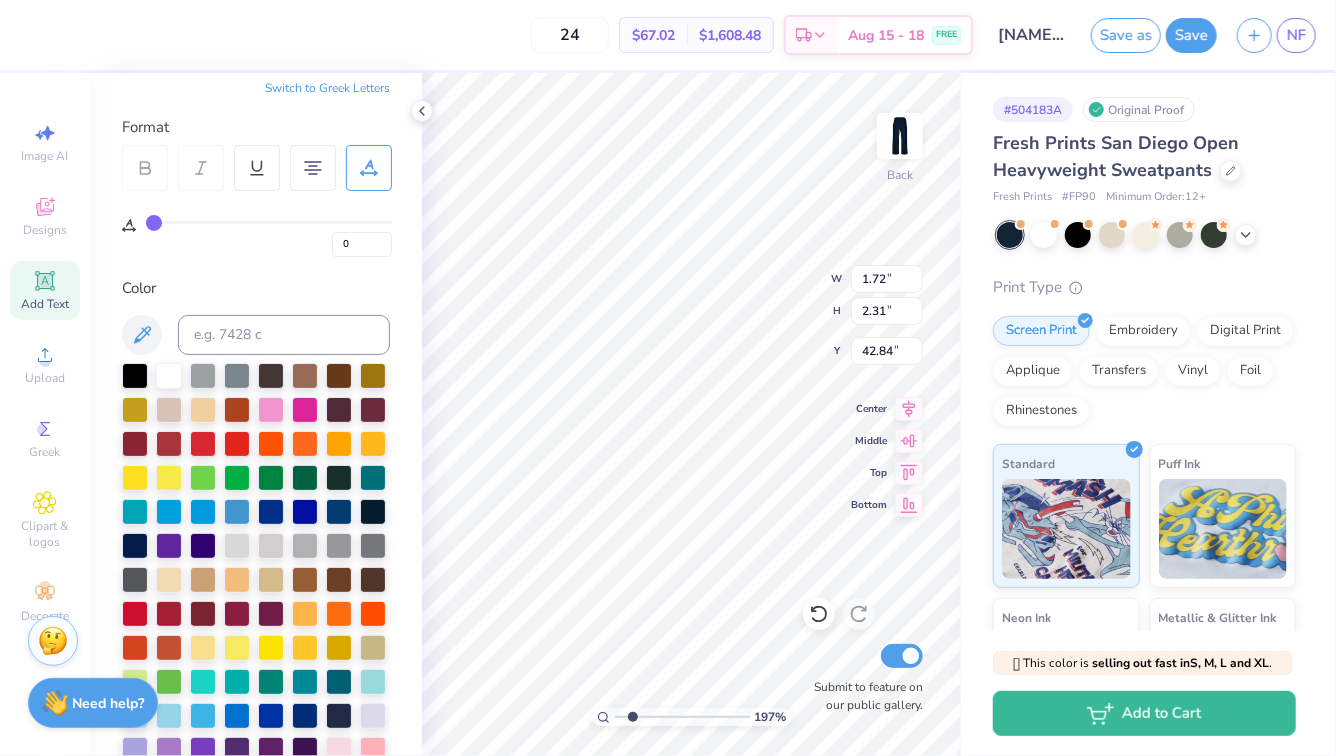 type on "43.01" 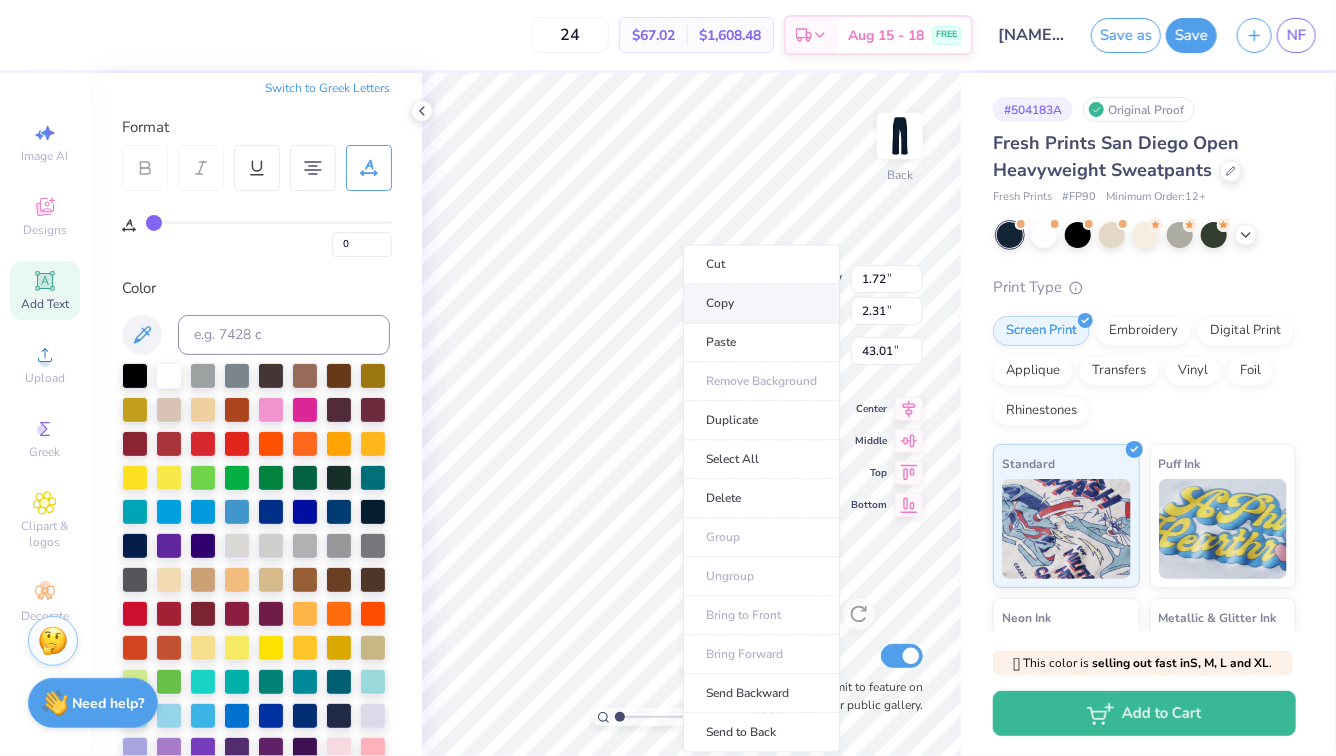 click on "Copy" at bounding box center (761, 304) 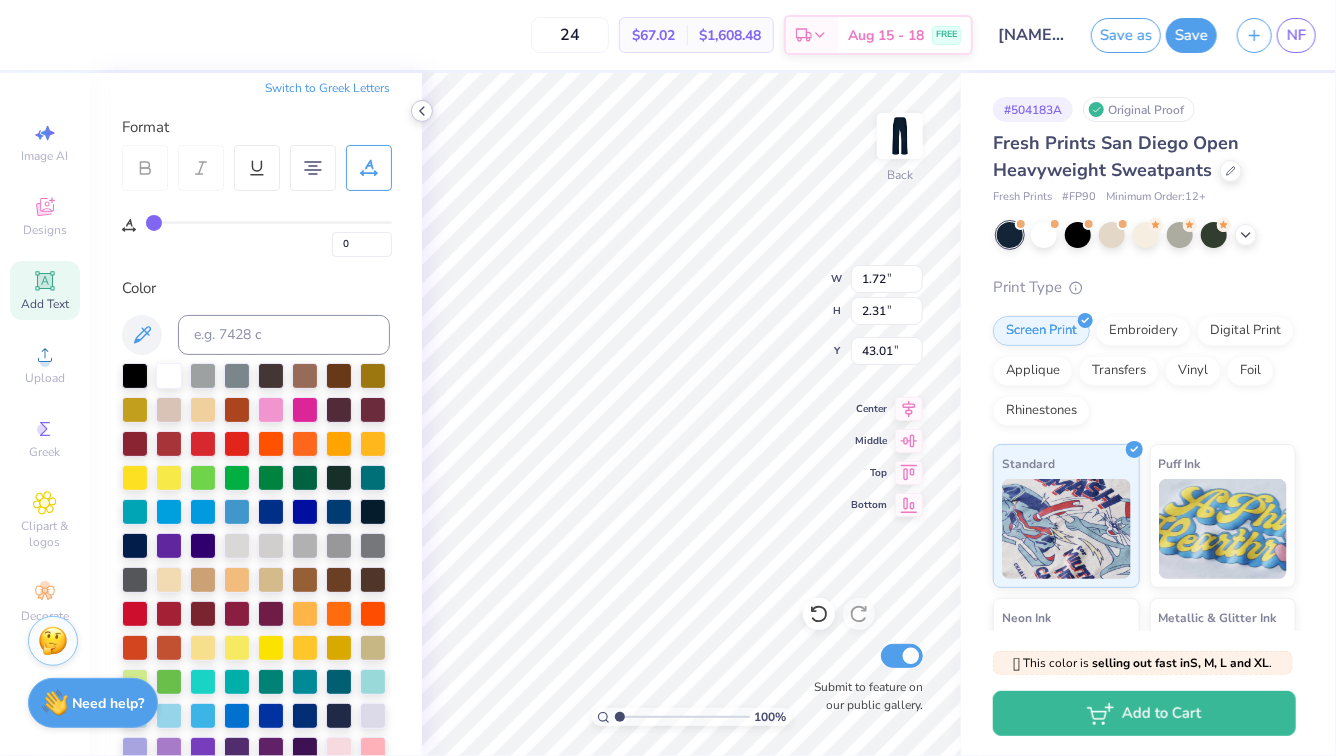 click 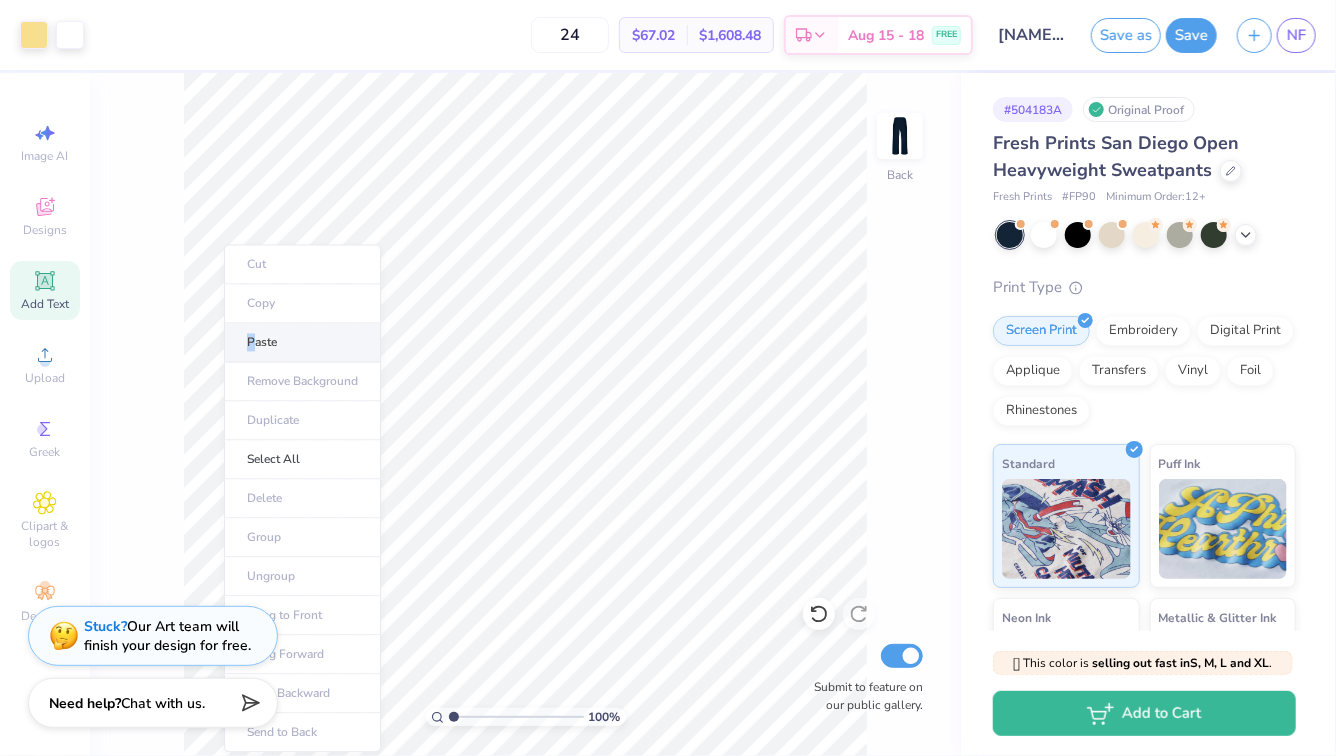 click on "Paste" at bounding box center (302, 343) 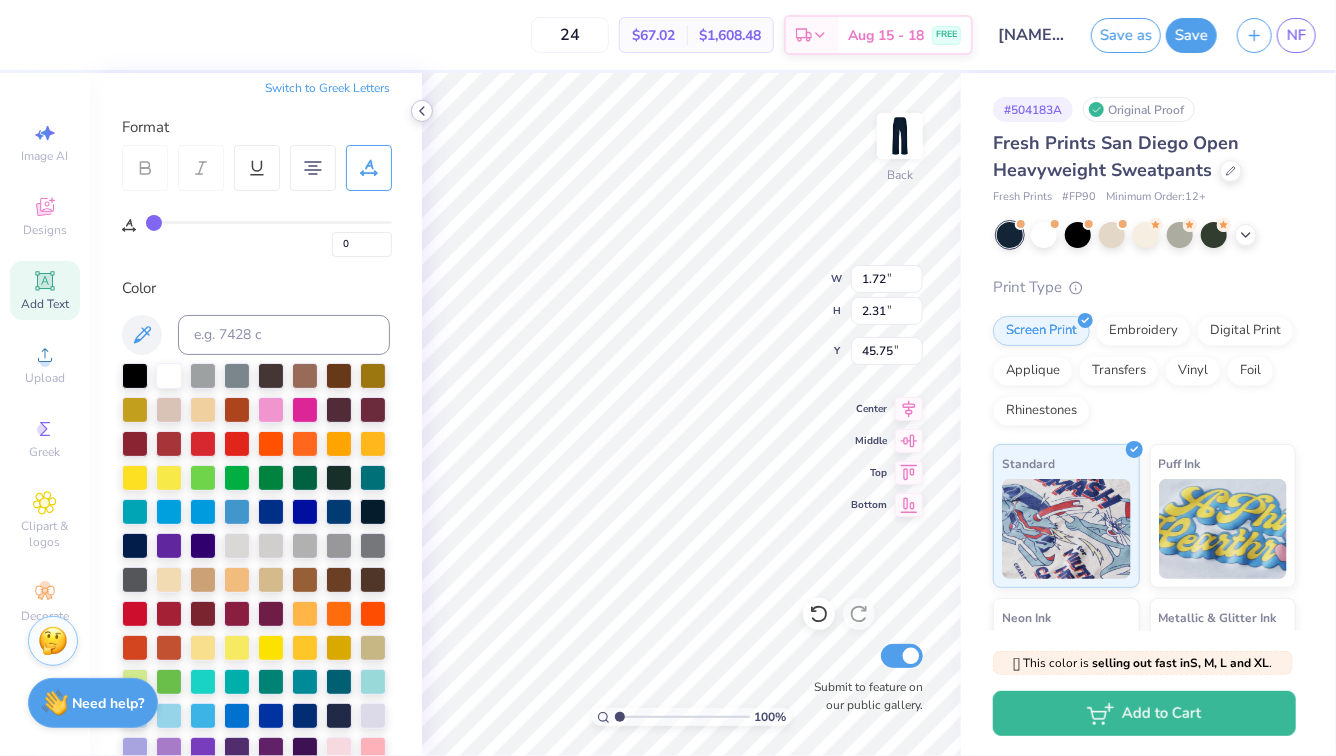 click 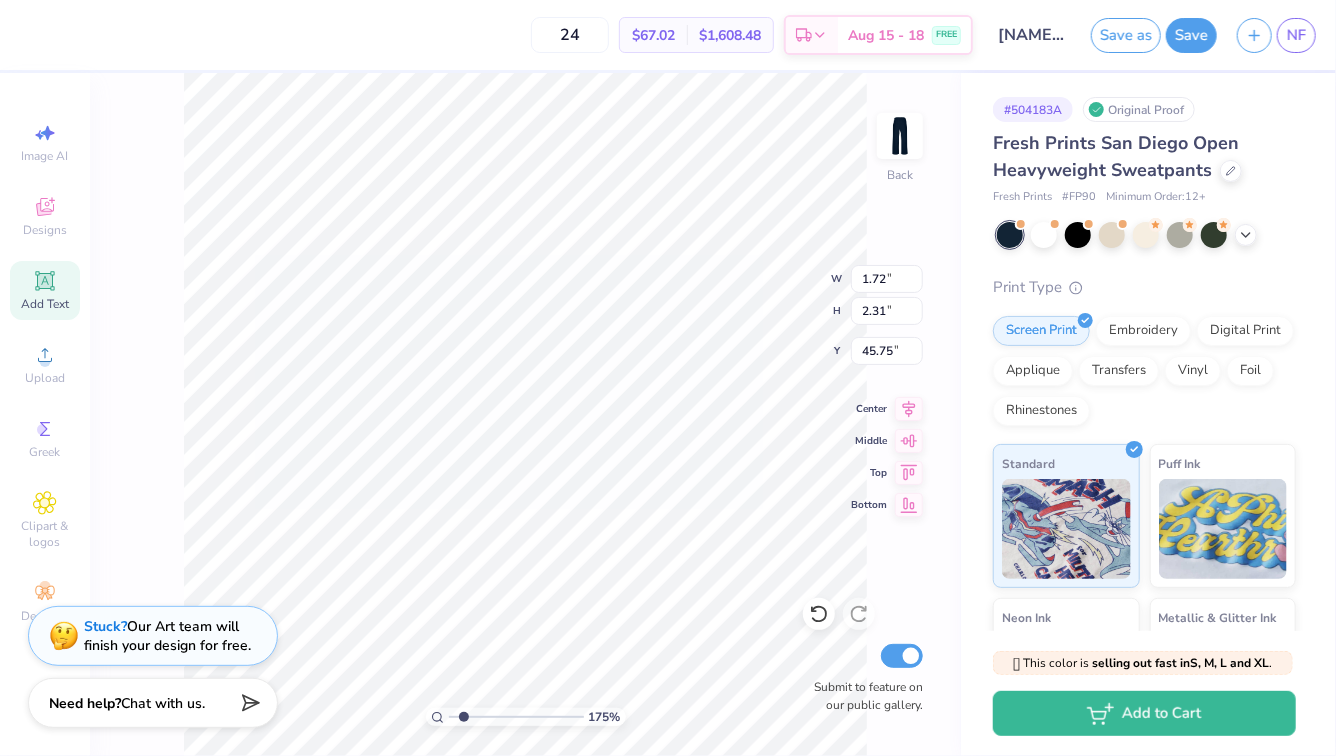 drag, startPoint x: 454, startPoint y: 719, endPoint x: 463, endPoint y: 705, distance: 16.643316 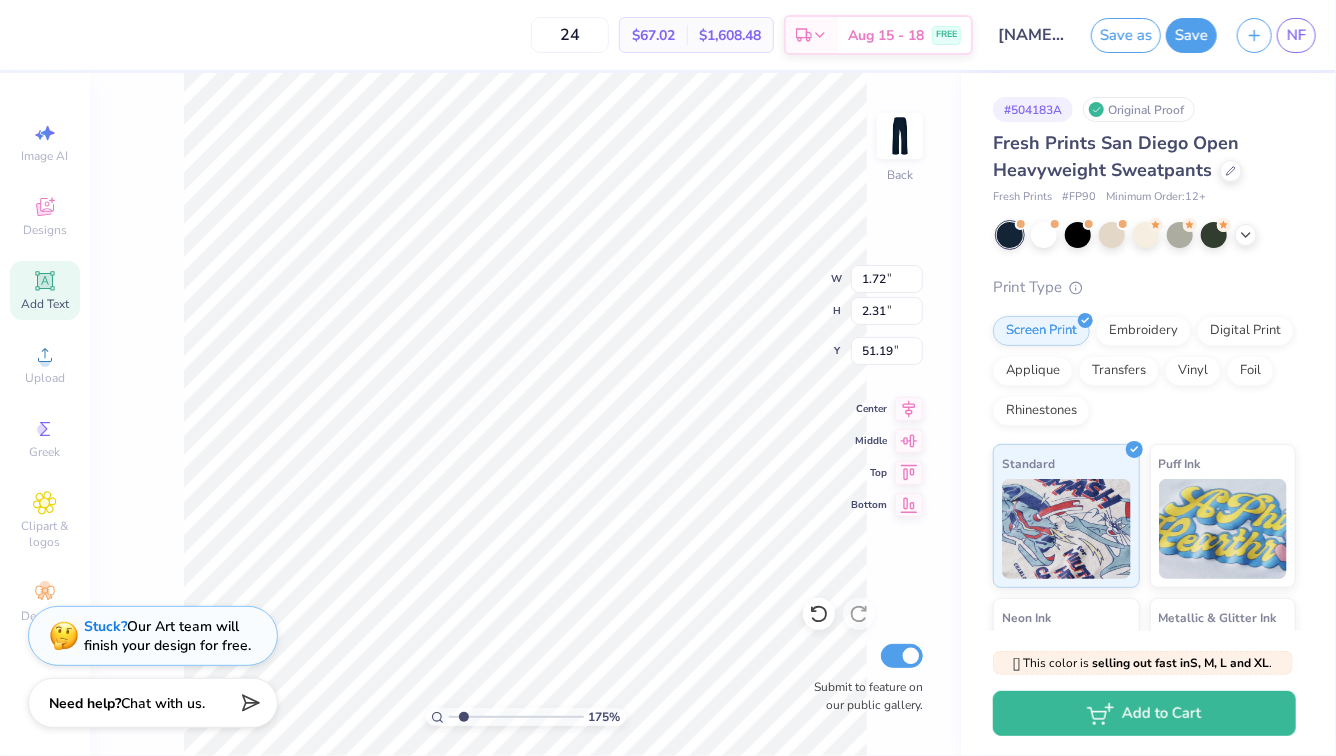 type on "51.19" 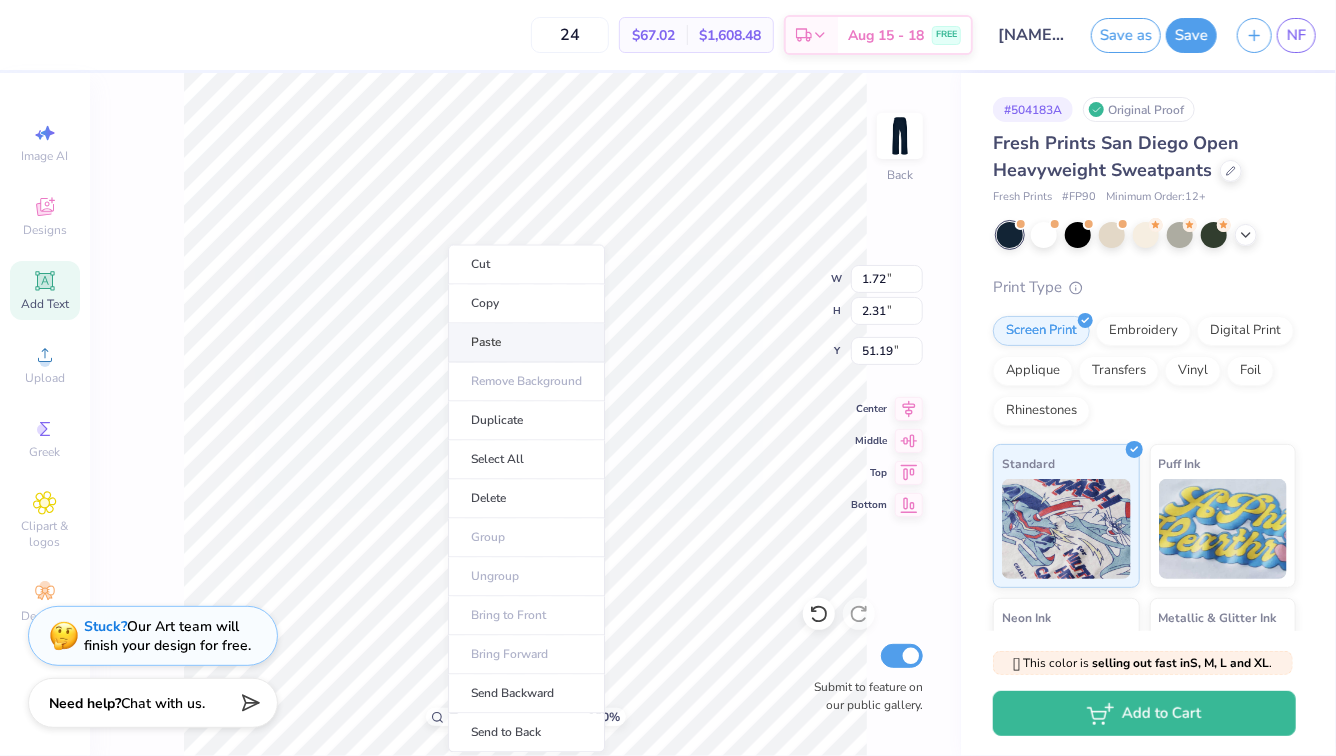click on "Paste" at bounding box center [526, 343] 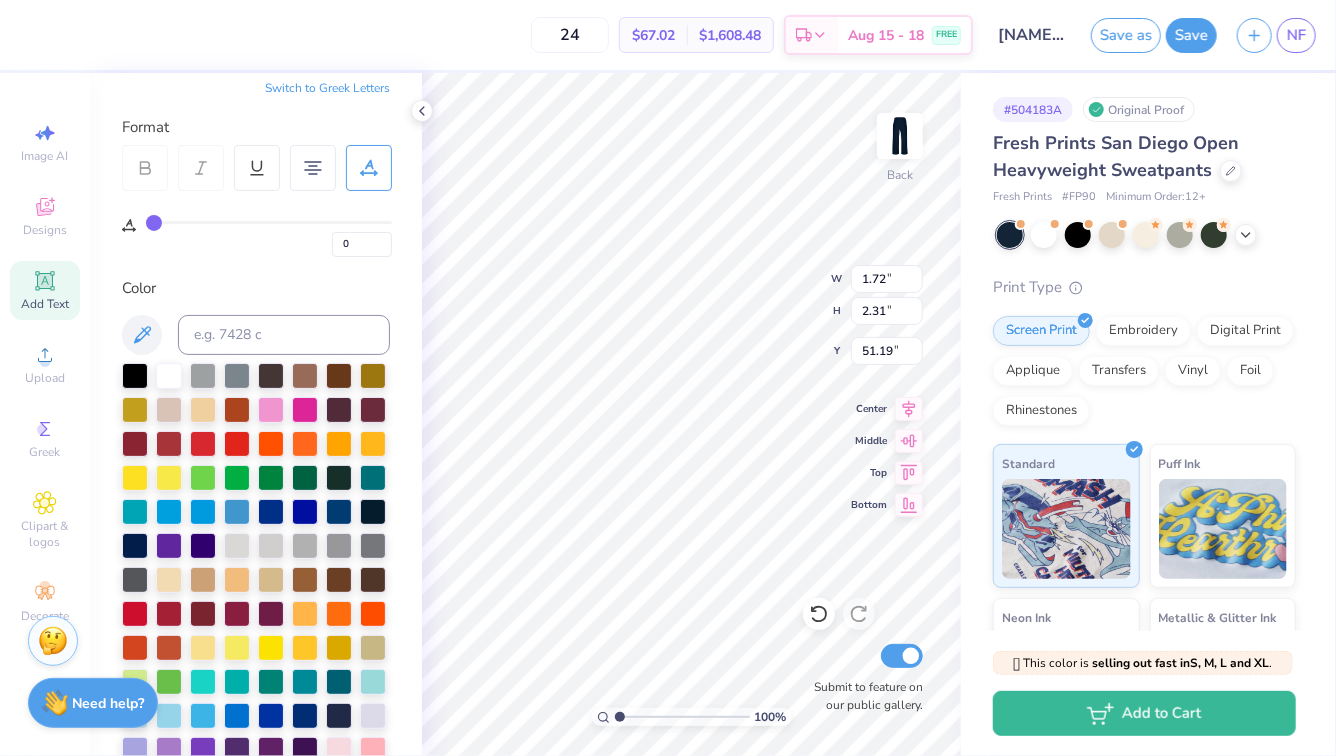 type on "50.83" 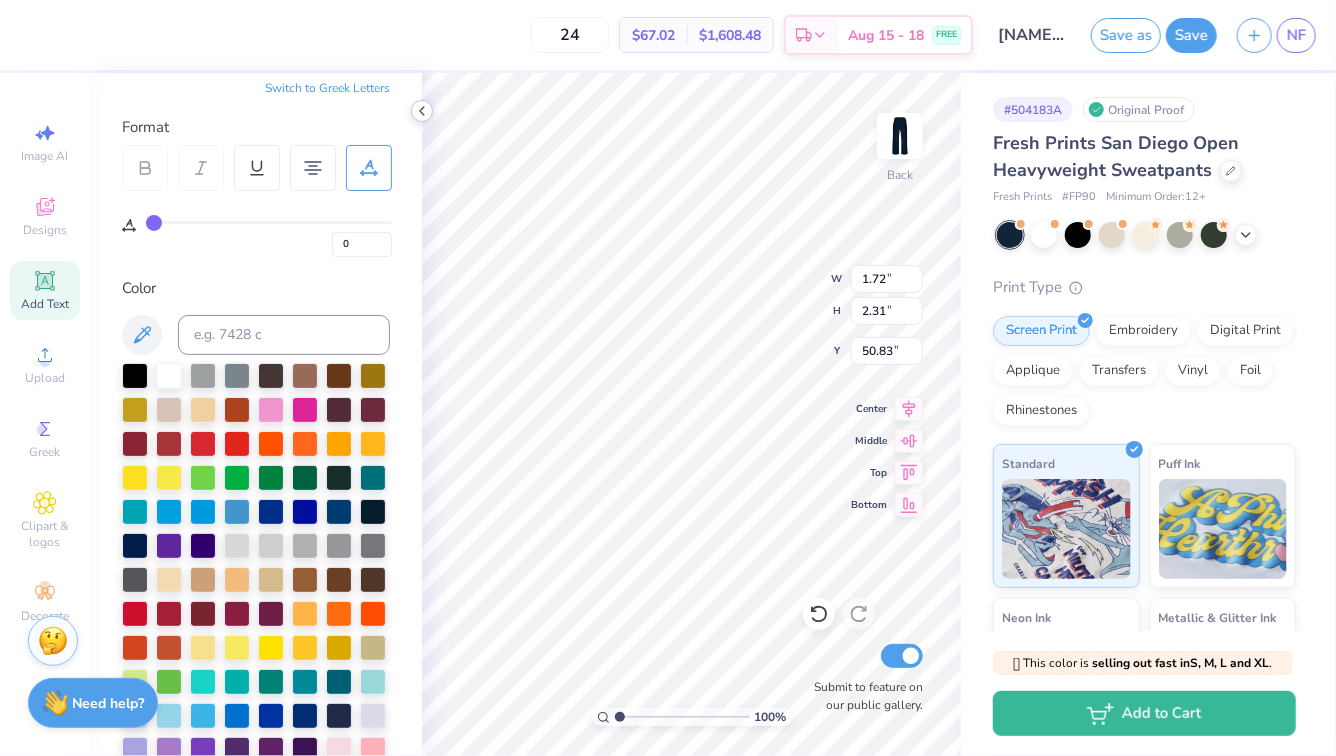 click 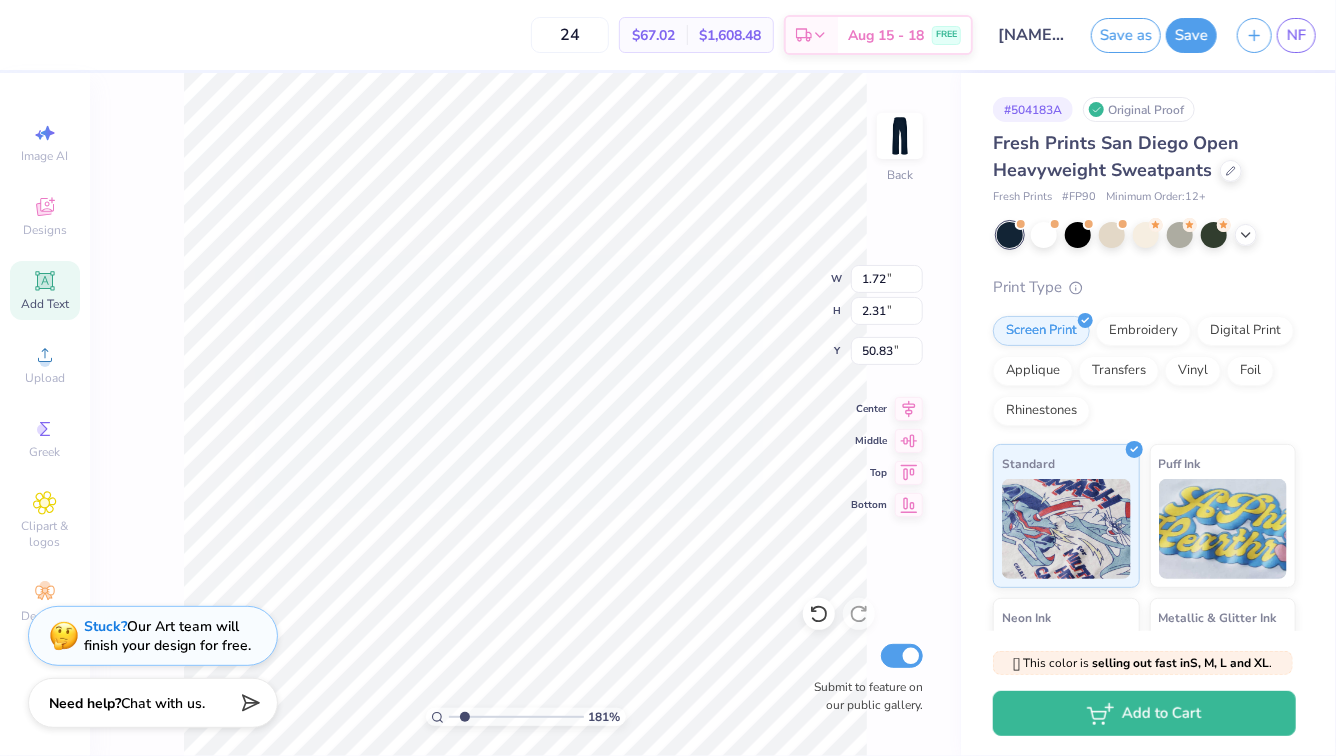 type on "1.81" 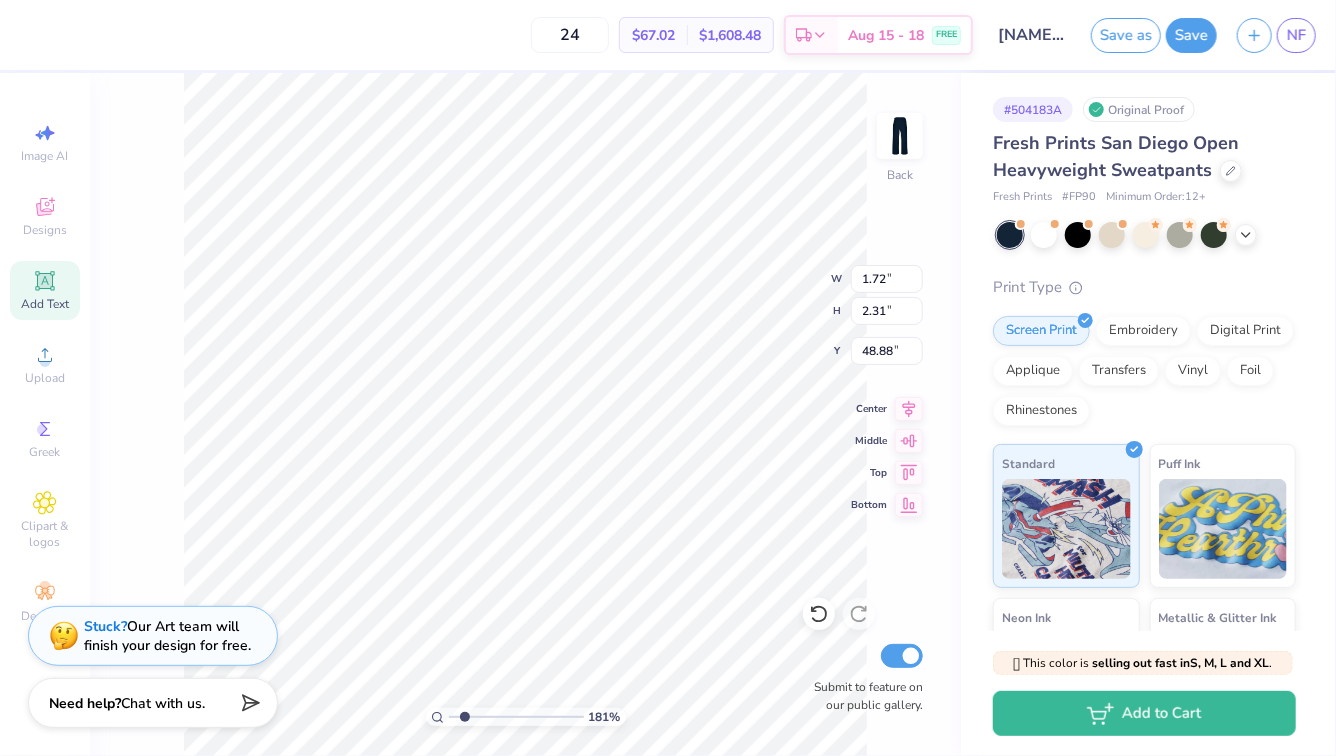 type on "48.54" 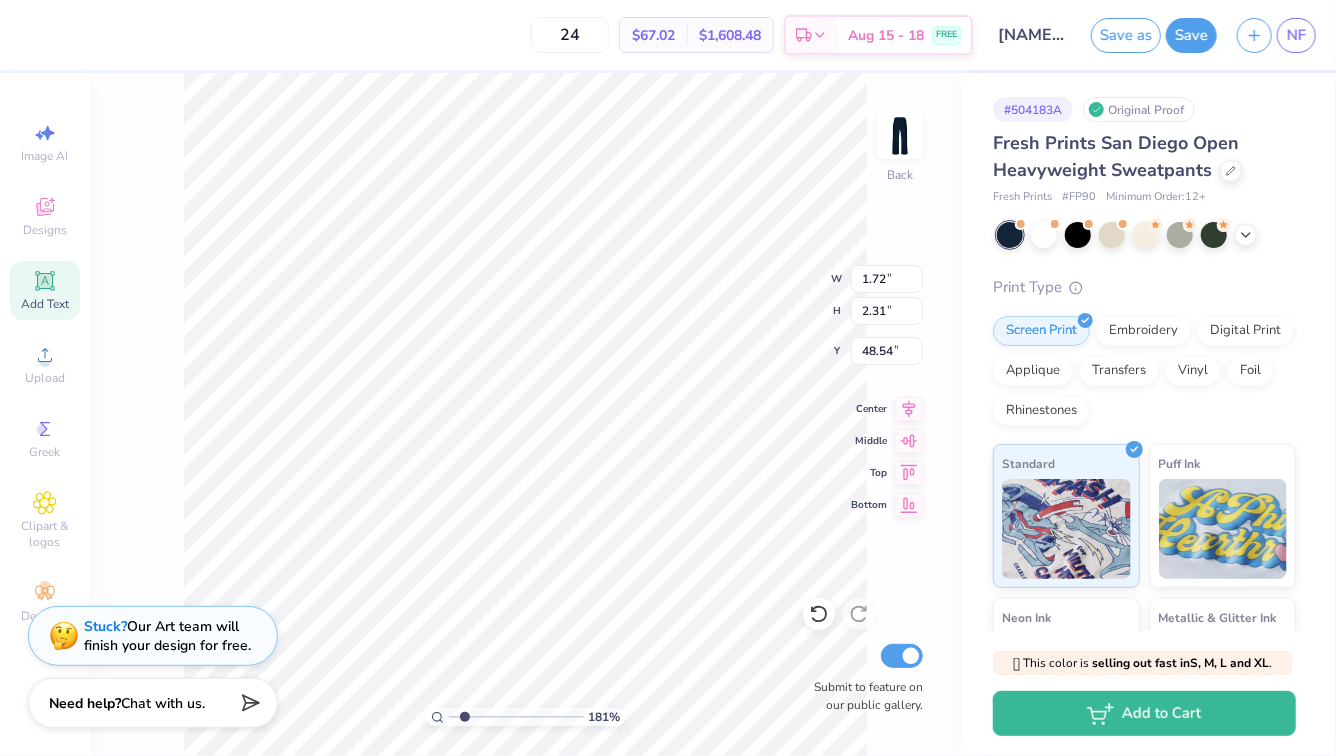 type on "9" 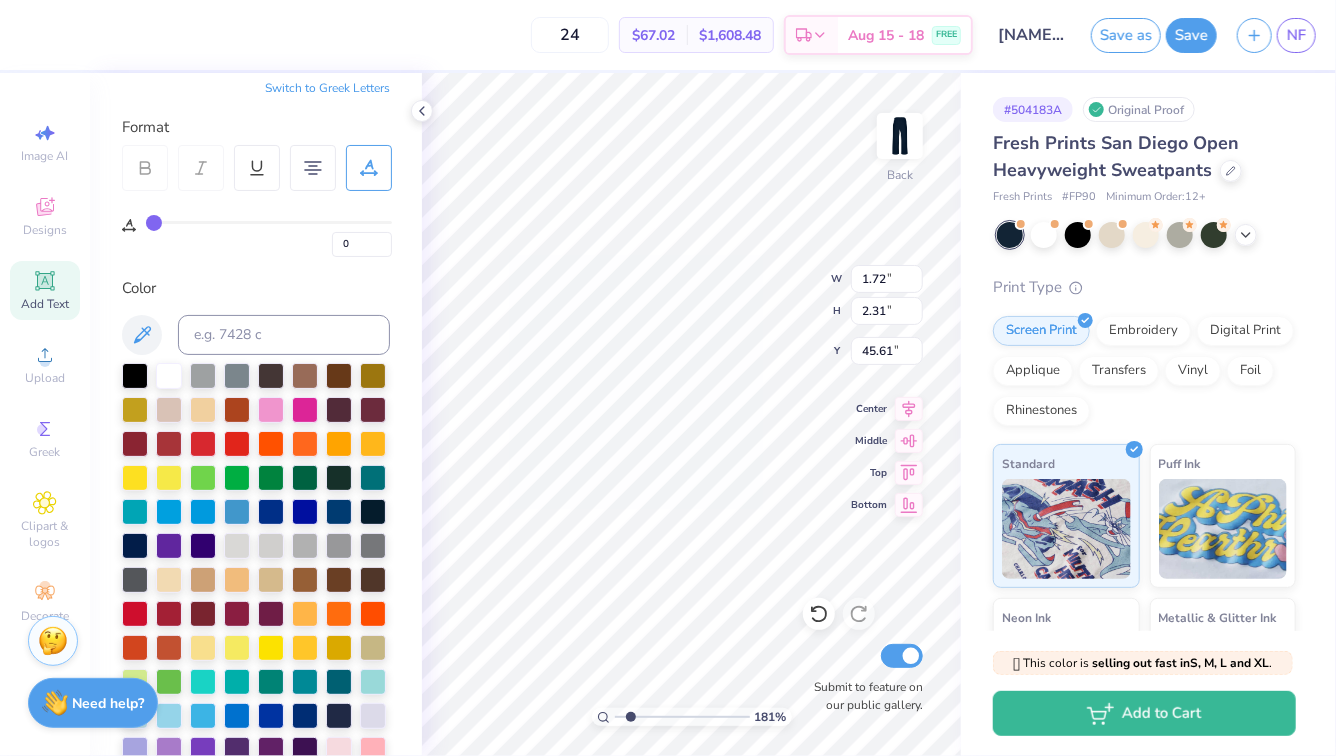 type on "45.09" 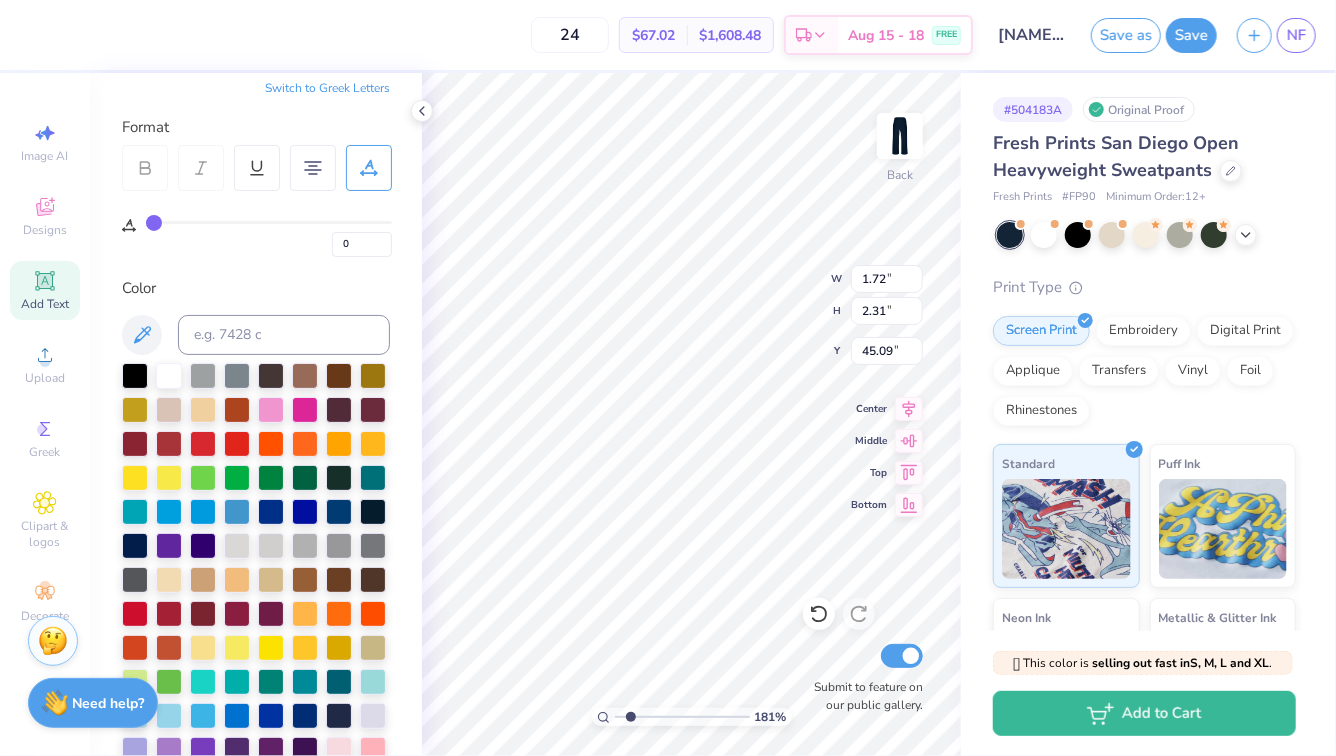 type on "1.69" 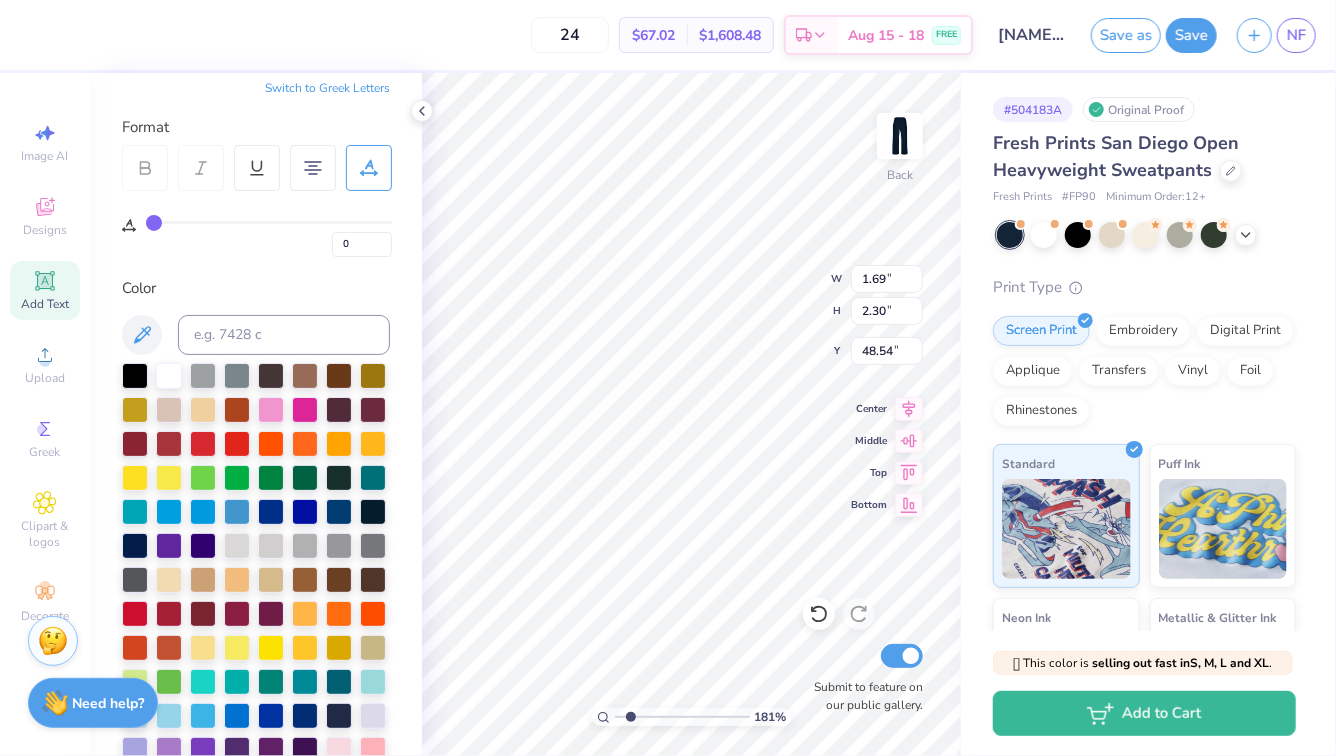 type on "47.93" 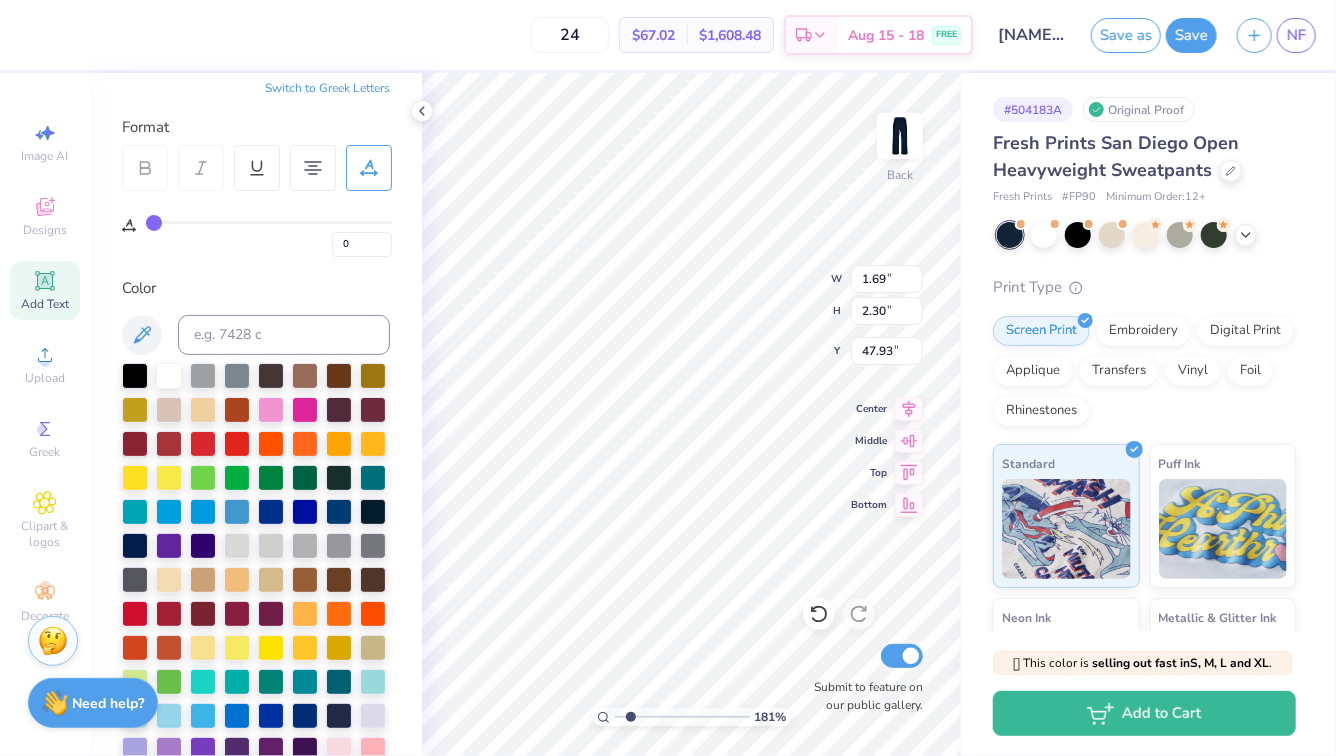 type on "1.72" 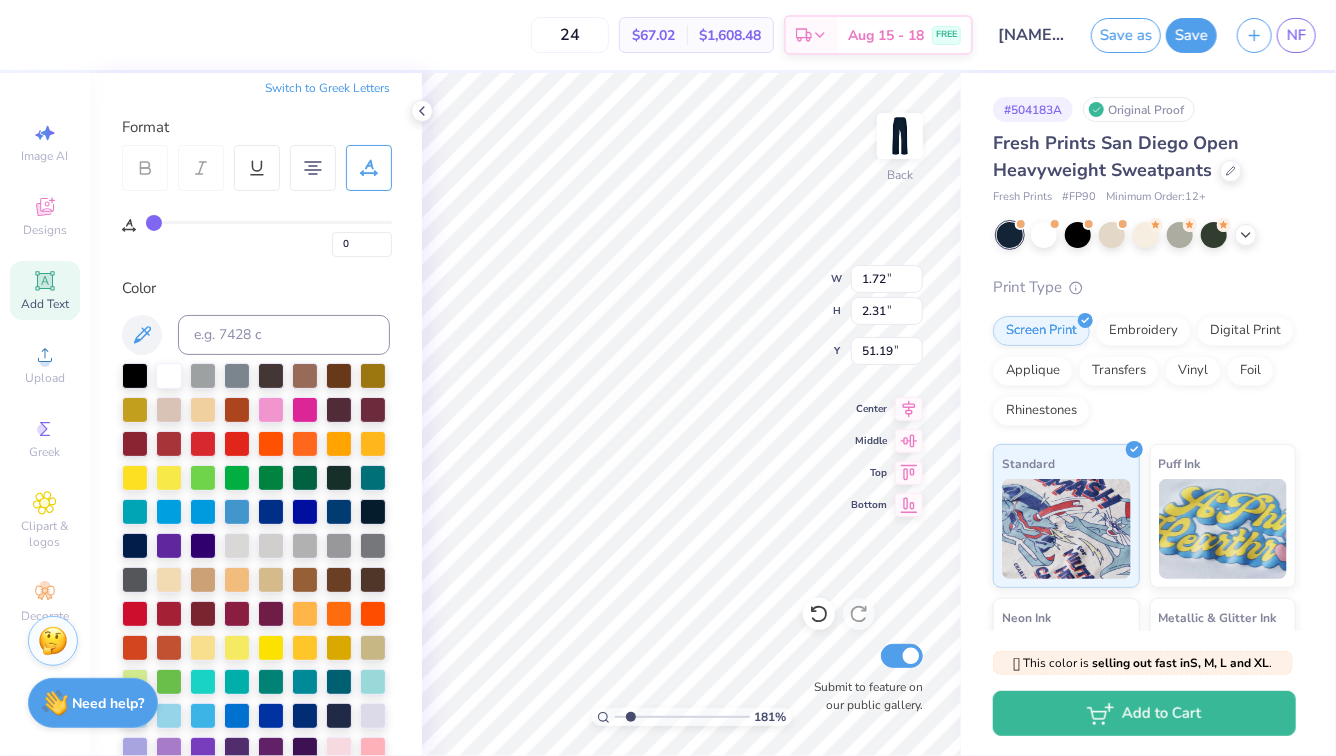 type on "50.79" 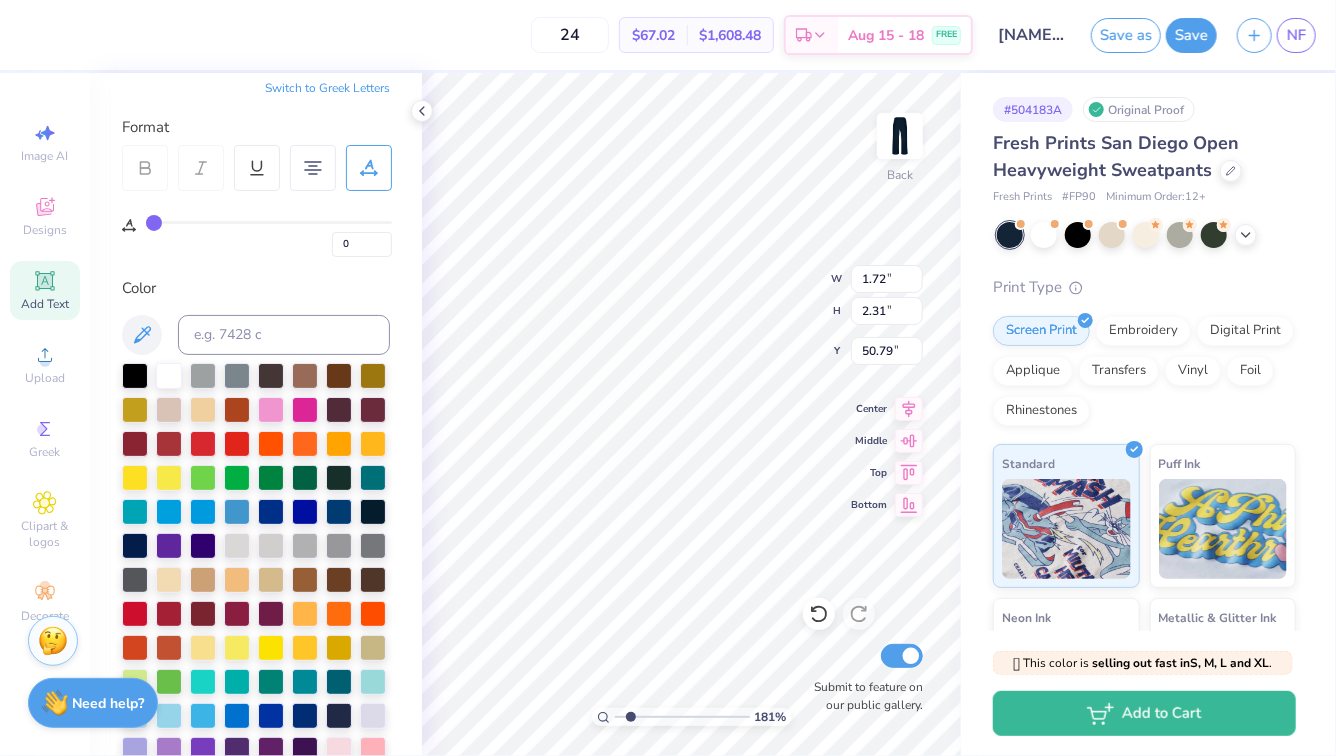 type on "0.77" 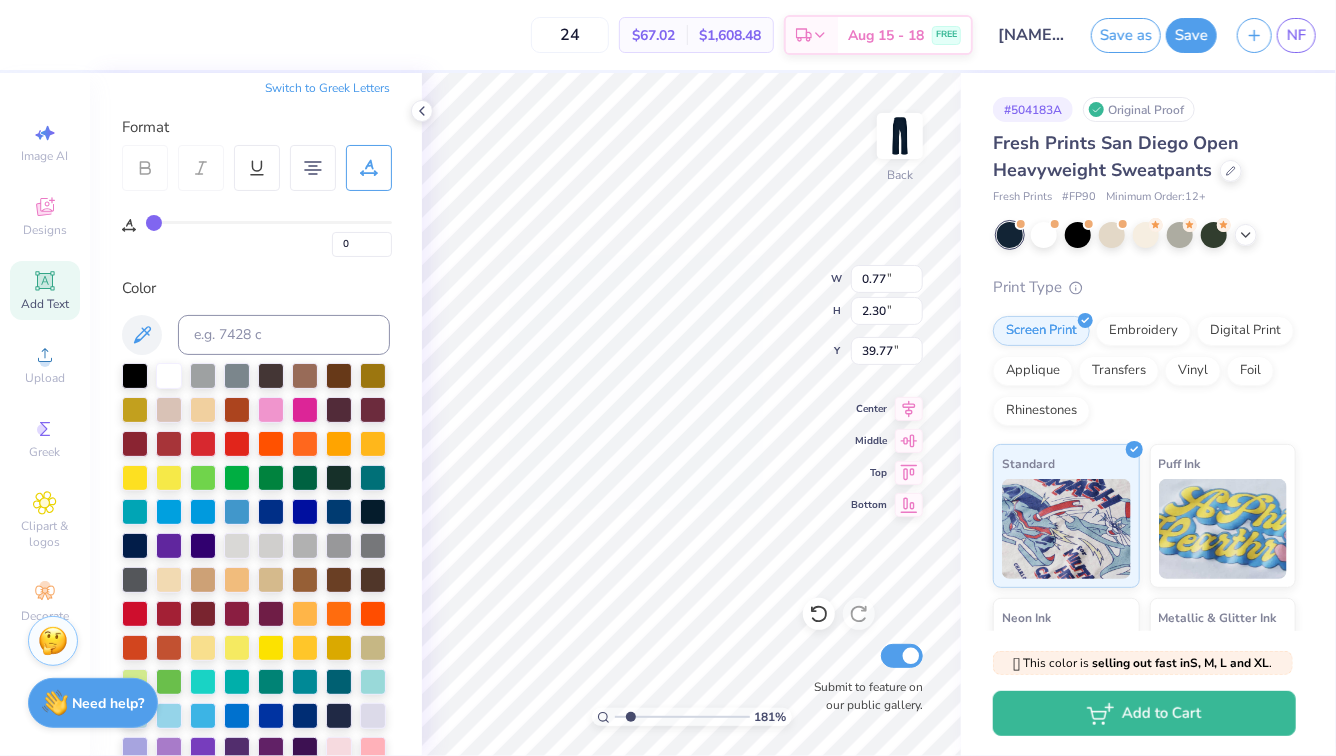 type on "42.11" 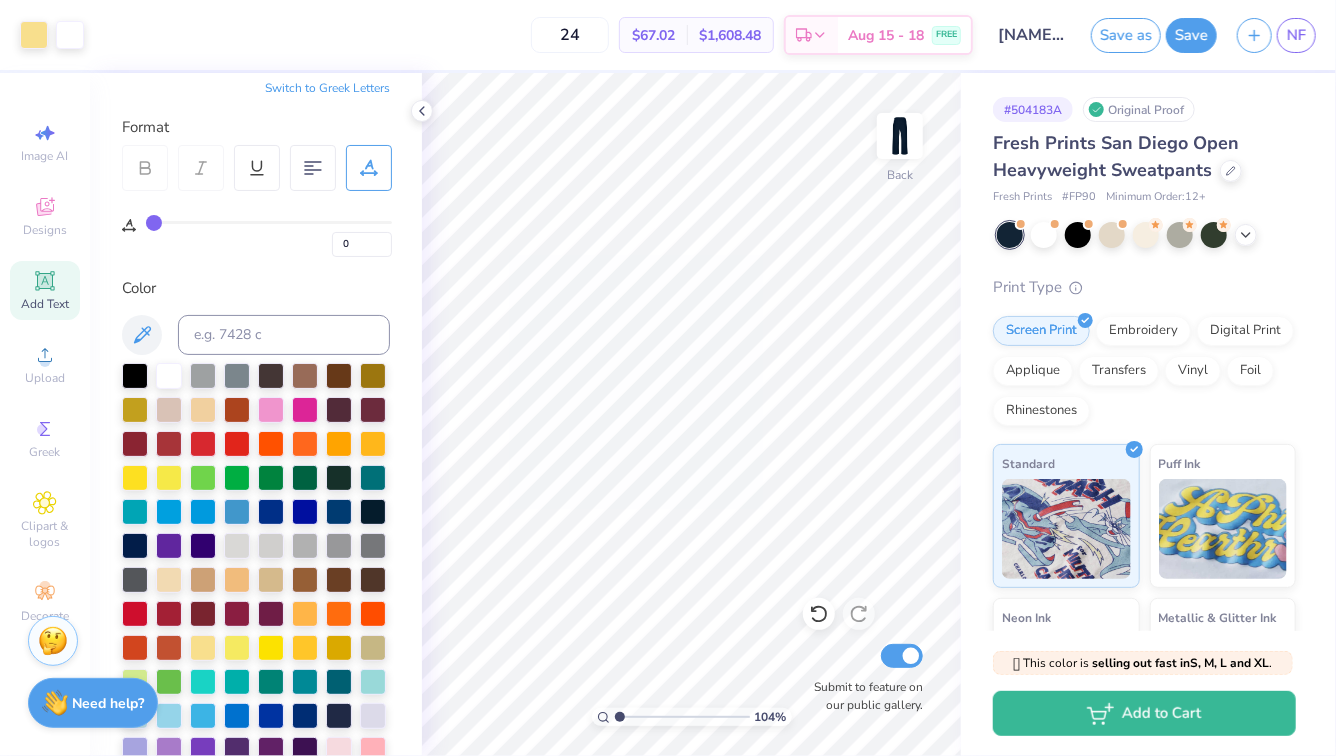 drag, startPoint x: 627, startPoint y: 716, endPoint x: 614, endPoint y: 716, distance: 13 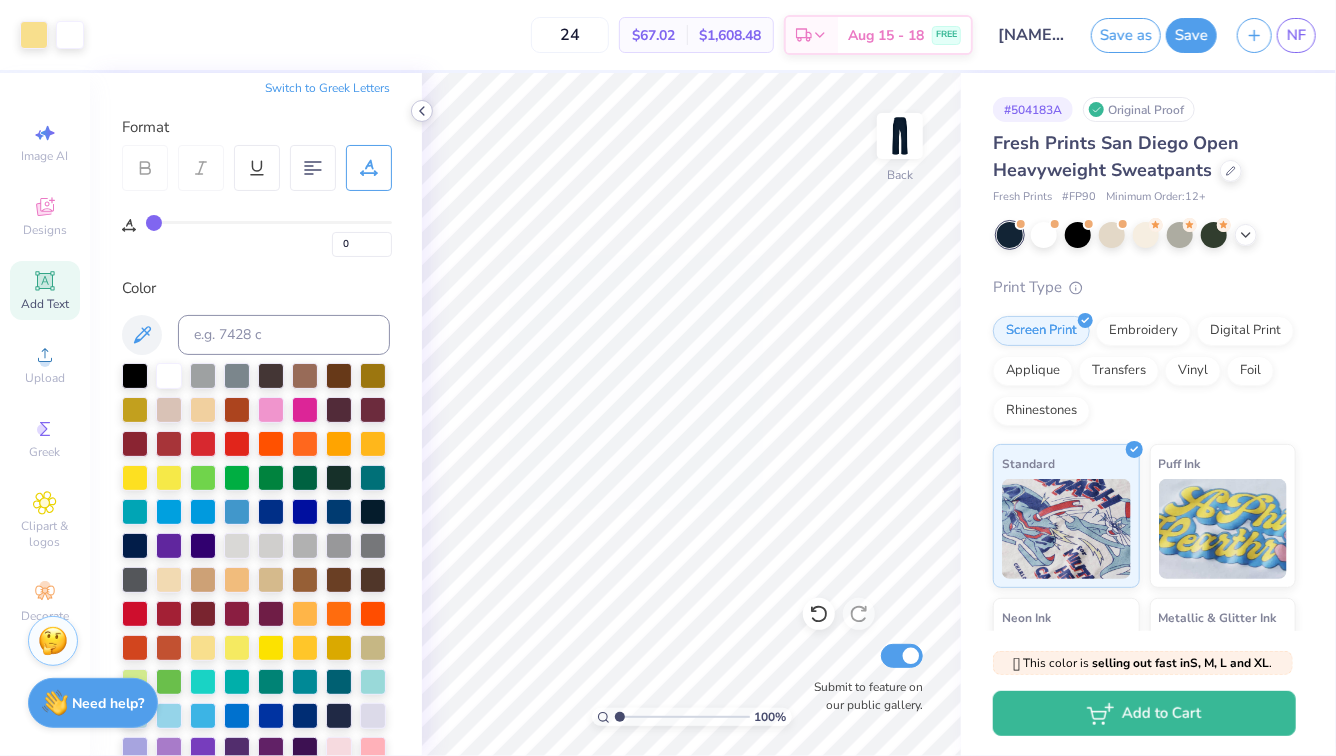 click at bounding box center (422, 111) 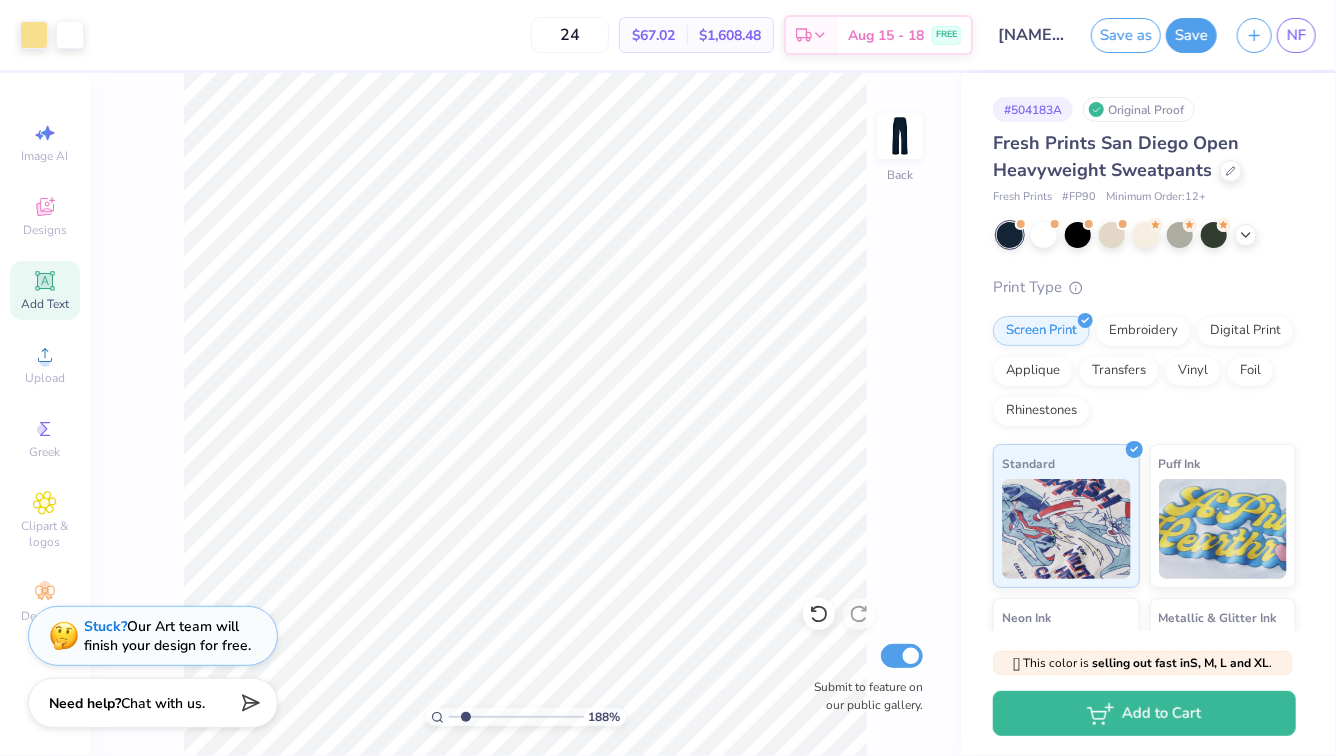 type on "1.88" 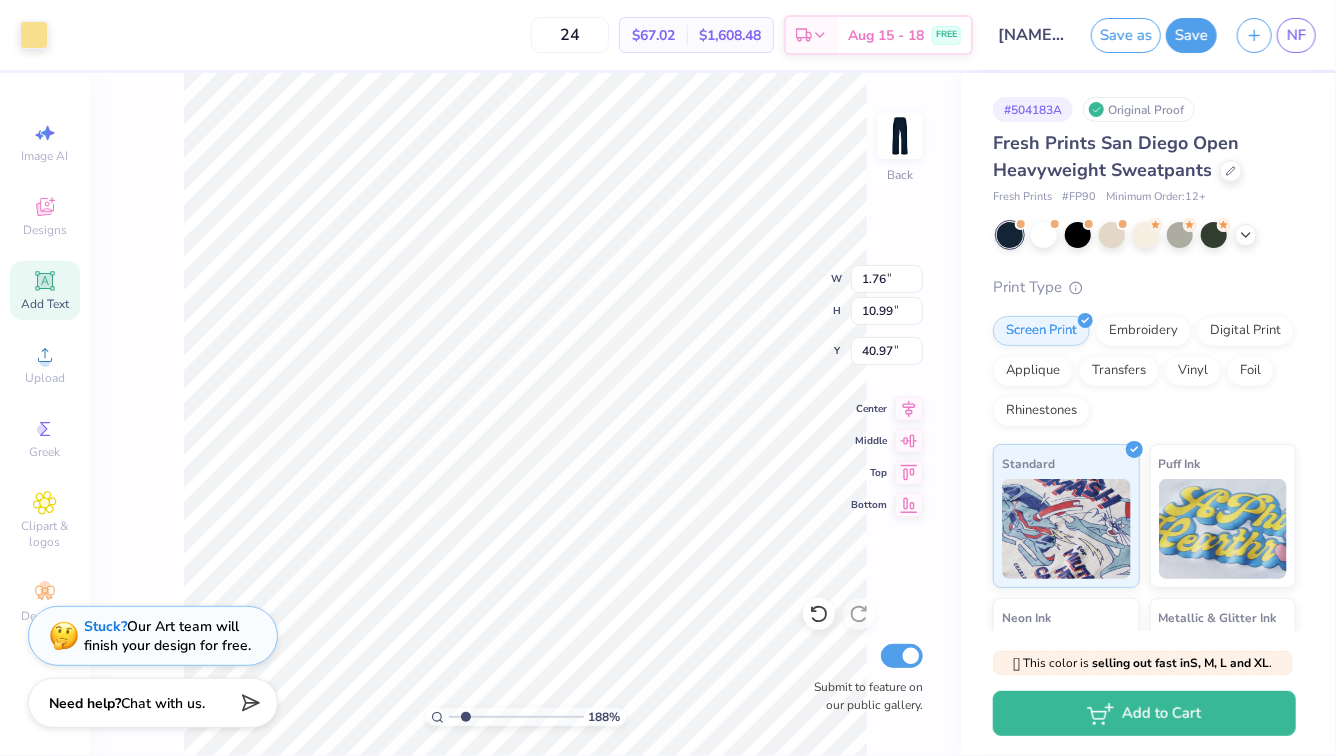 type on "40.97" 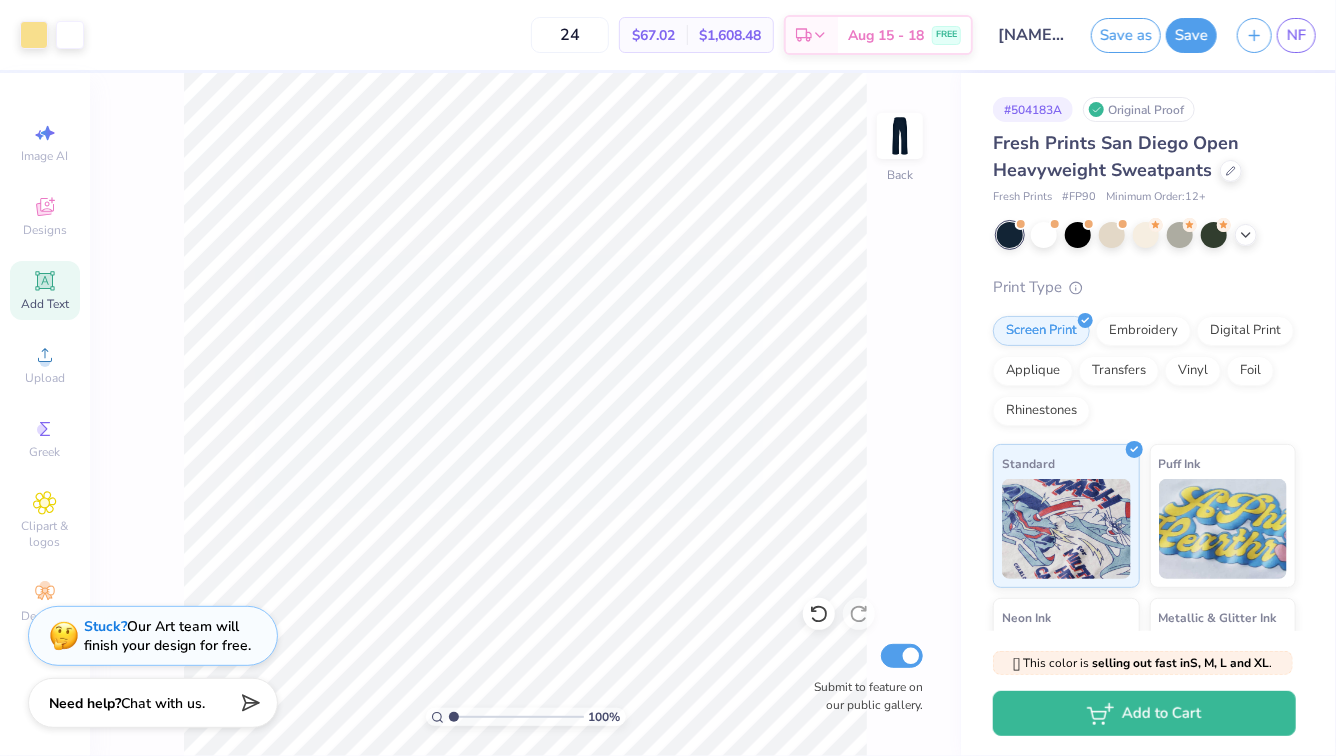 drag, startPoint x: 464, startPoint y: 715, endPoint x: 414, endPoint y: 715, distance: 50 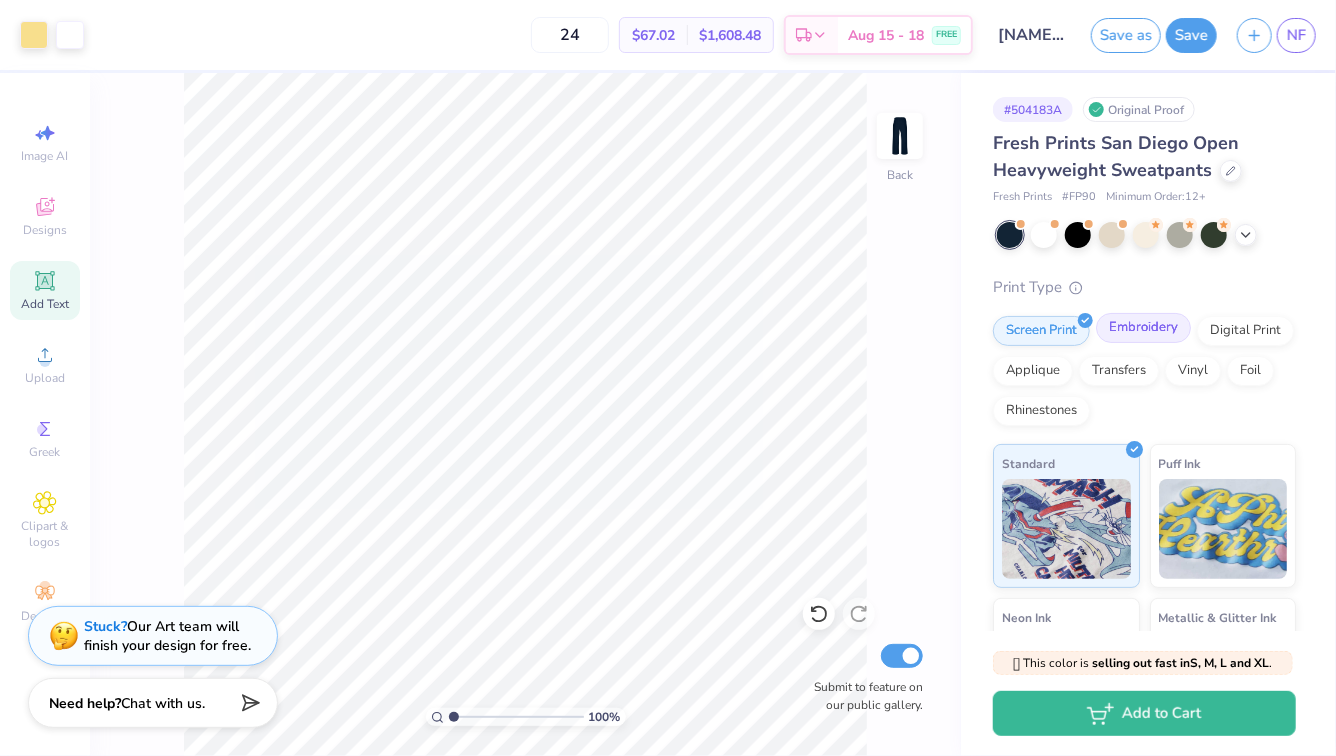 click on "Embroidery" at bounding box center (1143, 328) 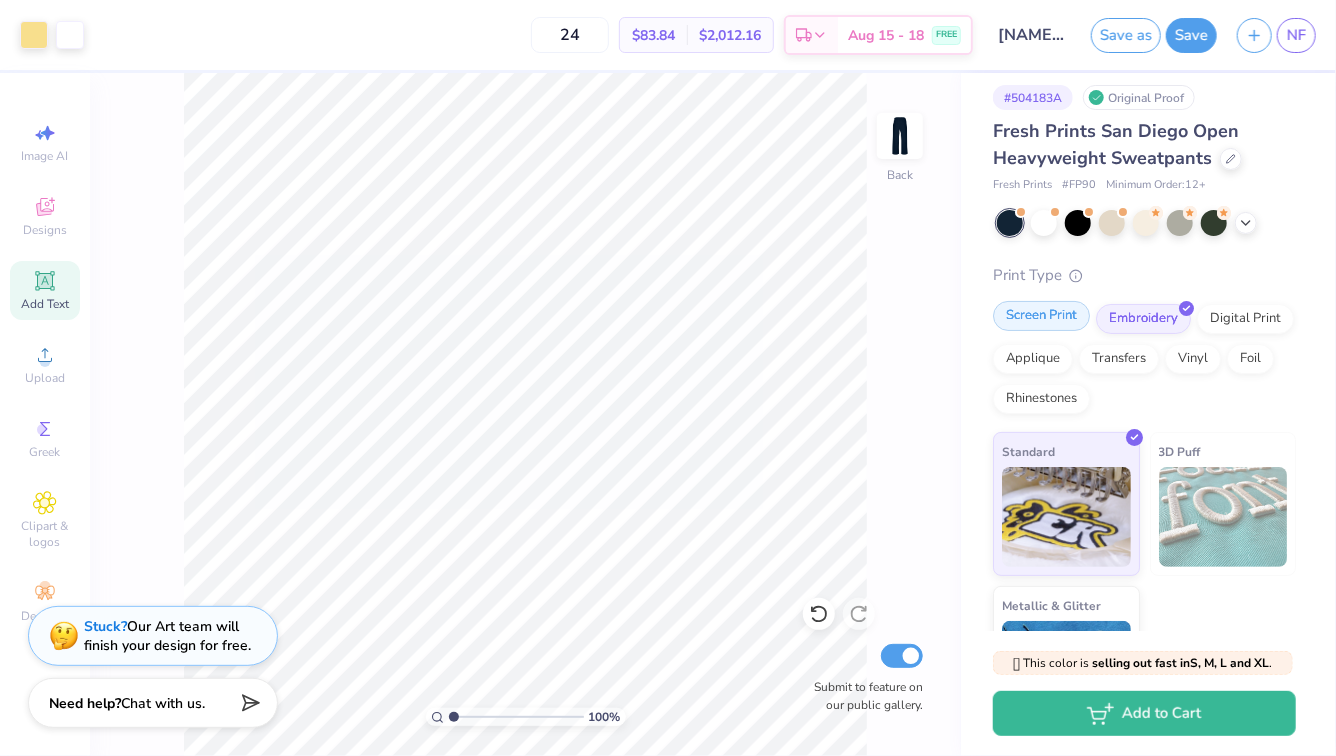 scroll, scrollTop: 11, scrollLeft: 0, axis: vertical 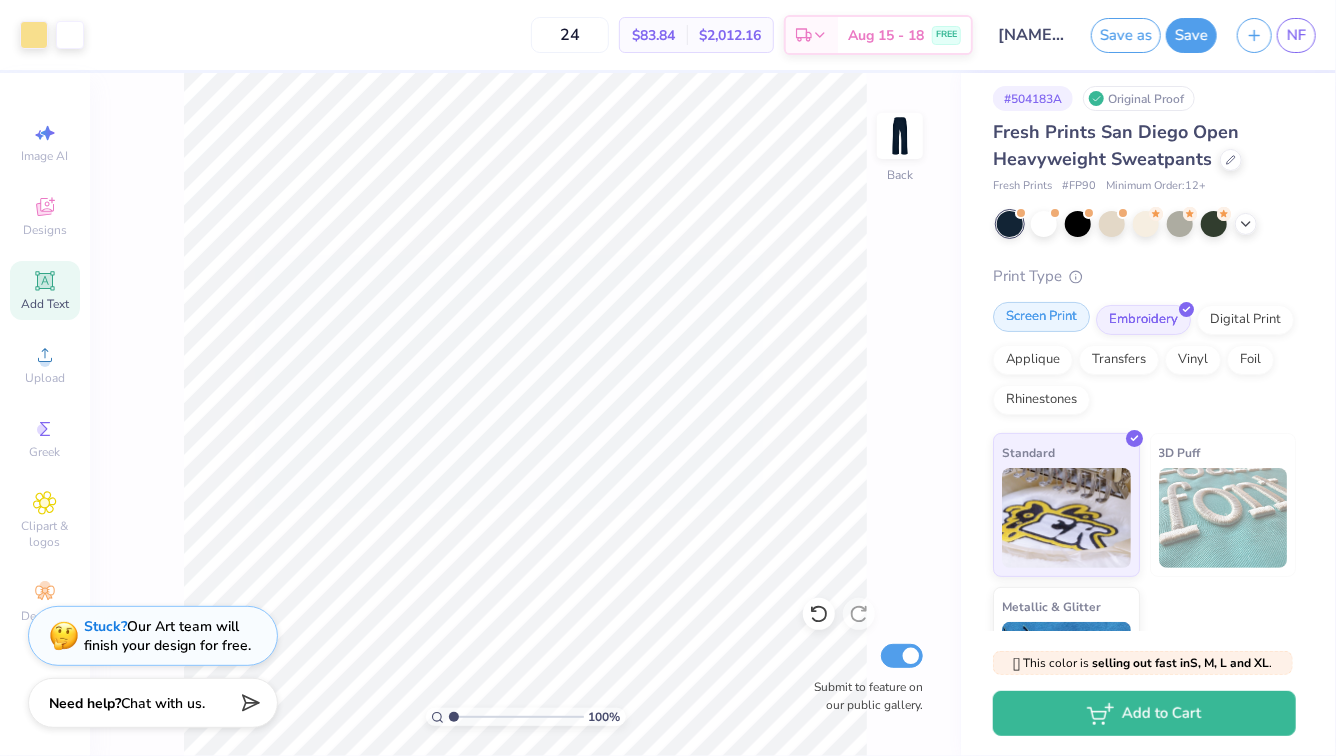 click on "Screen Print" at bounding box center (1041, 317) 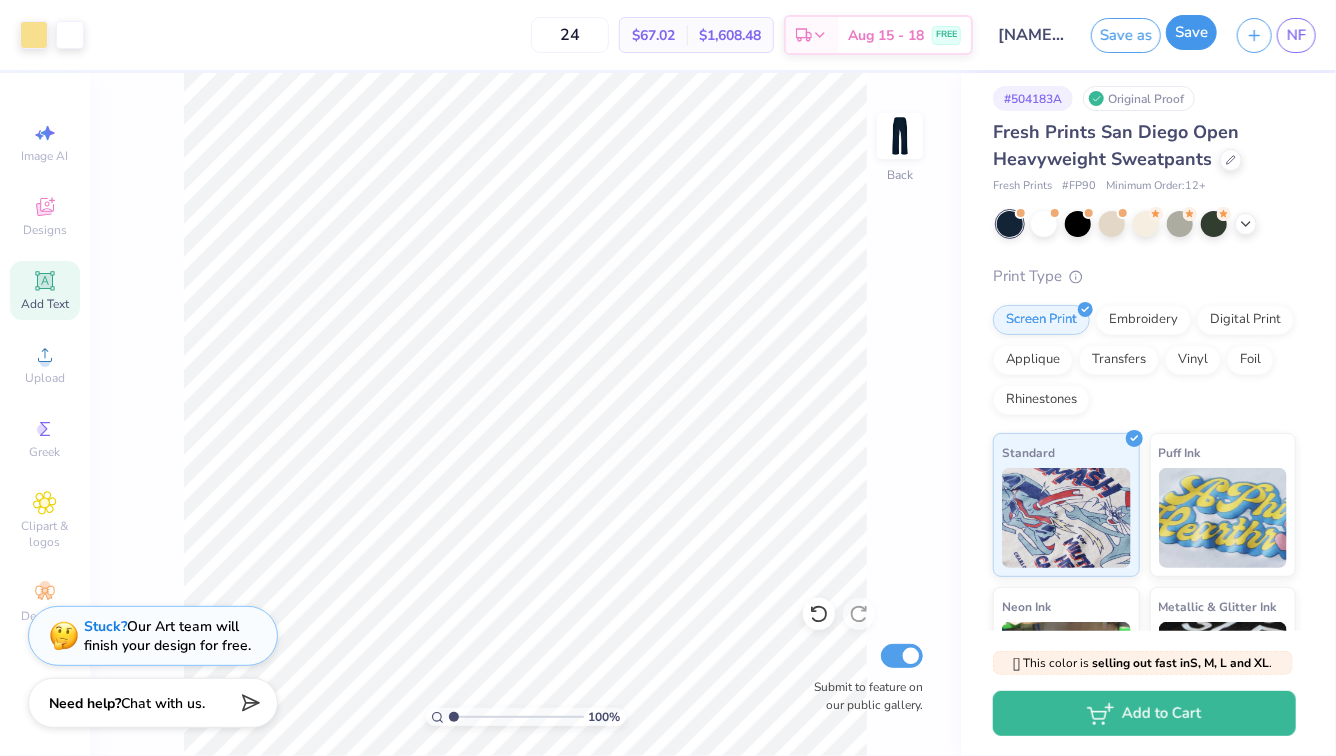 click on "Save" at bounding box center (1191, 32) 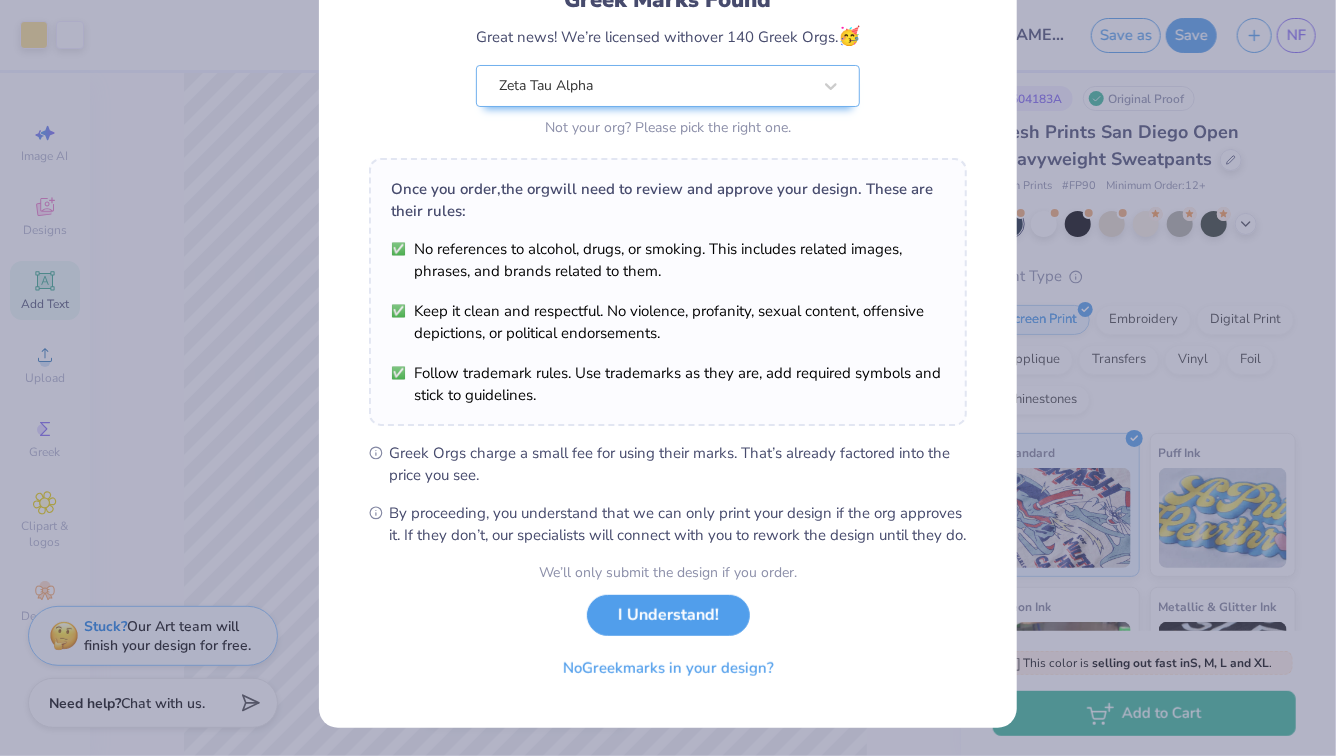 scroll, scrollTop: 179, scrollLeft: 0, axis: vertical 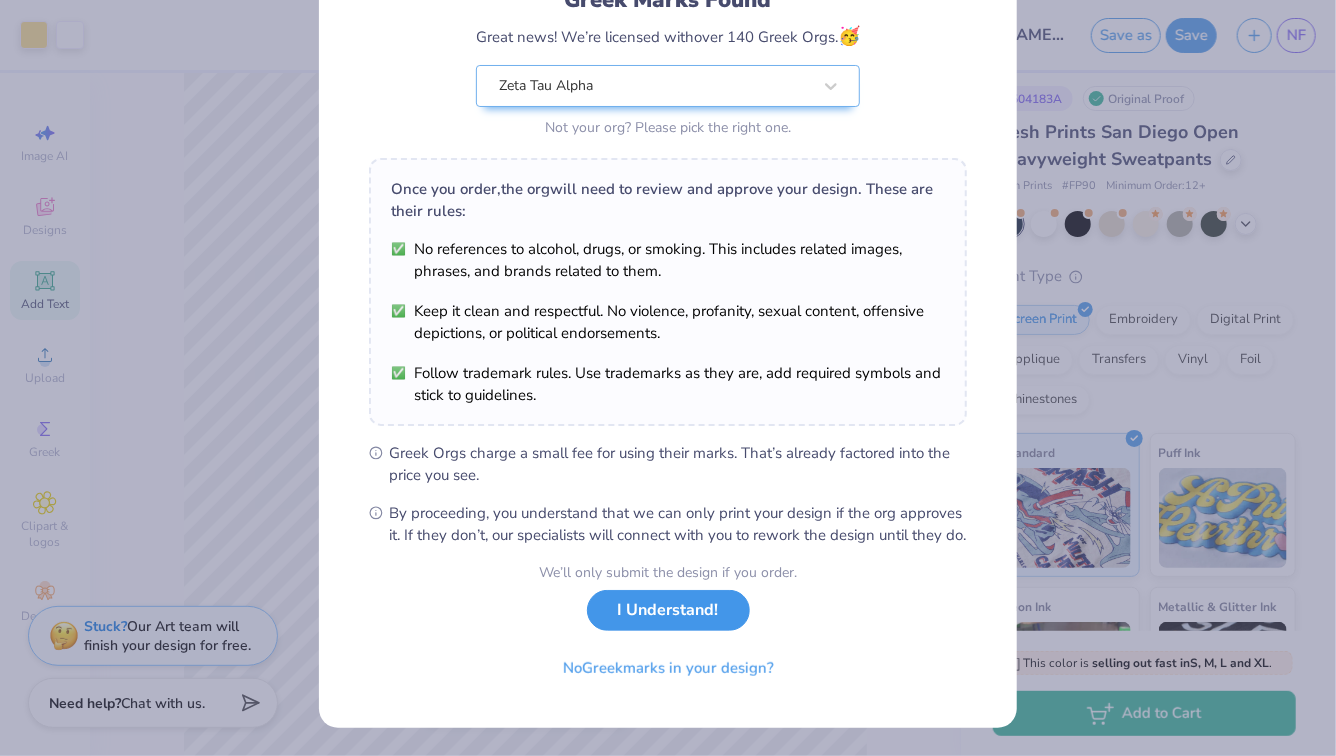 click on "I Understand!" at bounding box center [668, 610] 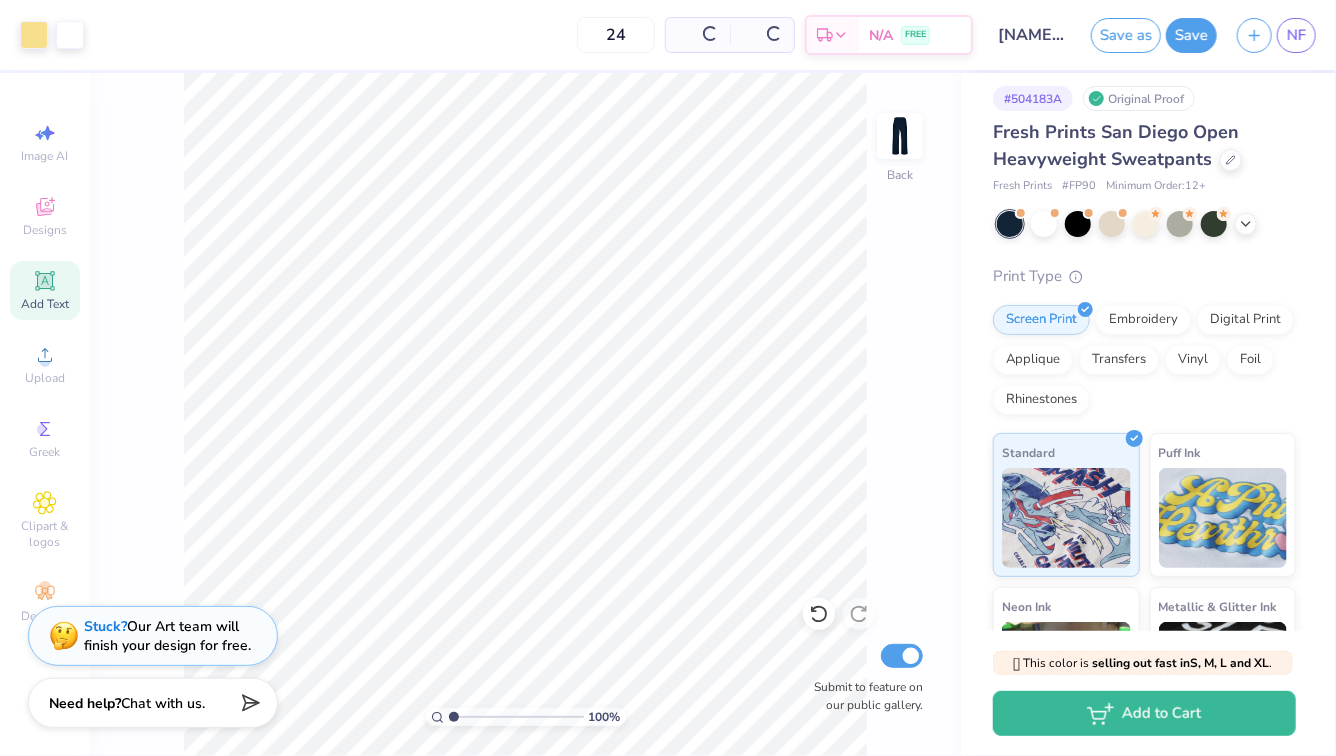 scroll, scrollTop: 0, scrollLeft: 0, axis: both 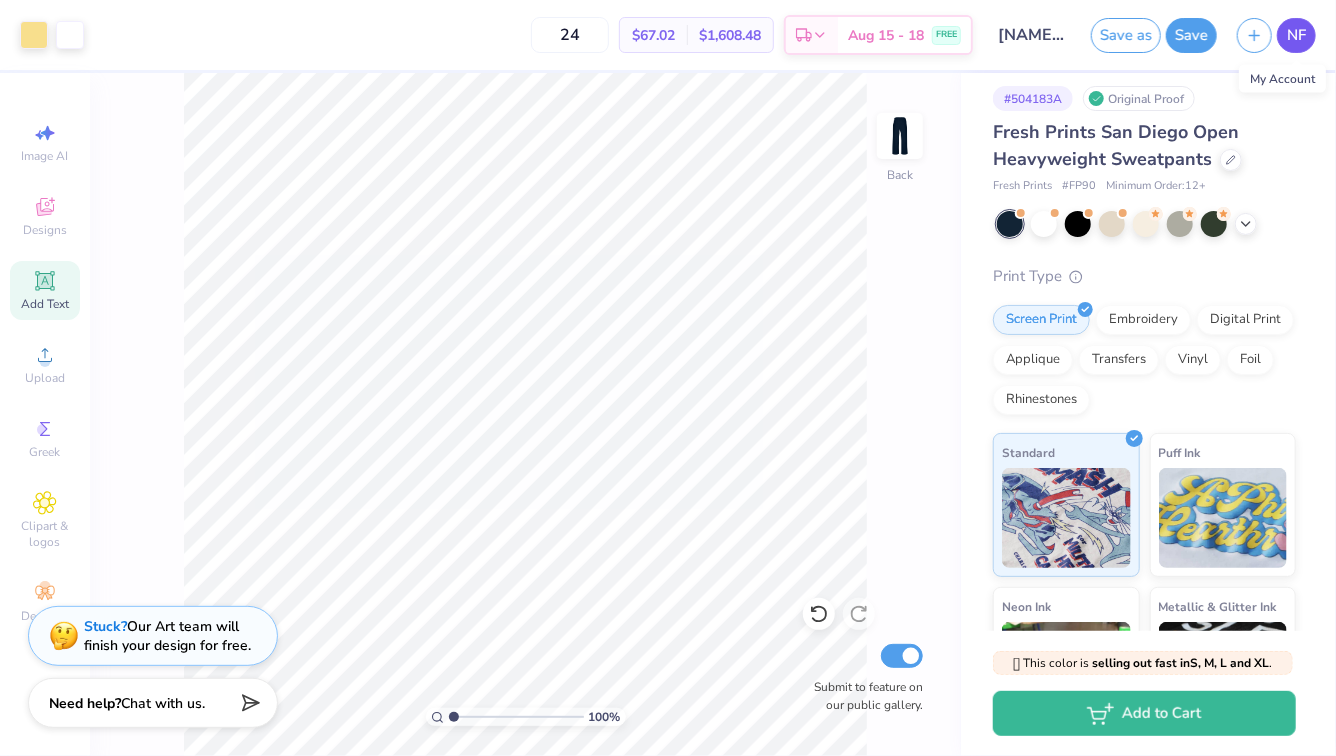 click on "NF" at bounding box center (1296, 35) 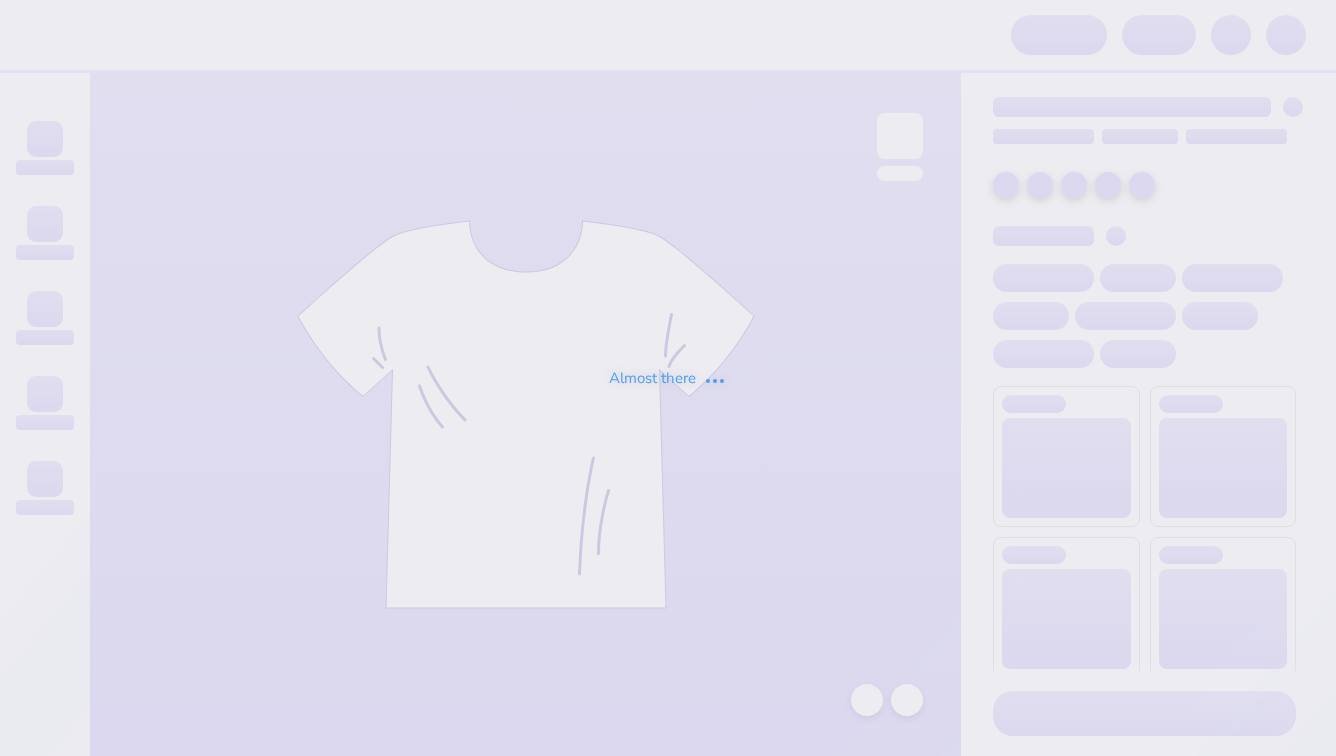 scroll, scrollTop: 0, scrollLeft: 0, axis: both 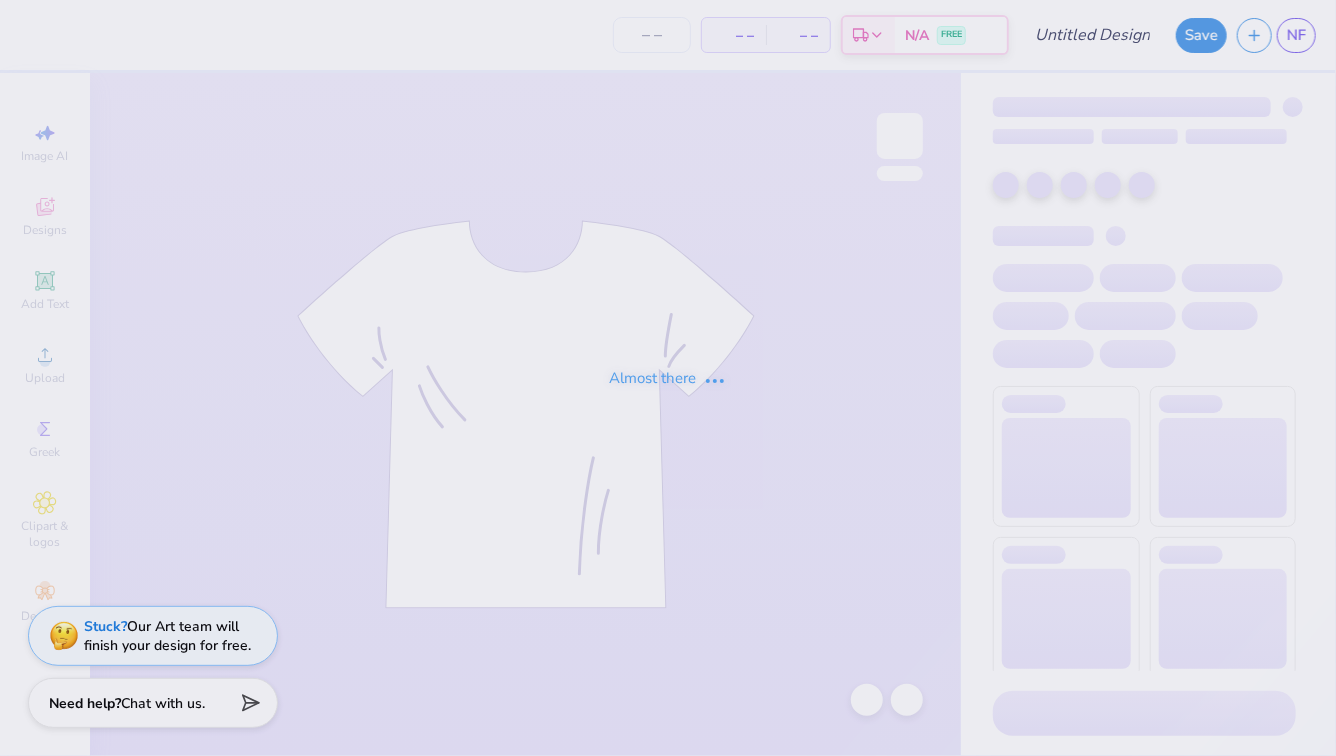 type on "ZTA Fall 25' crewneck" 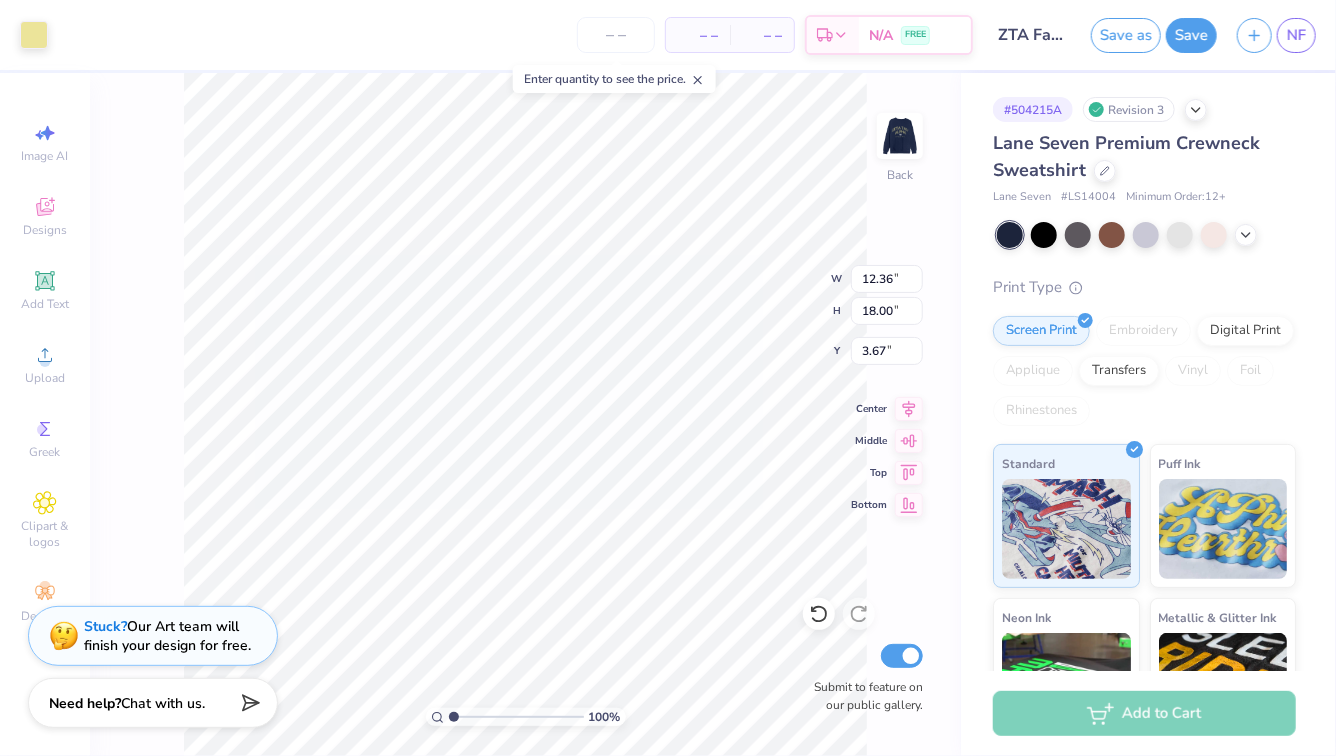 type on "3.44" 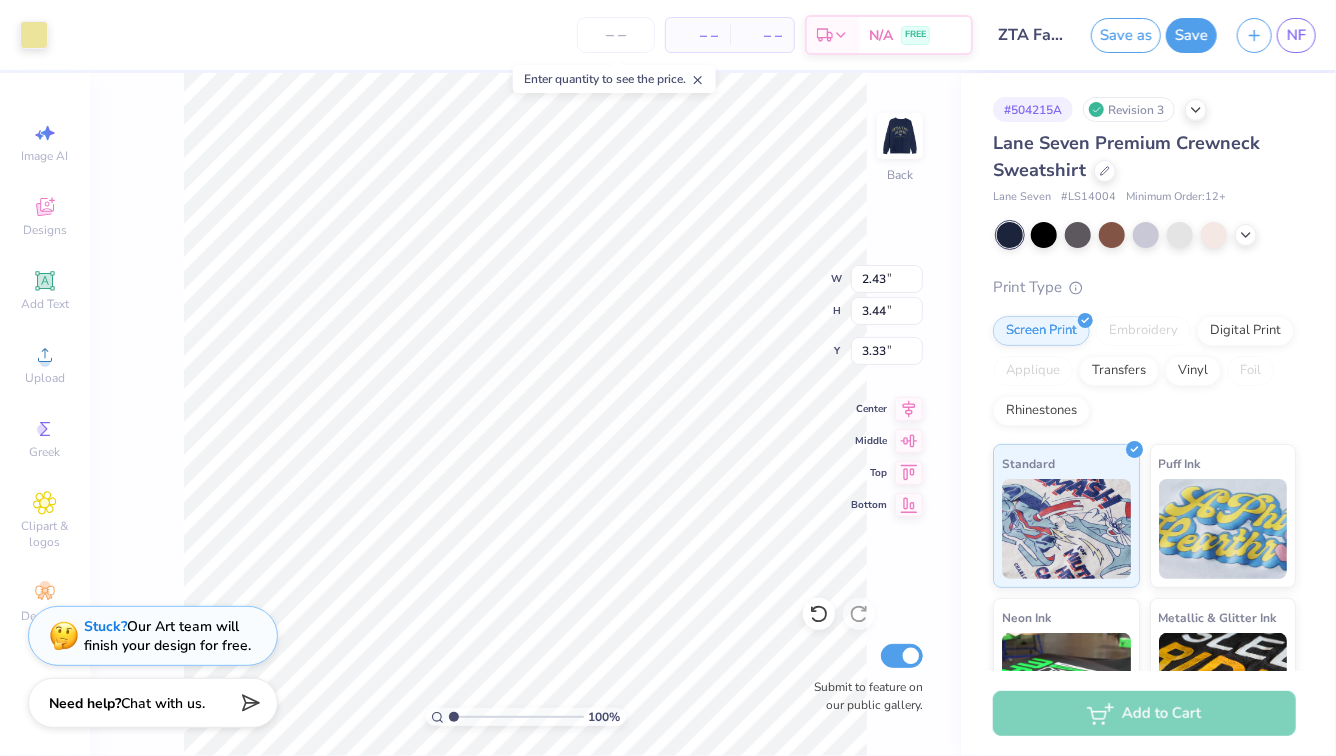 type on "3.57" 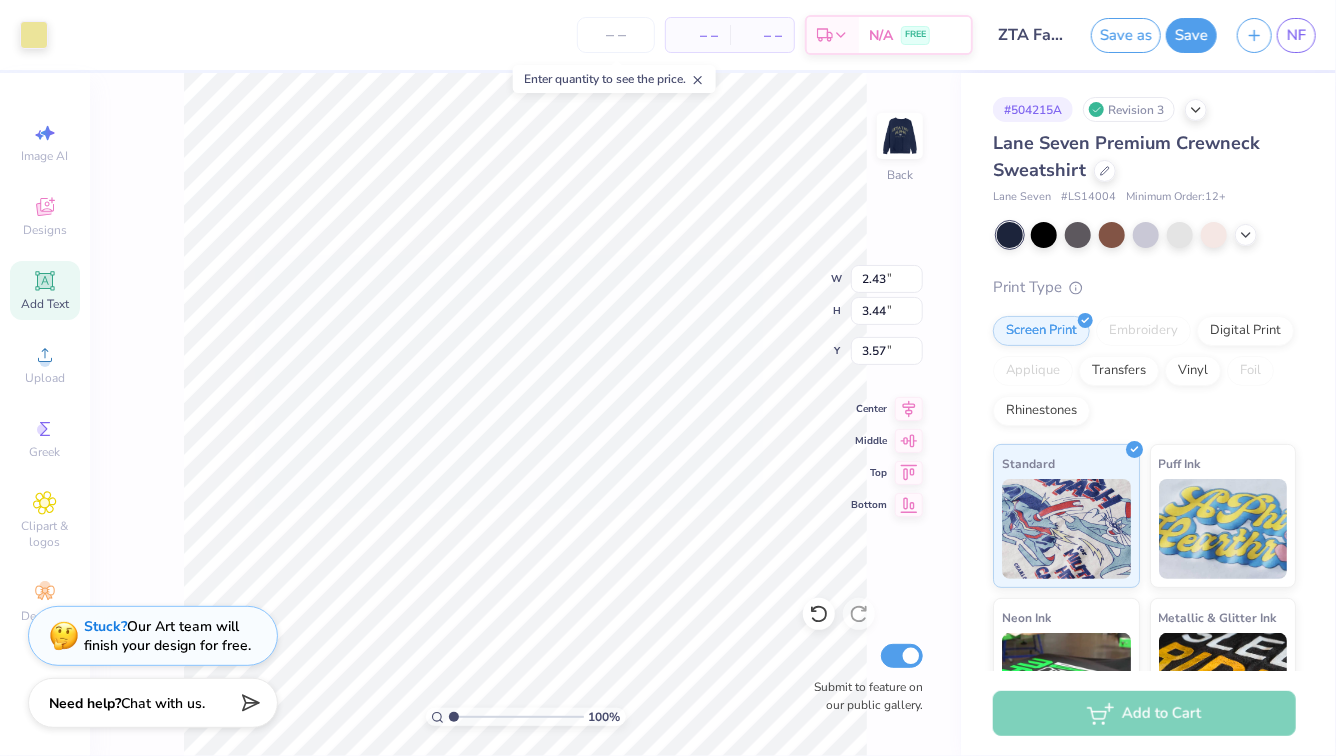 click on "Add Text" at bounding box center [45, 290] 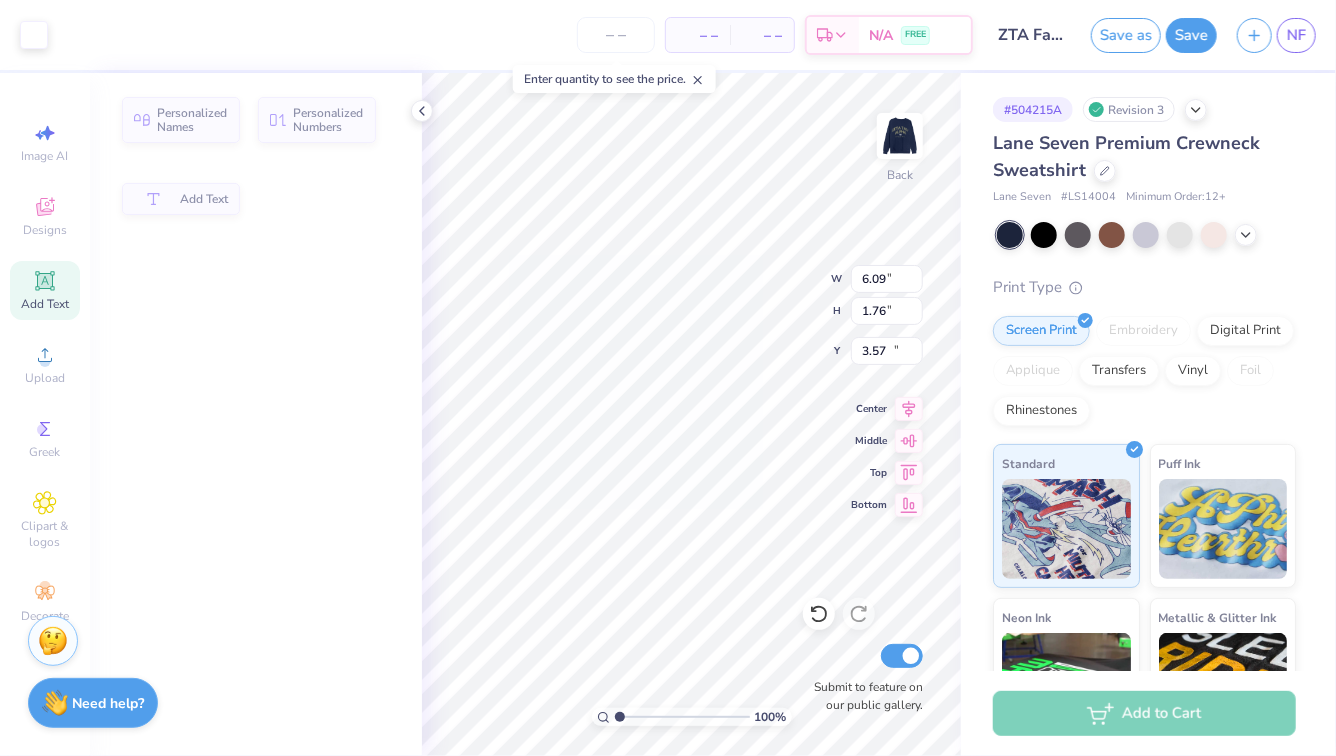 type on "6.09" 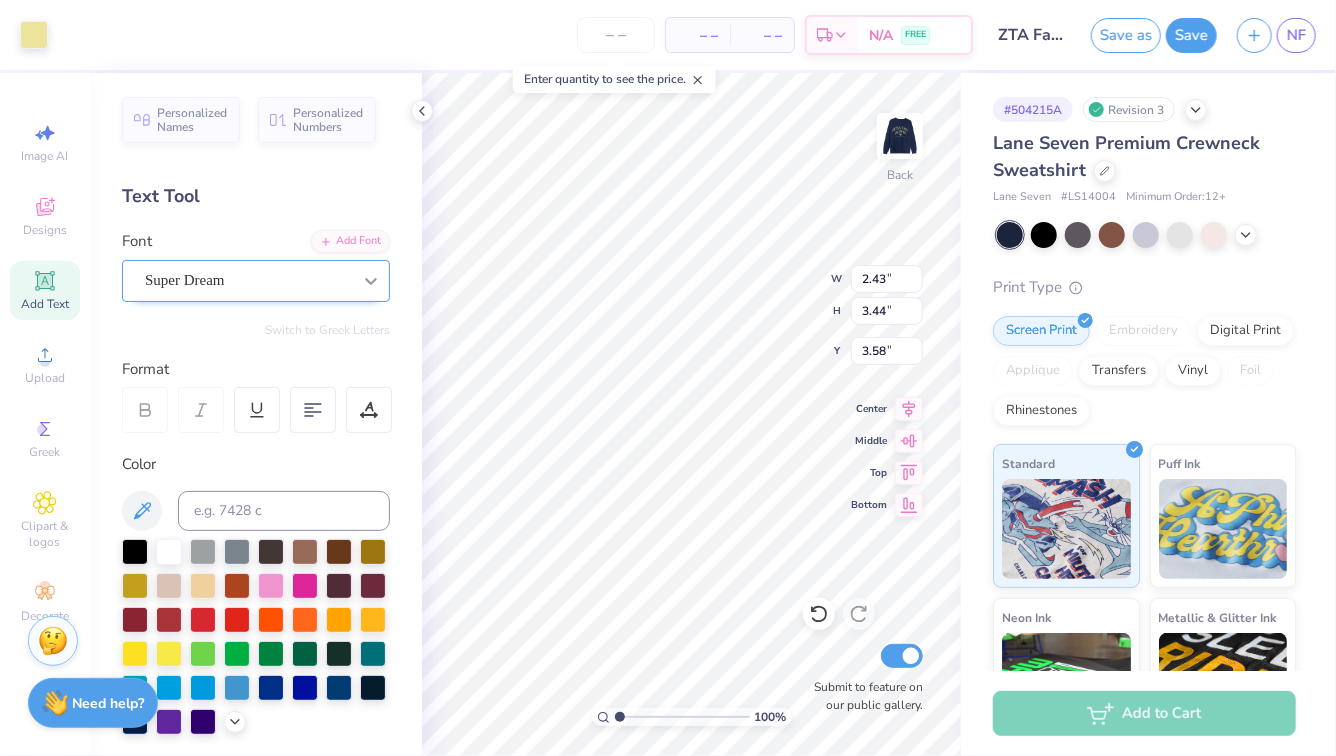 click 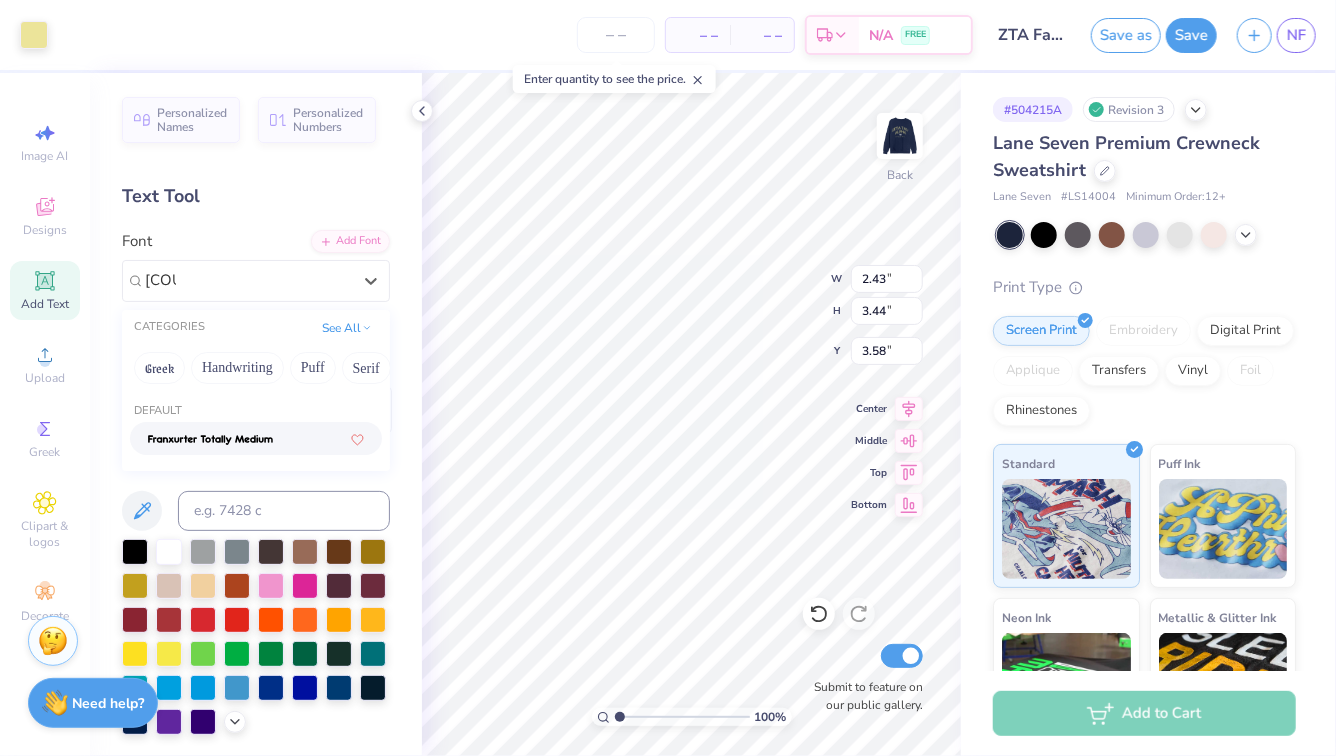 click at bounding box center [210, 440] 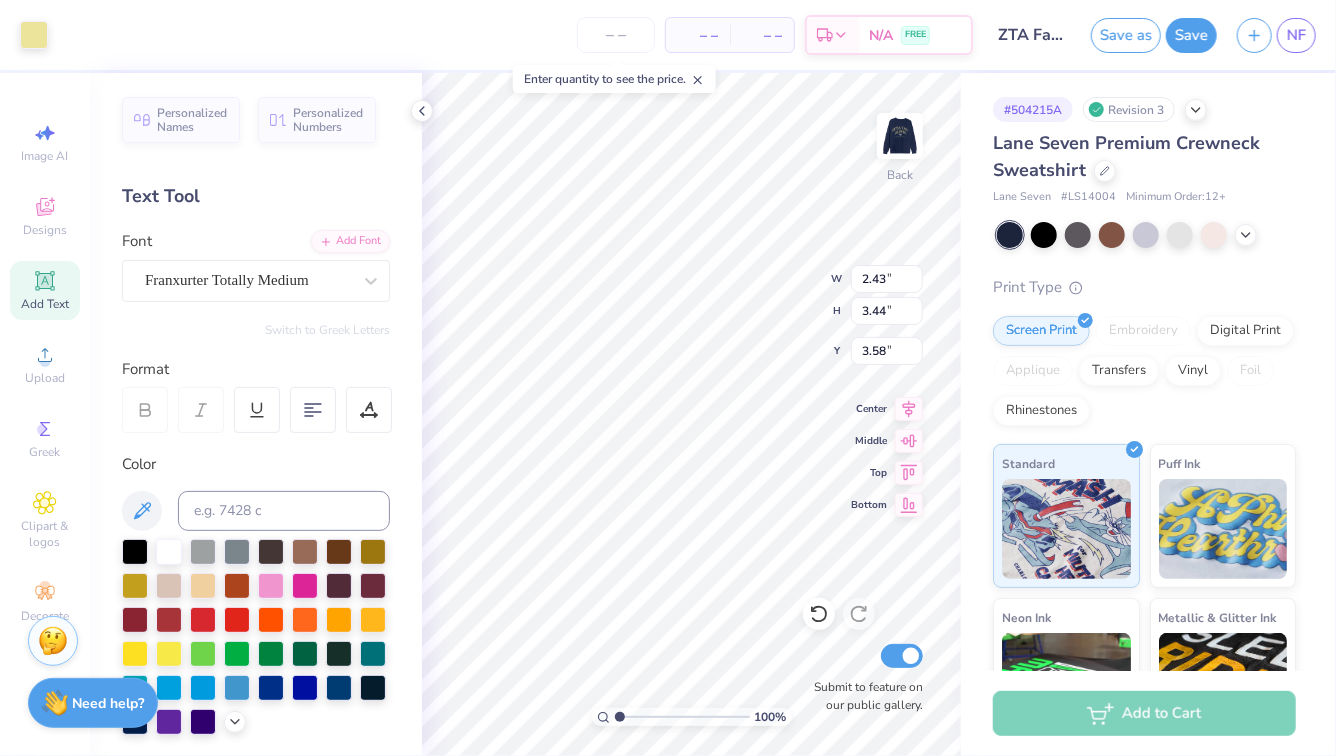 type on "4.75" 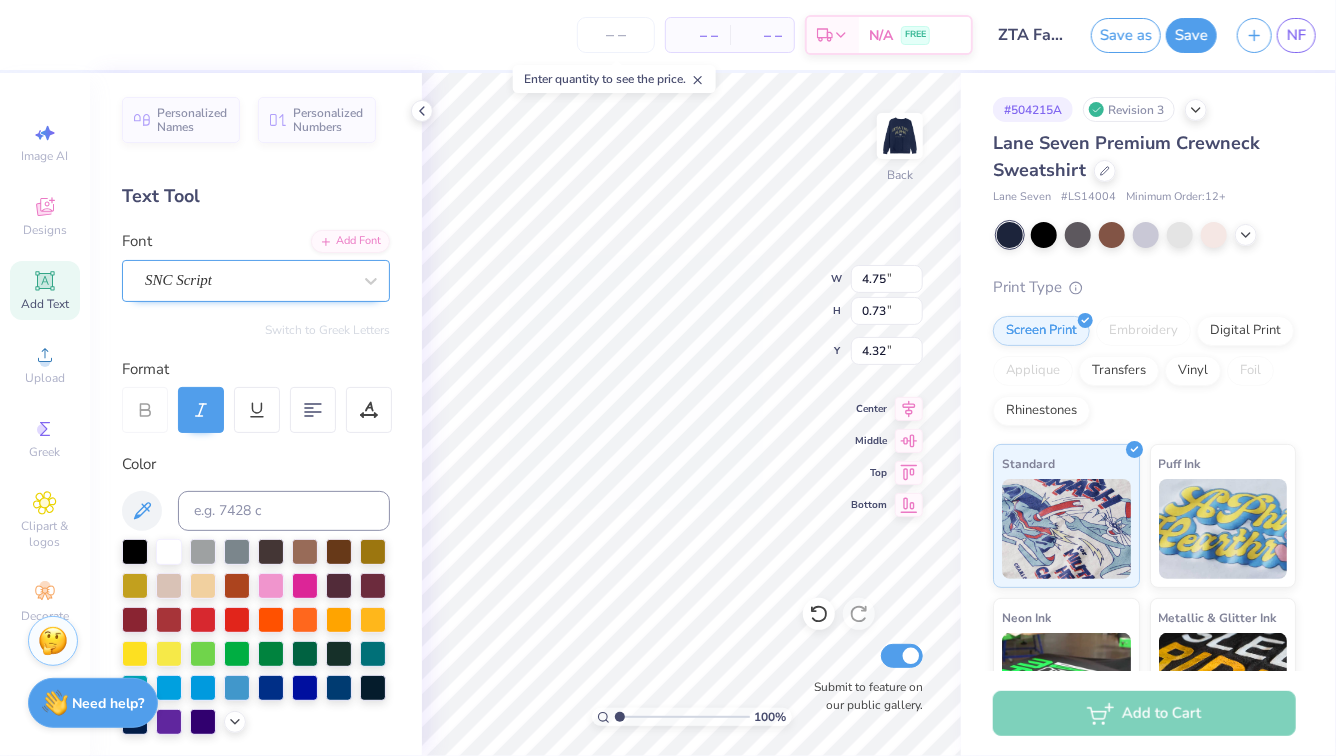 click on "SNC Script" at bounding box center [248, 280] 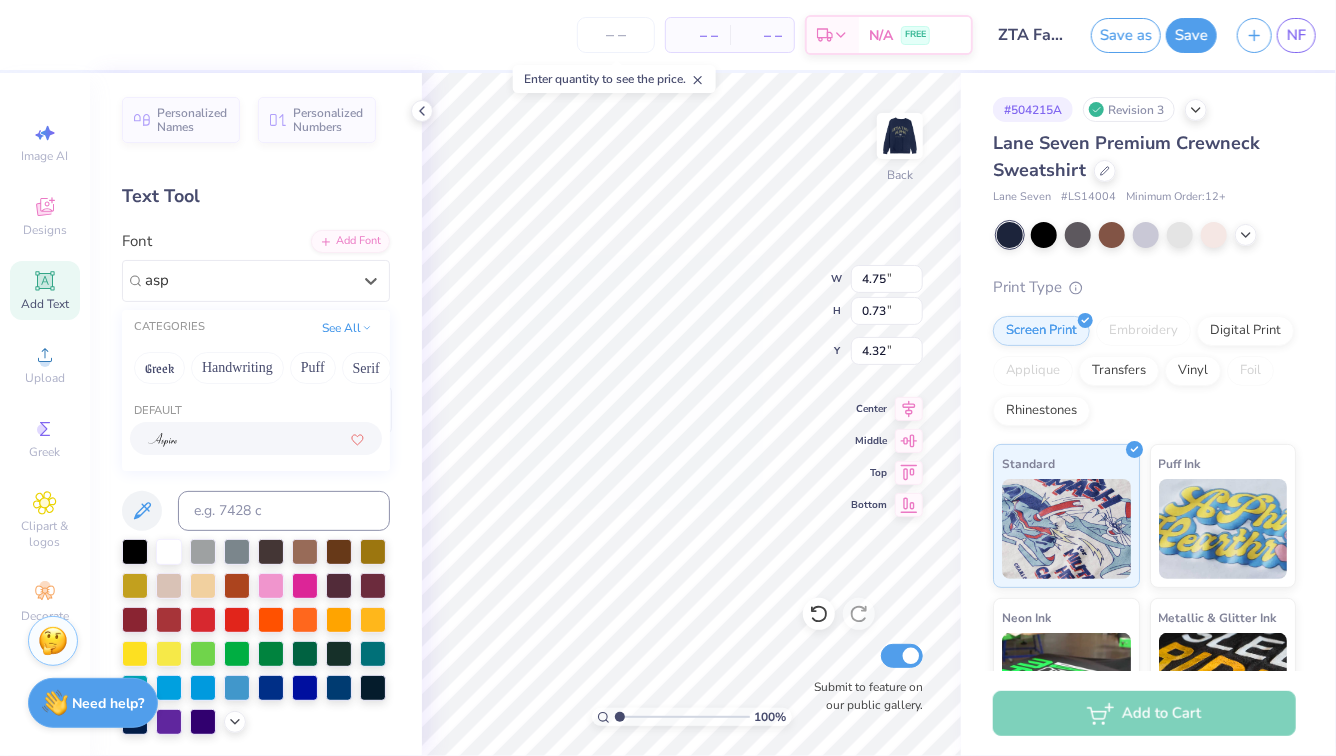 click at bounding box center [256, 438] 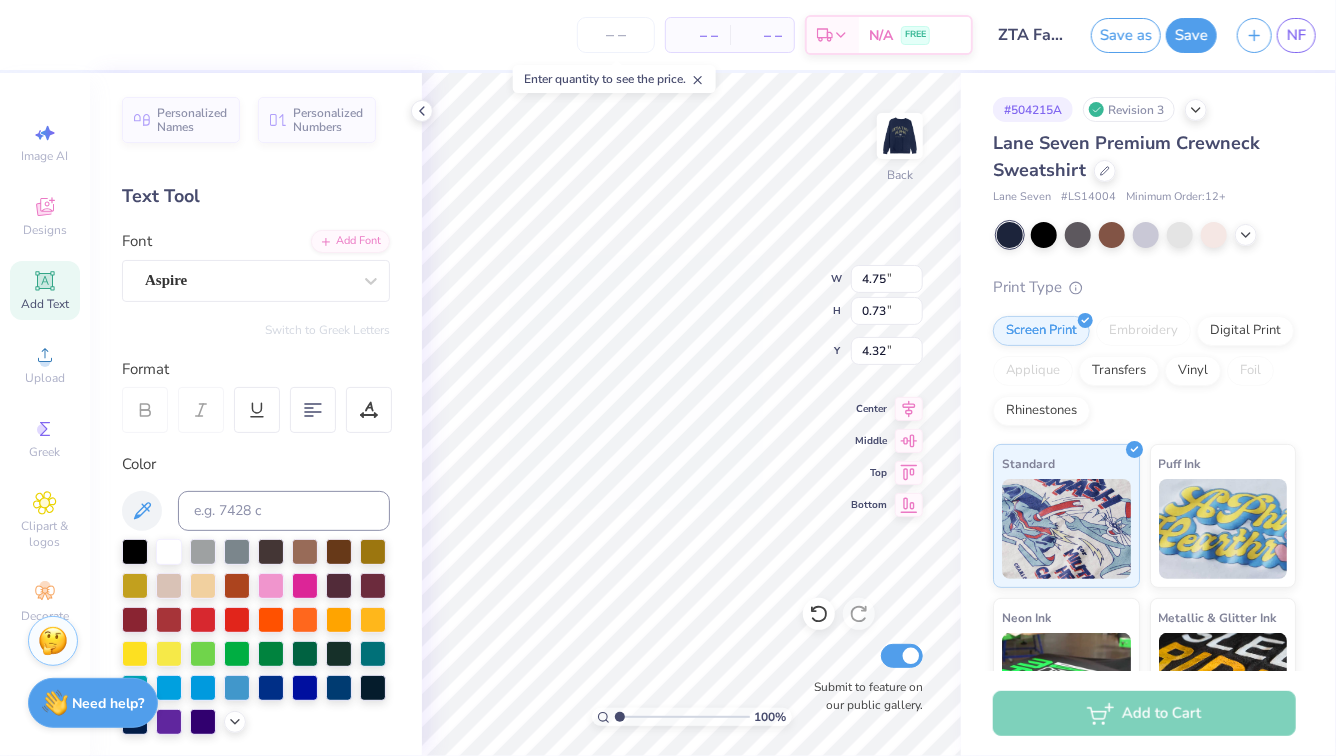 type on "3.99" 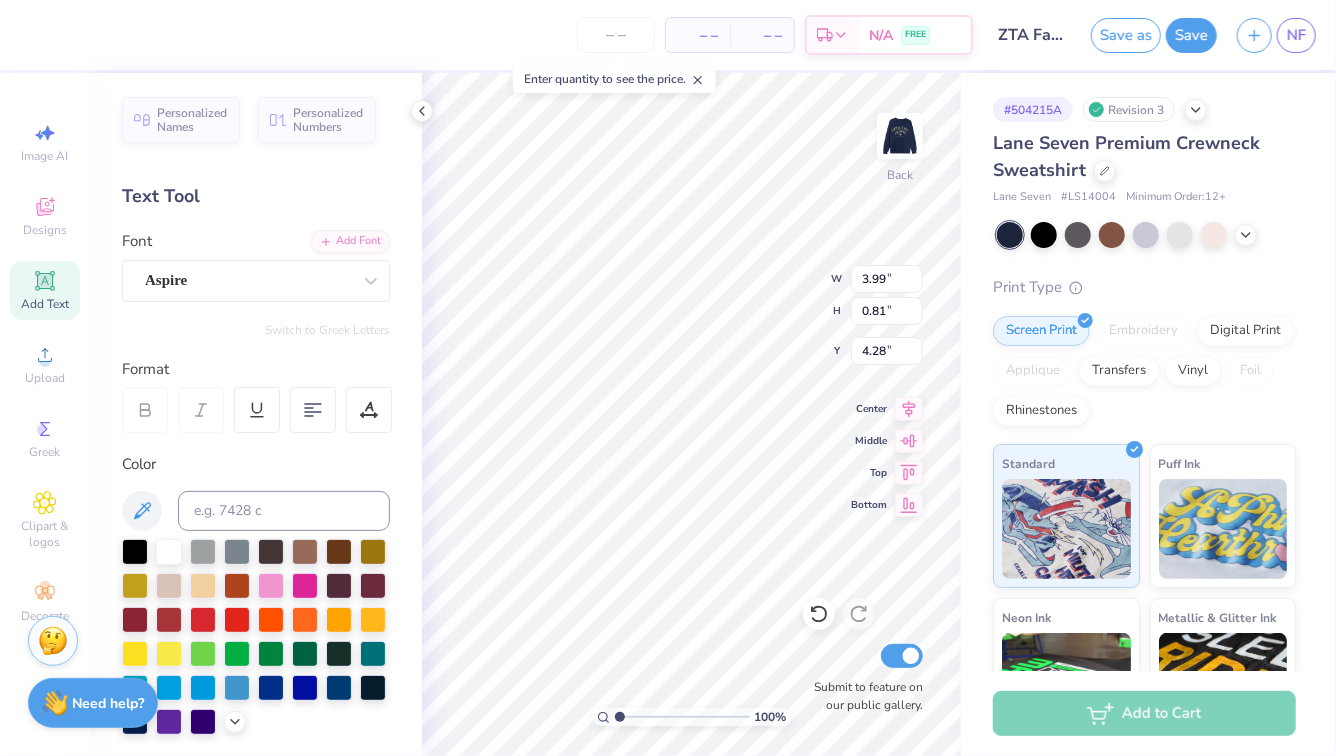 type on "2.28" 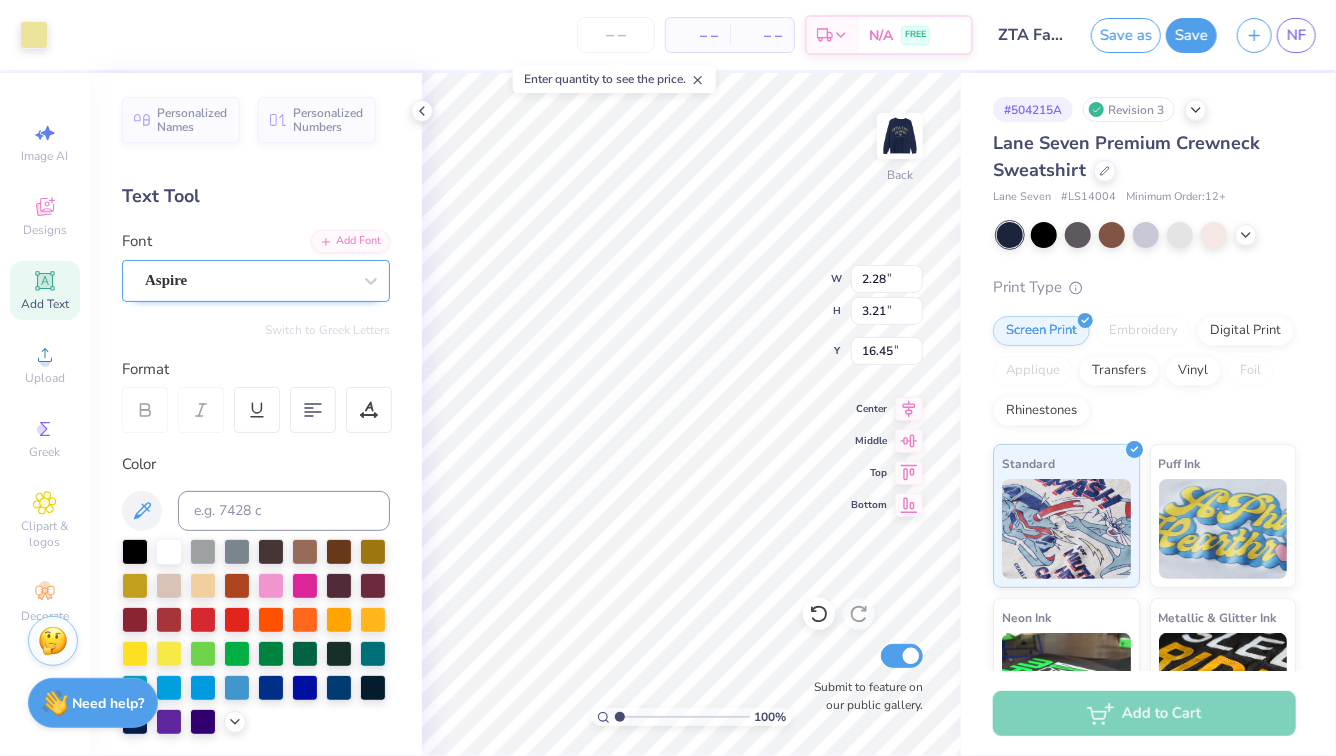 click at bounding box center [248, 280] 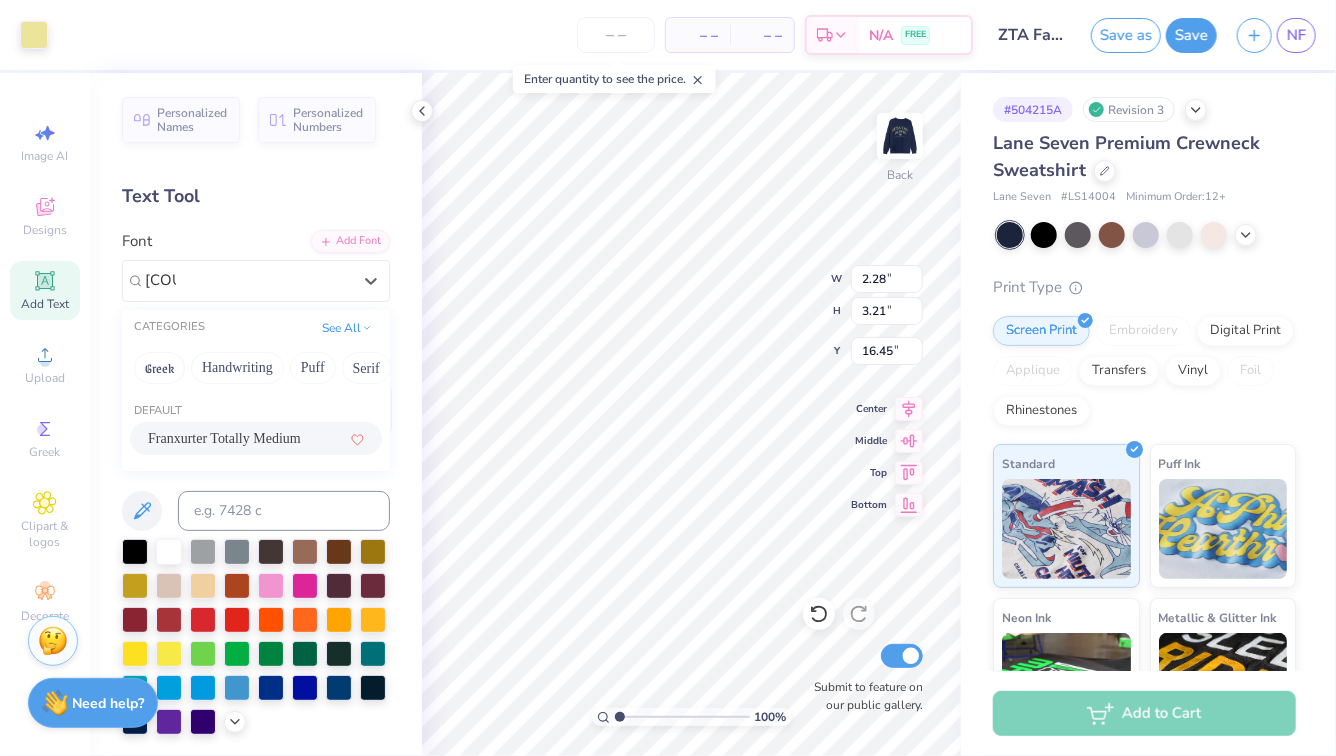 click on "Franxurter Totally Medium" at bounding box center [224, 438] 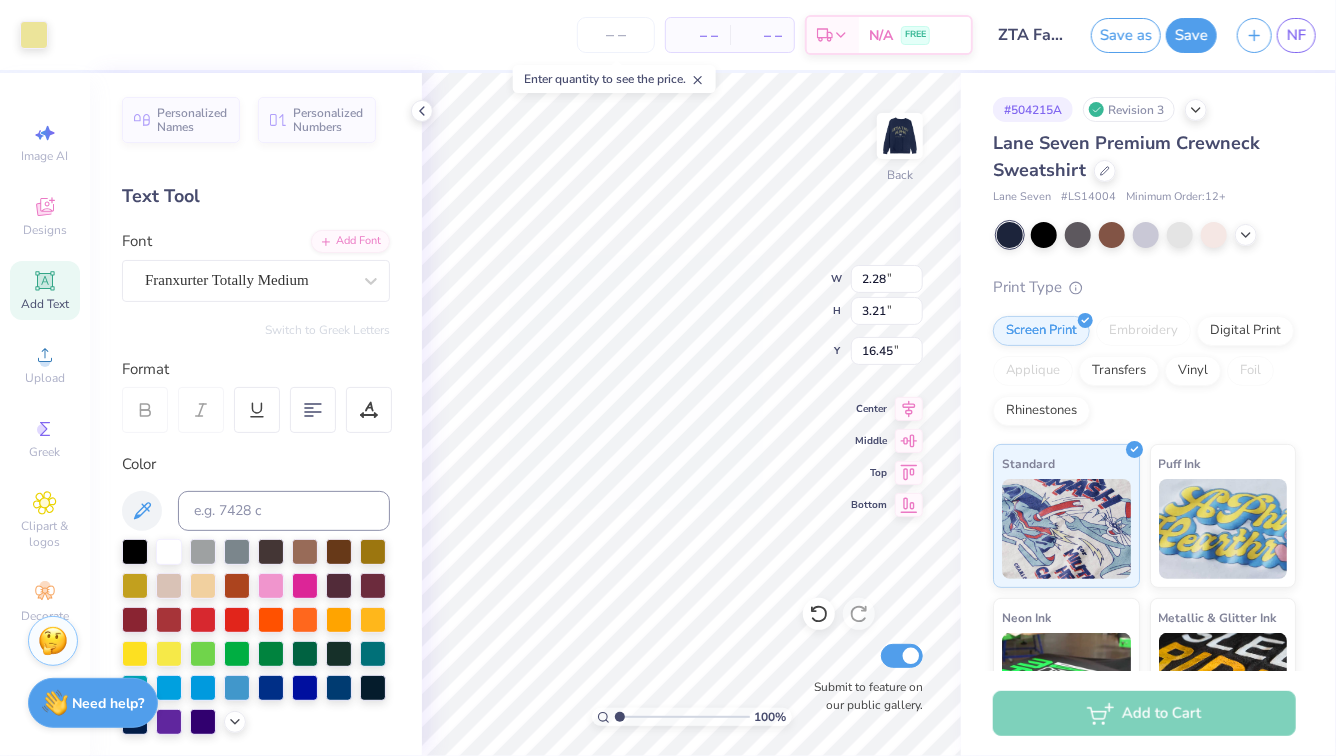 type on "4.88" 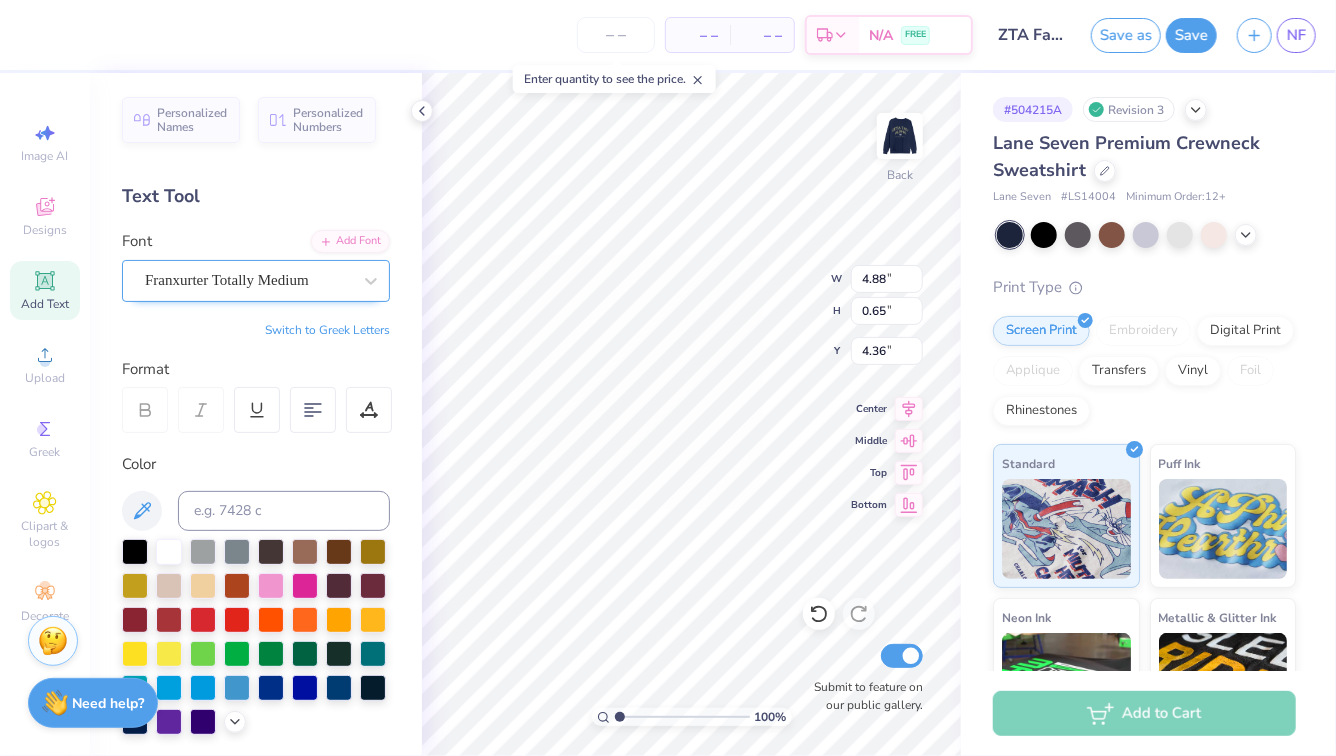 click on "Franxurter Totally Medium" at bounding box center (248, 280) 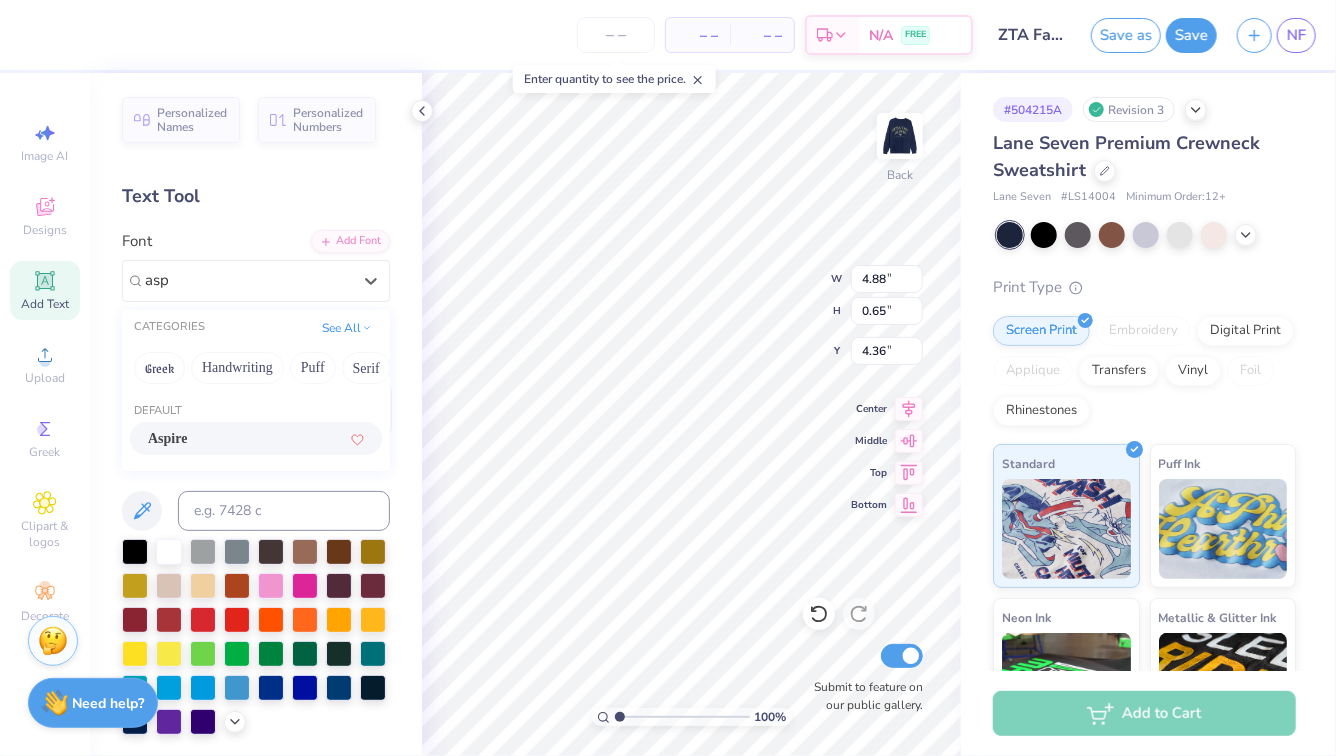 click on "Aspire" at bounding box center [256, 438] 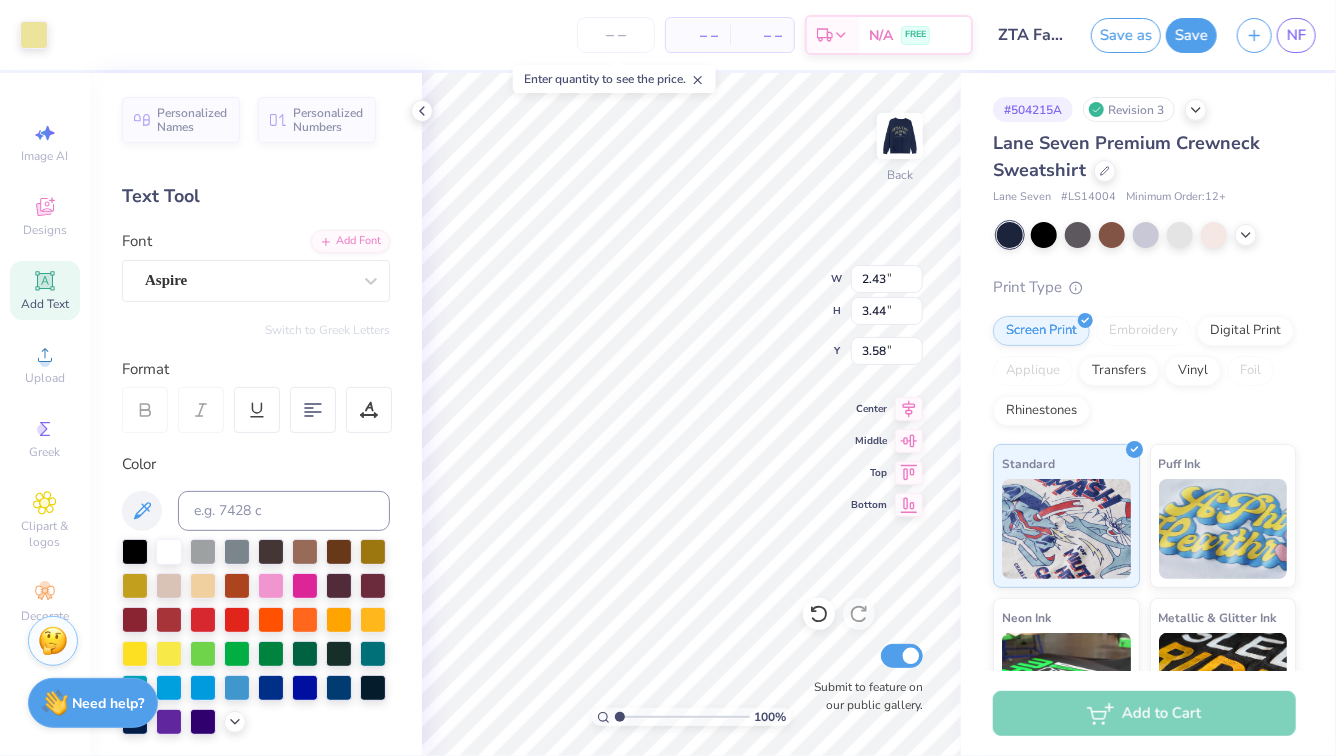 type on "3.37" 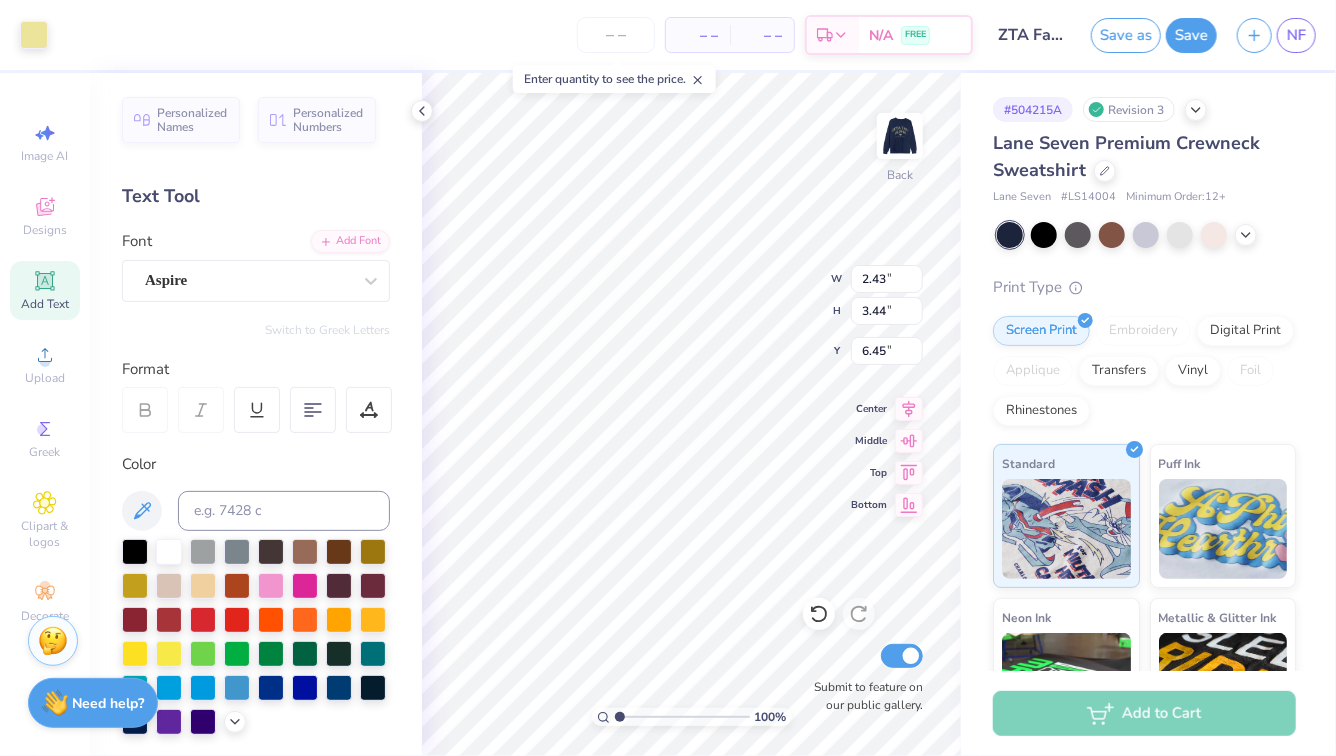 type on "3.68" 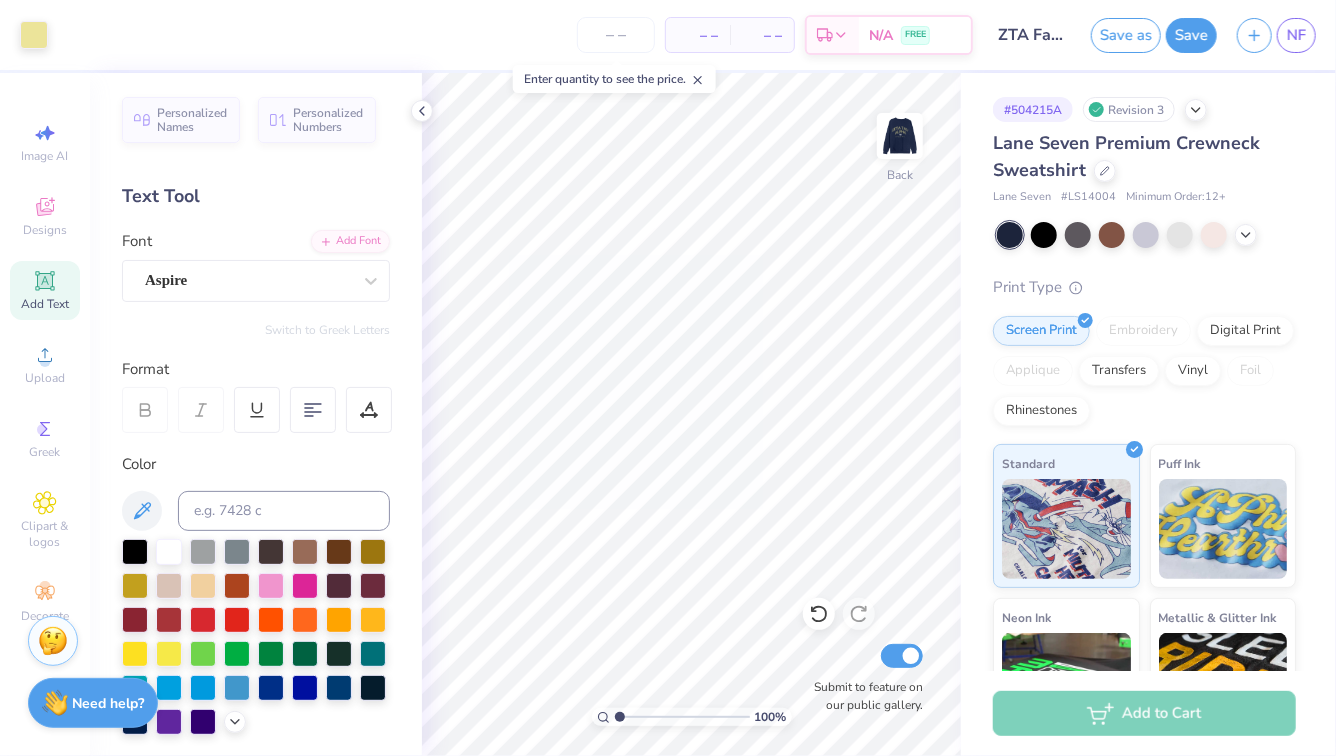 click on "Add Text" at bounding box center [45, 290] 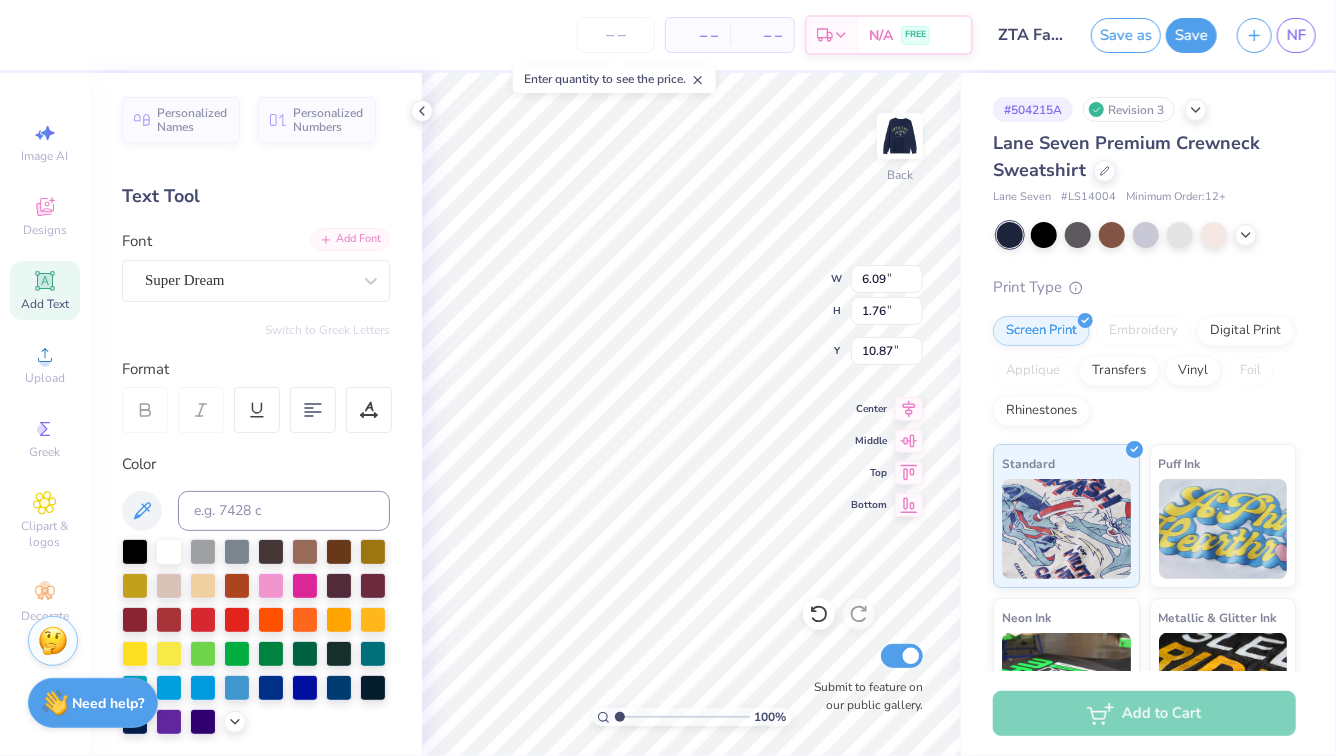 scroll, scrollTop: 0, scrollLeft: 0, axis: both 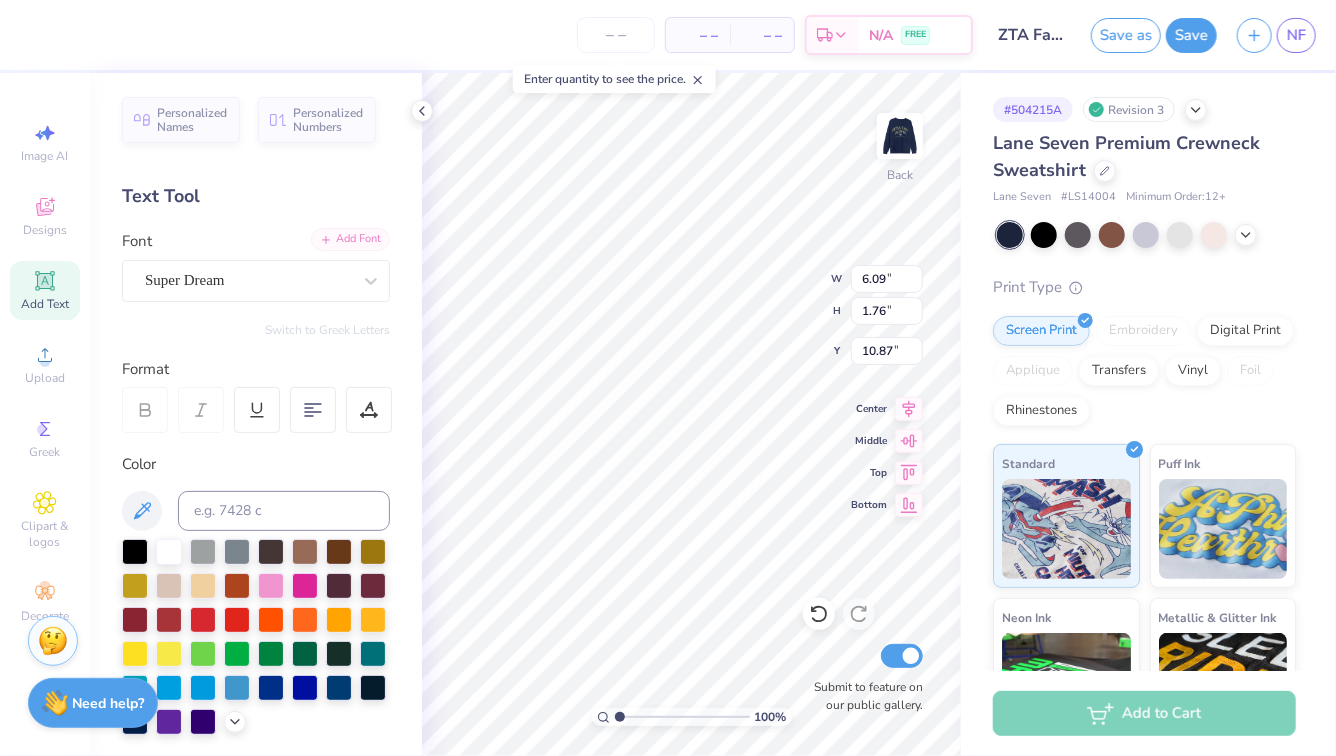 type on "1" 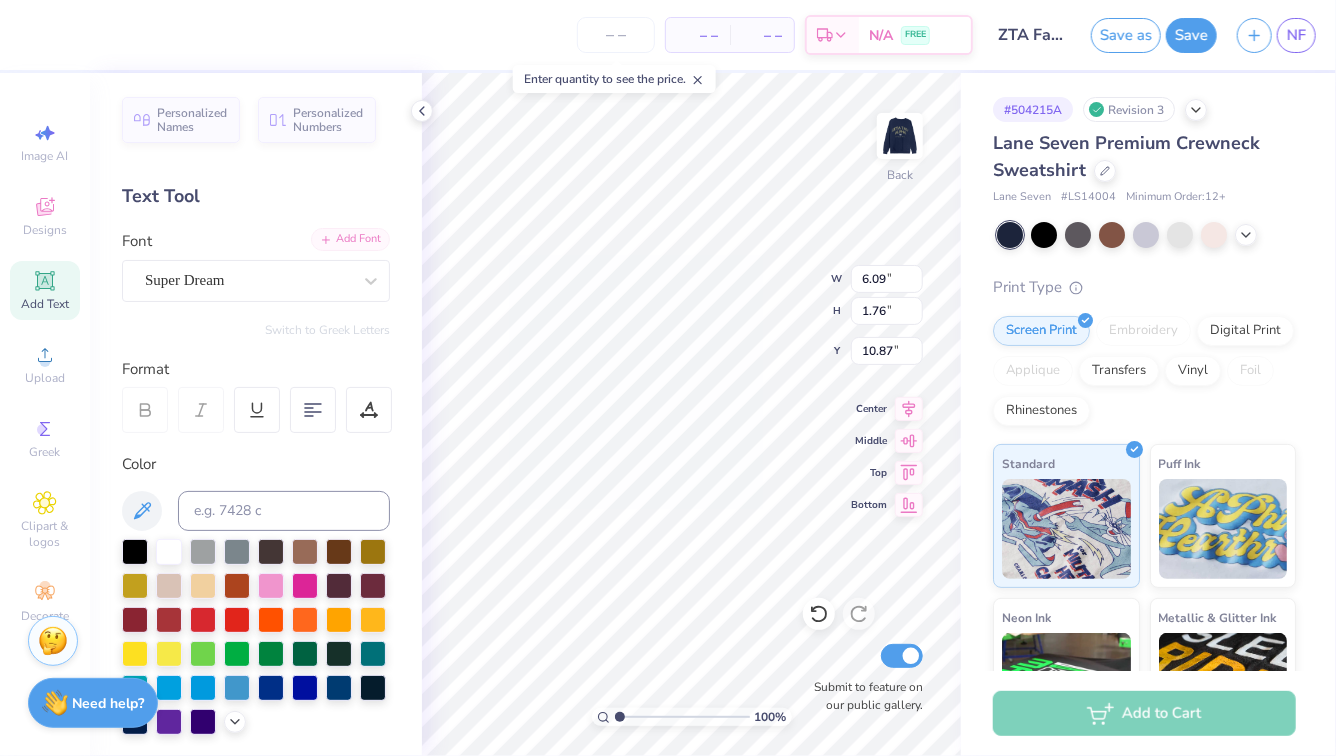 scroll, scrollTop: 0, scrollLeft: 0, axis: both 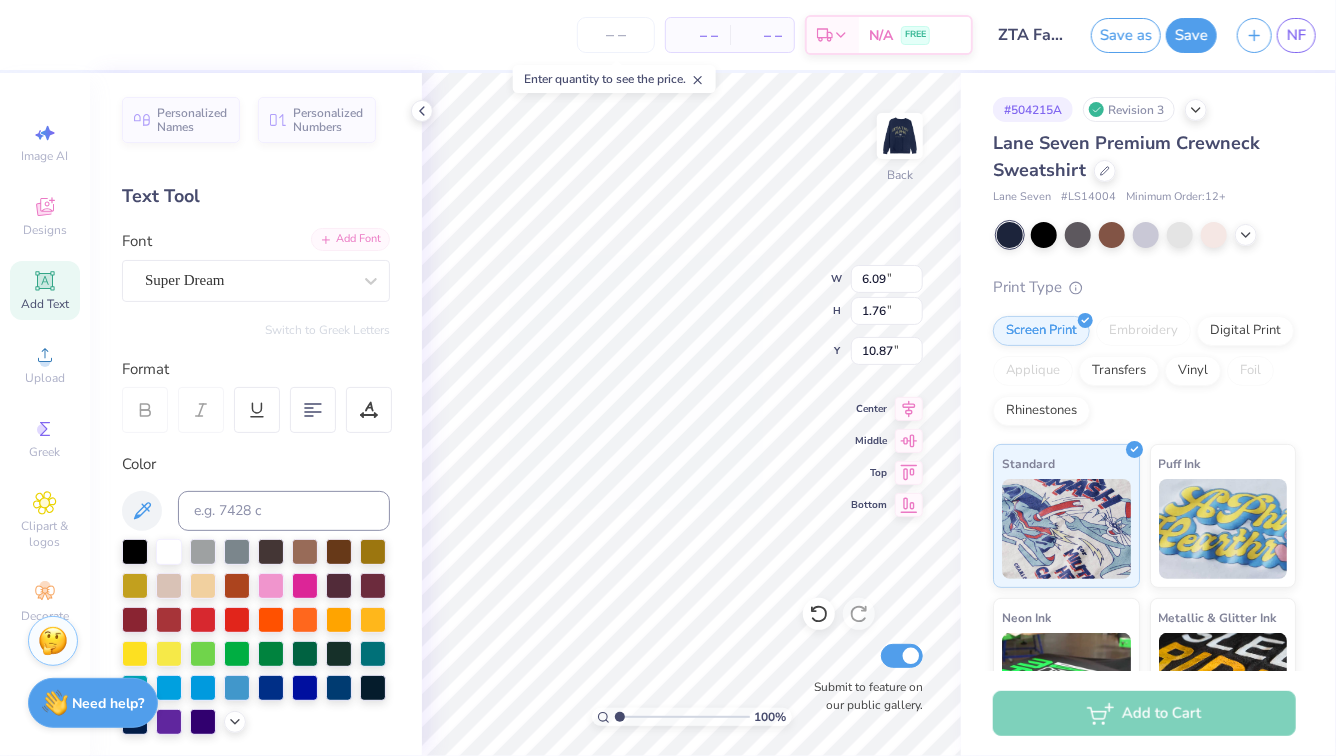 type on "1" 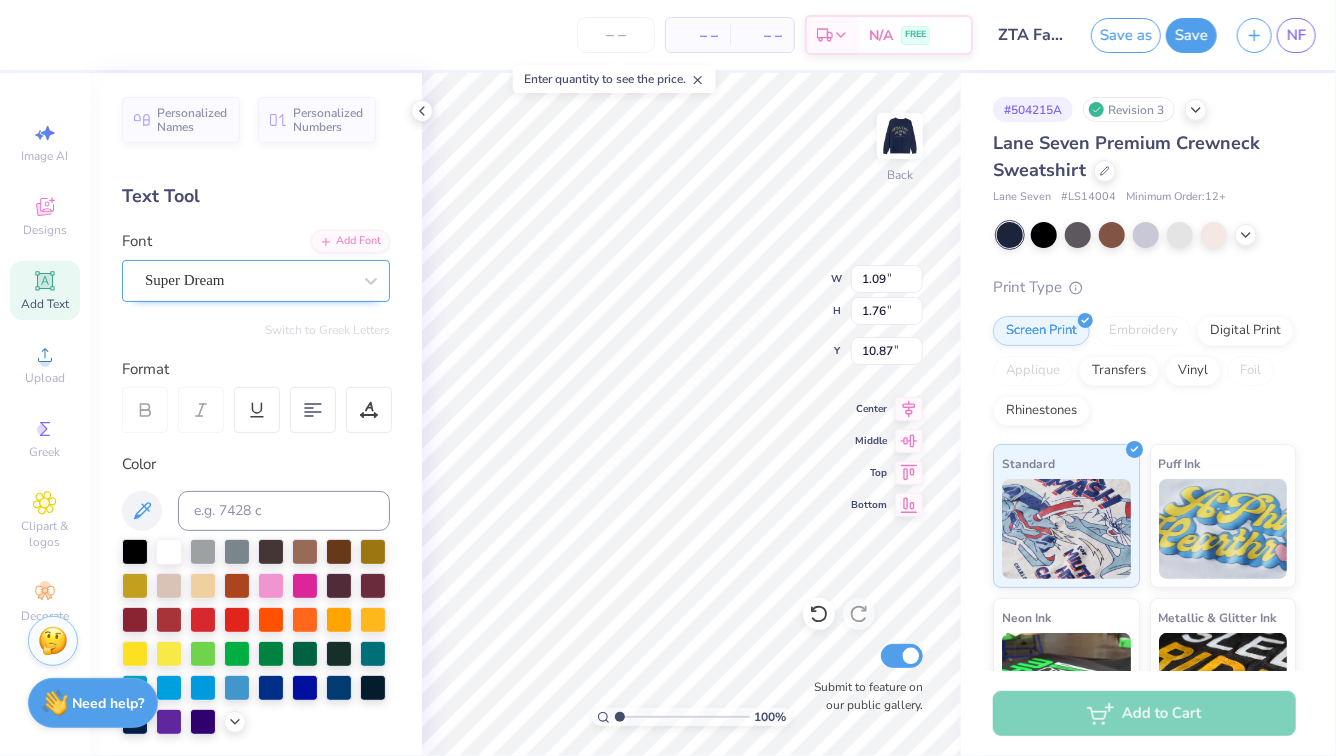 click on "Super Dream" at bounding box center (248, 280) 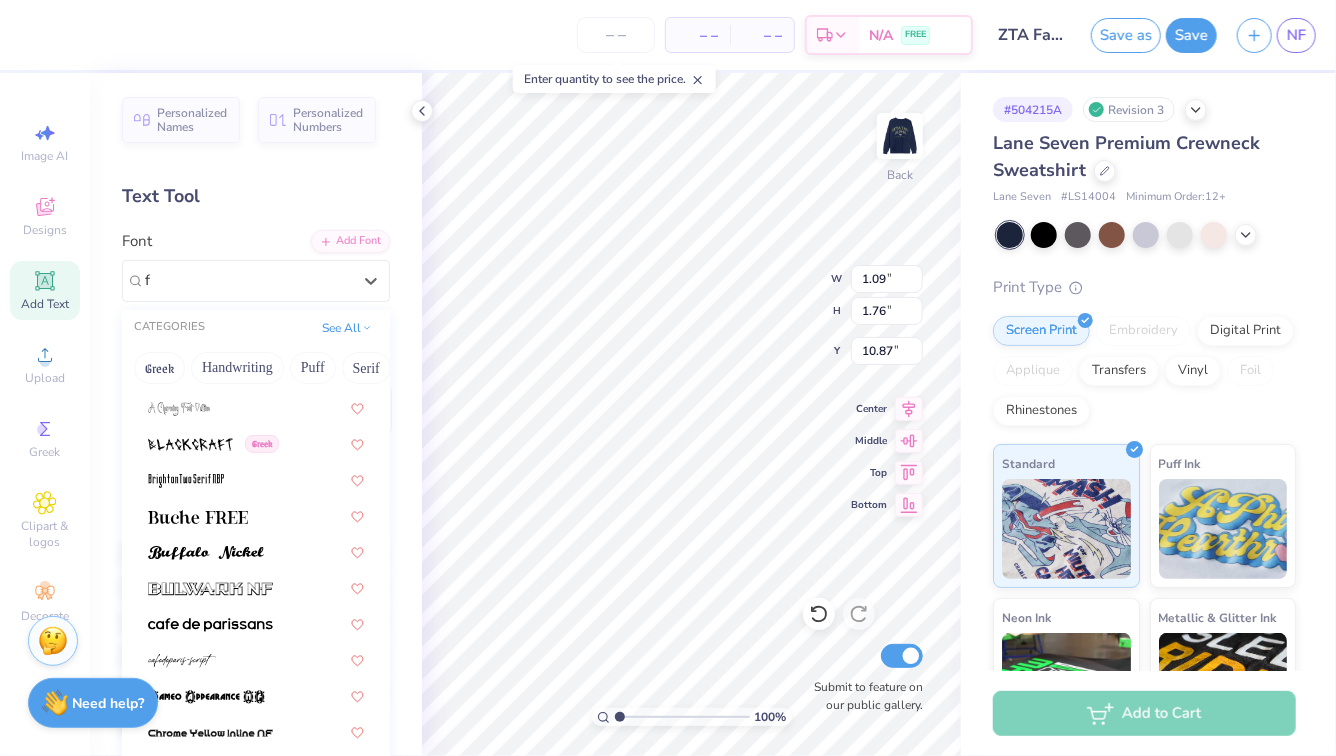 scroll, scrollTop: 0, scrollLeft: 0, axis: both 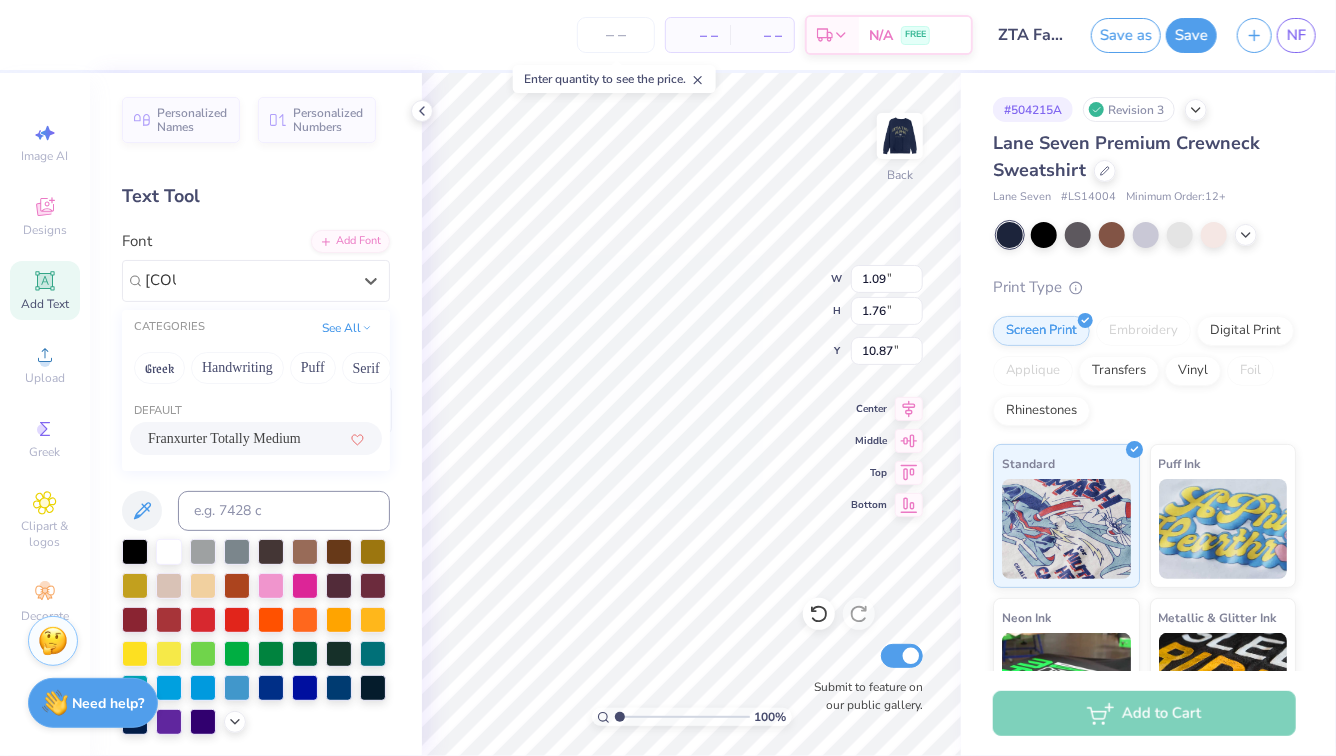 click on "Franxurter Totally Medium" at bounding box center [224, 438] 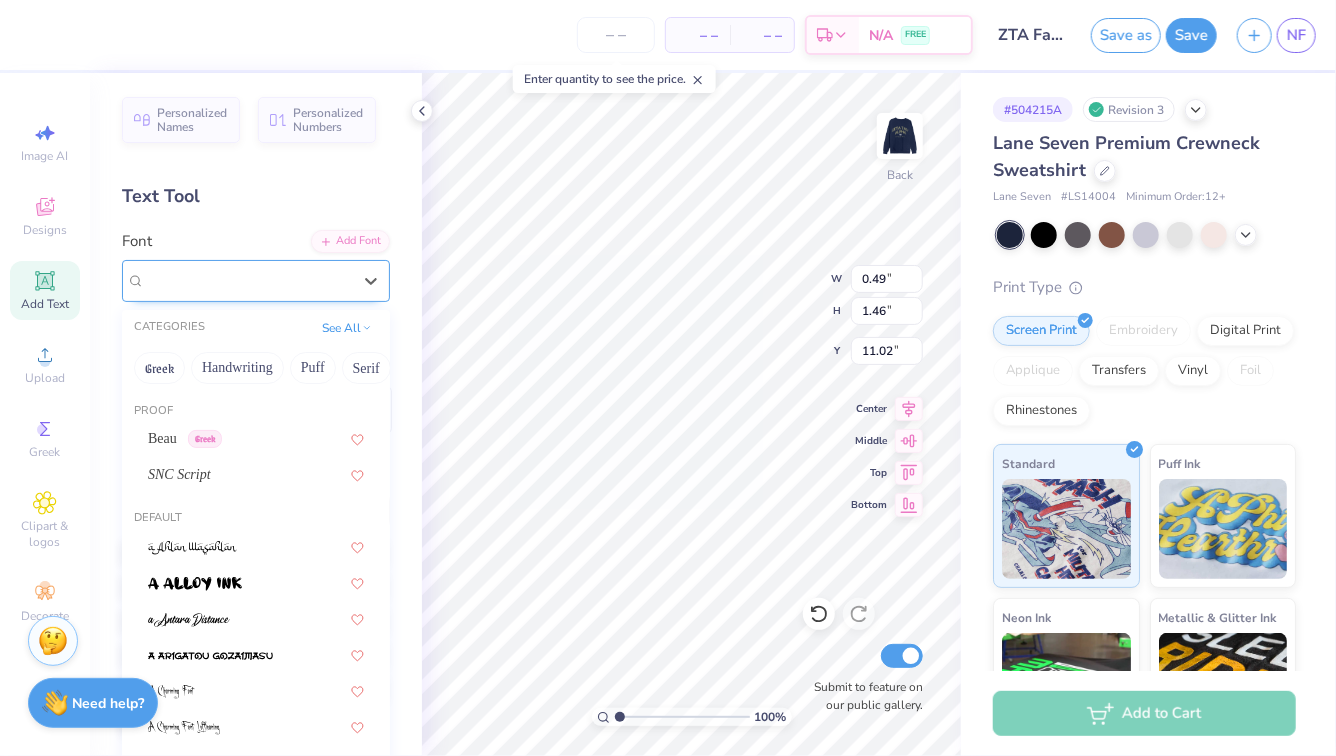 click on "Franxurter Totally Medium" at bounding box center (248, 280) 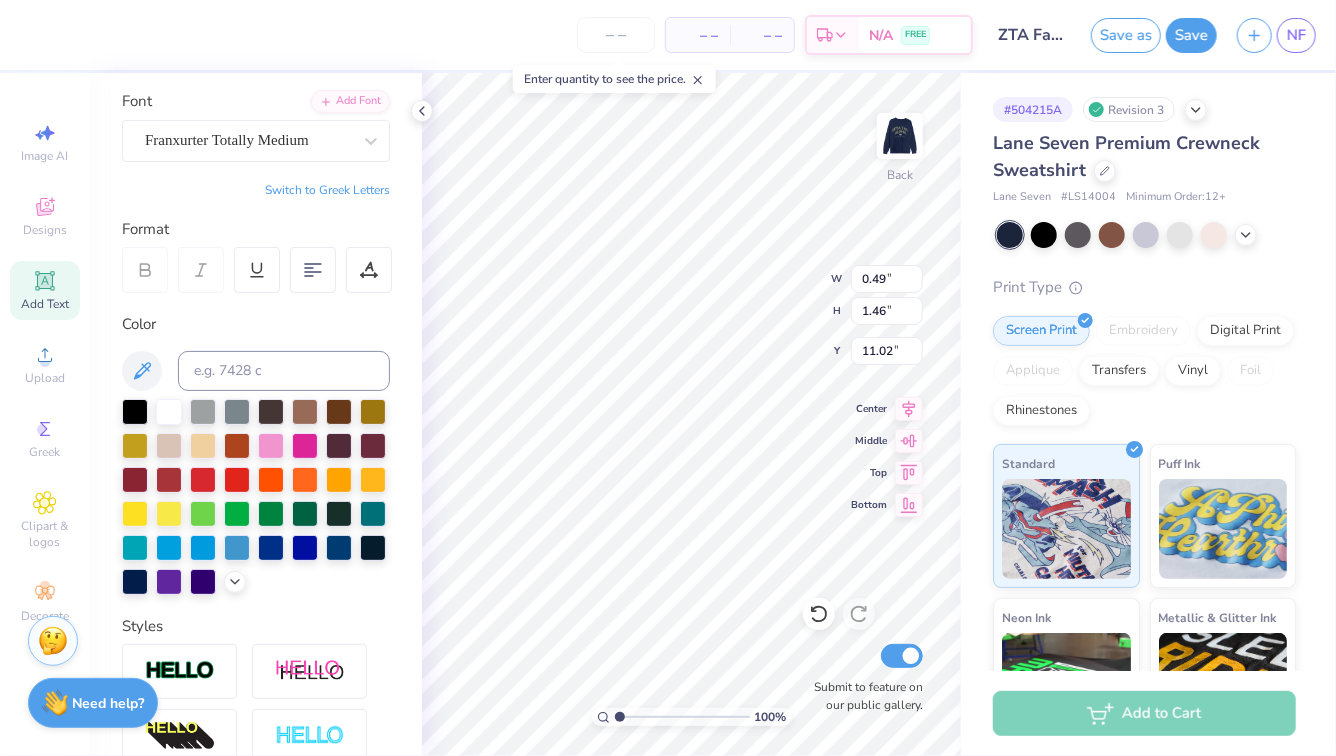 scroll, scrollTop: 177, scrollLeft: 0, axis: vertical 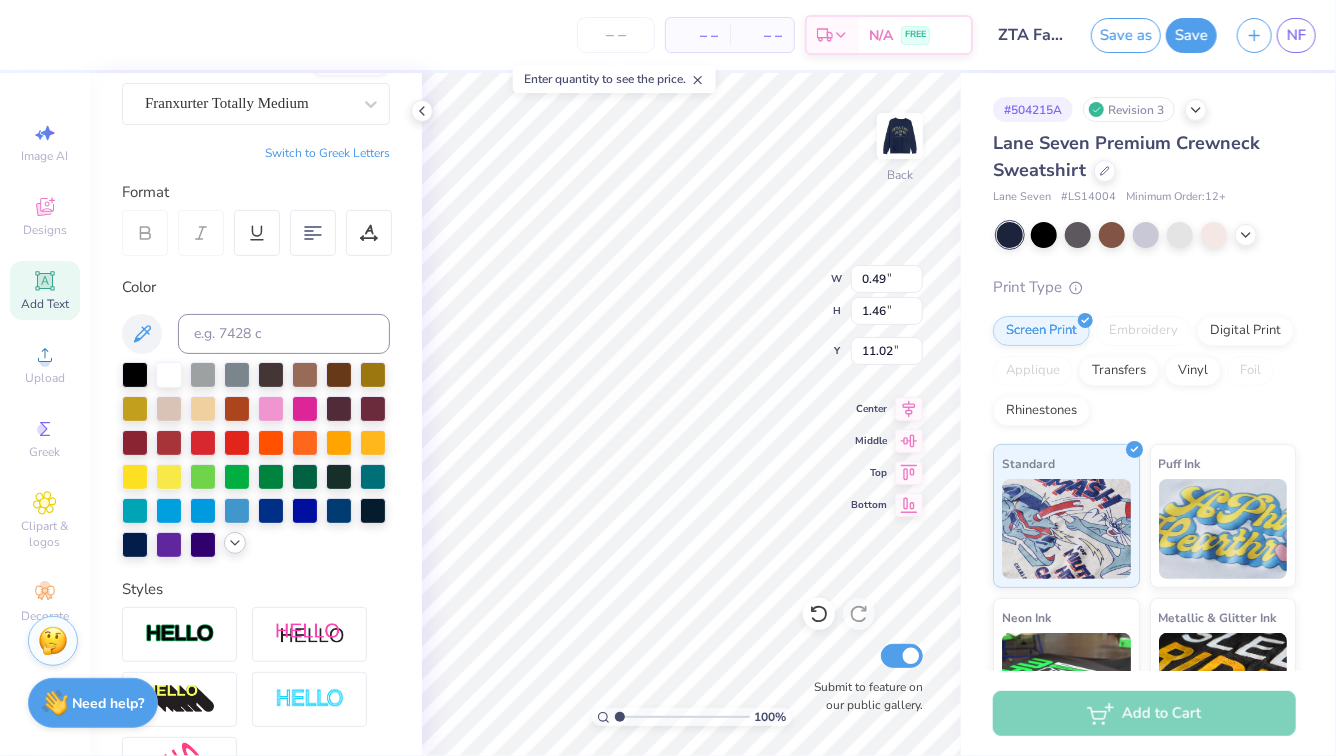 click 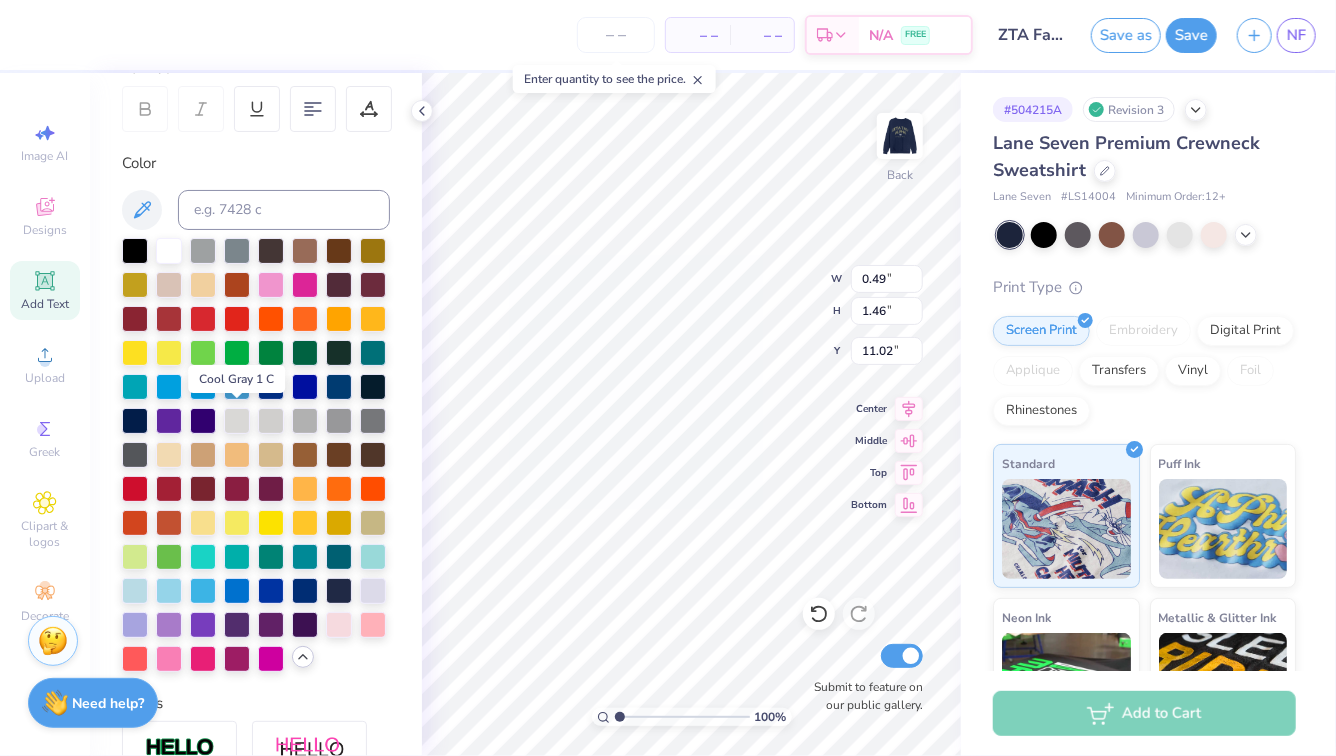 scroll, scrollTop: 299, scrollLeft: 0, axis: vertical 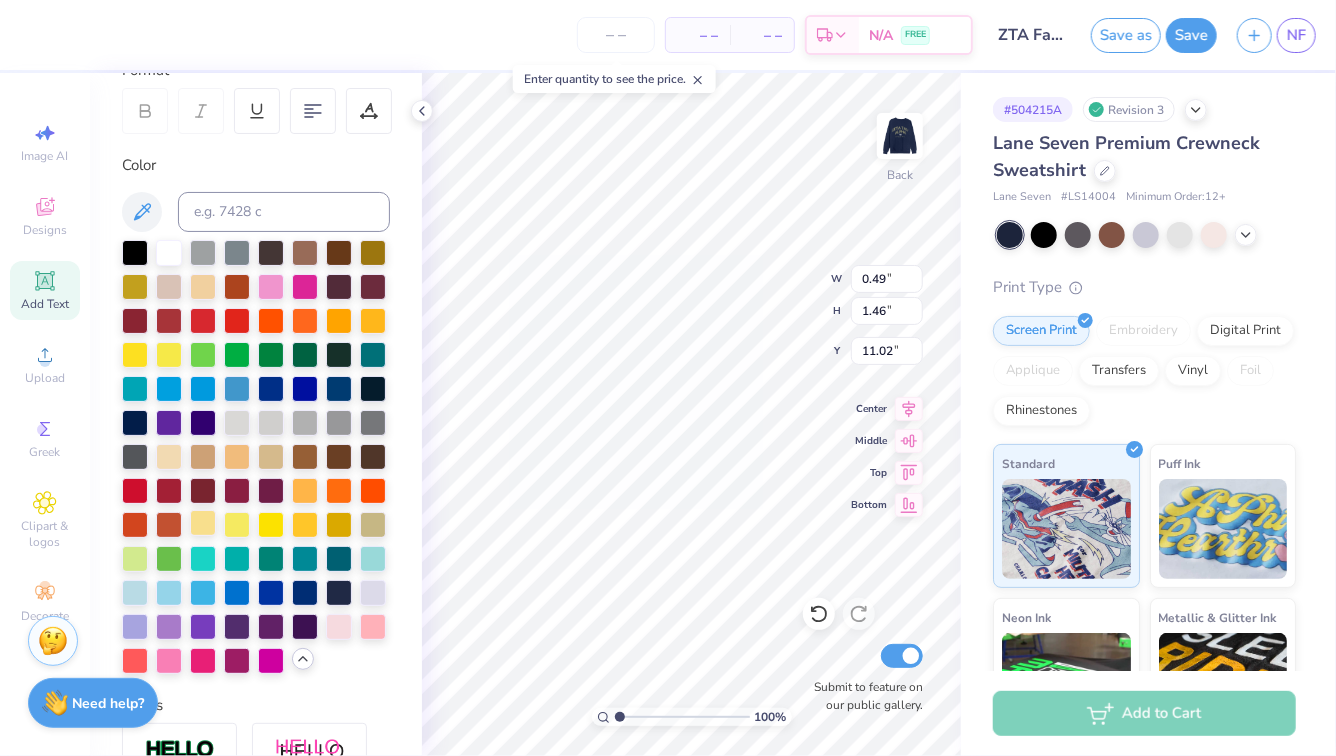 click at bounding box center [203, 523] 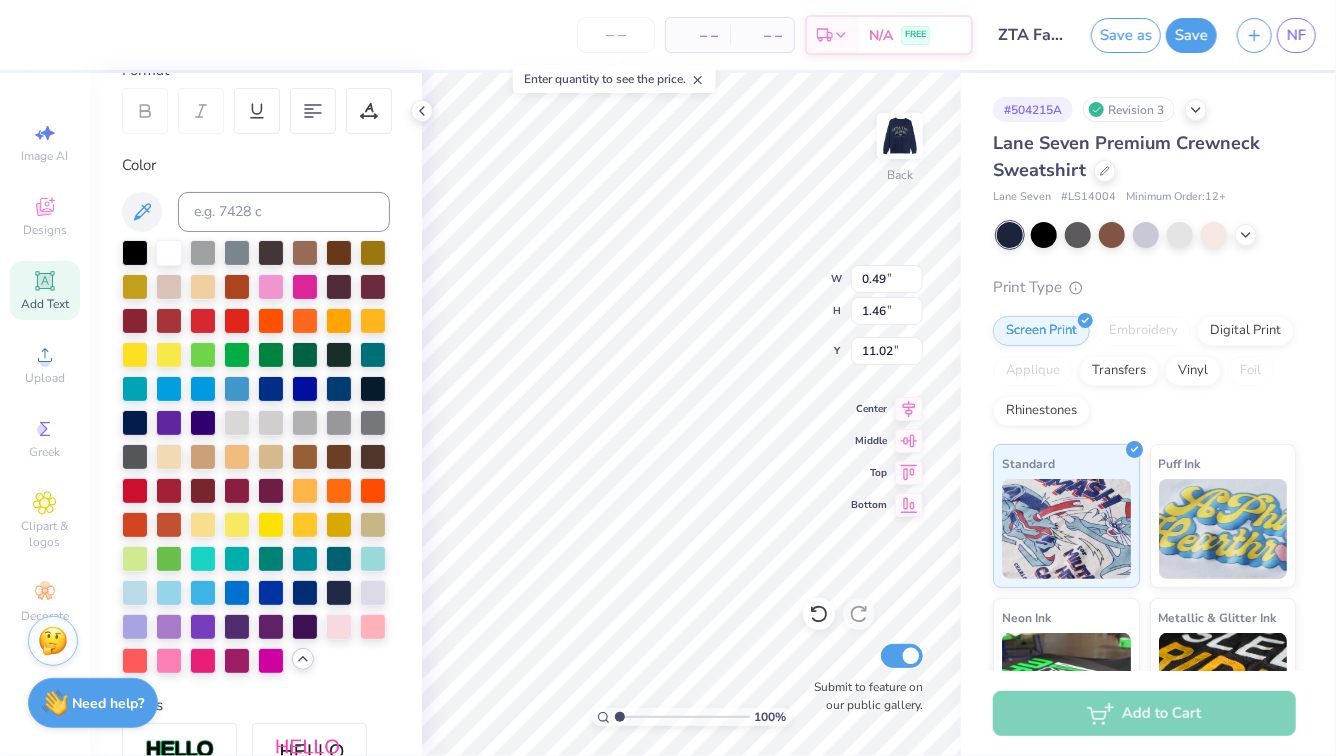 type on "1.19" 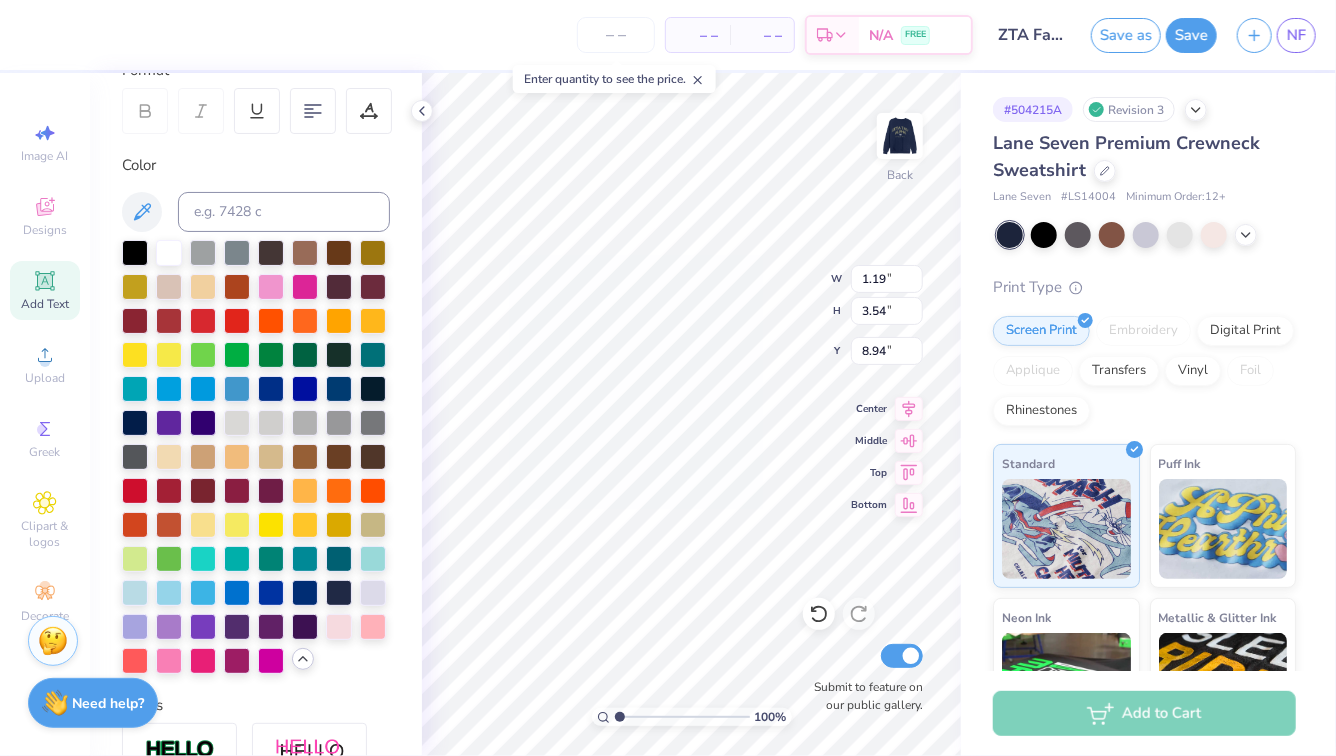 type on "2.50" 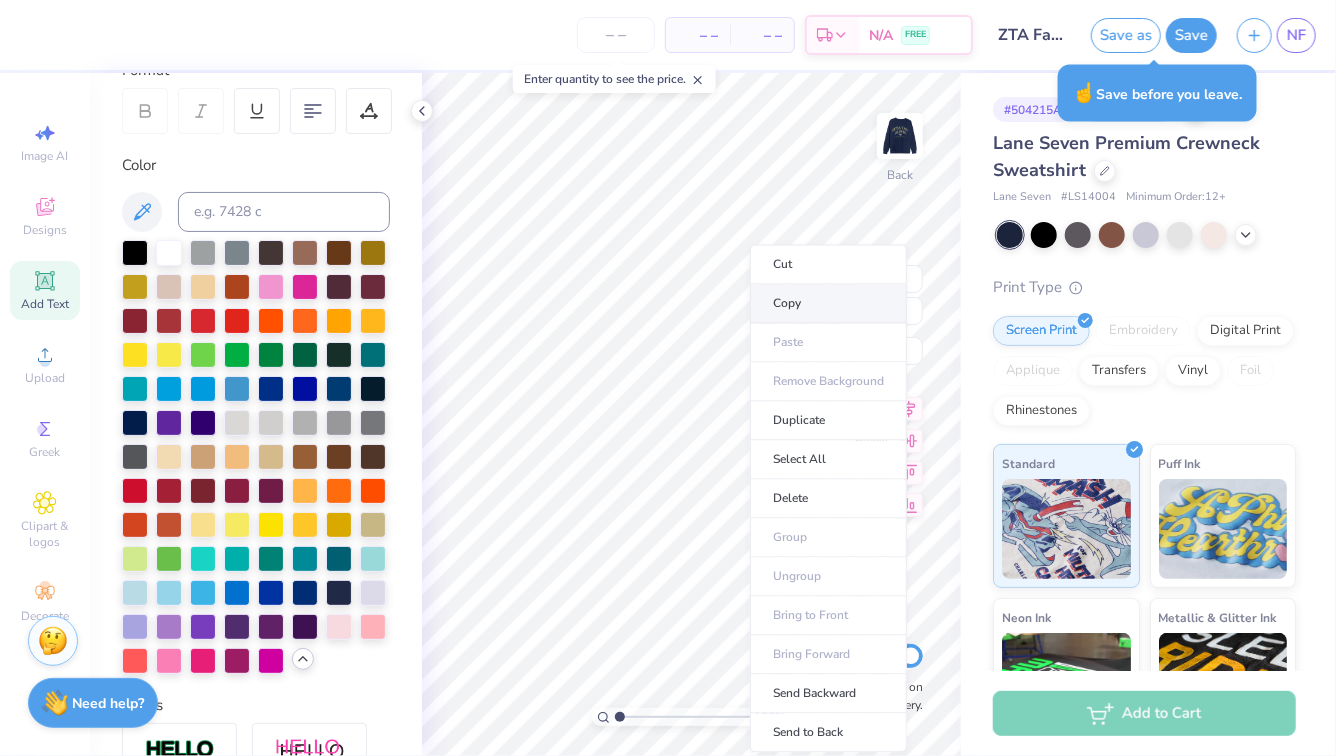 click on "Copy" at bounding box center (828, 304) 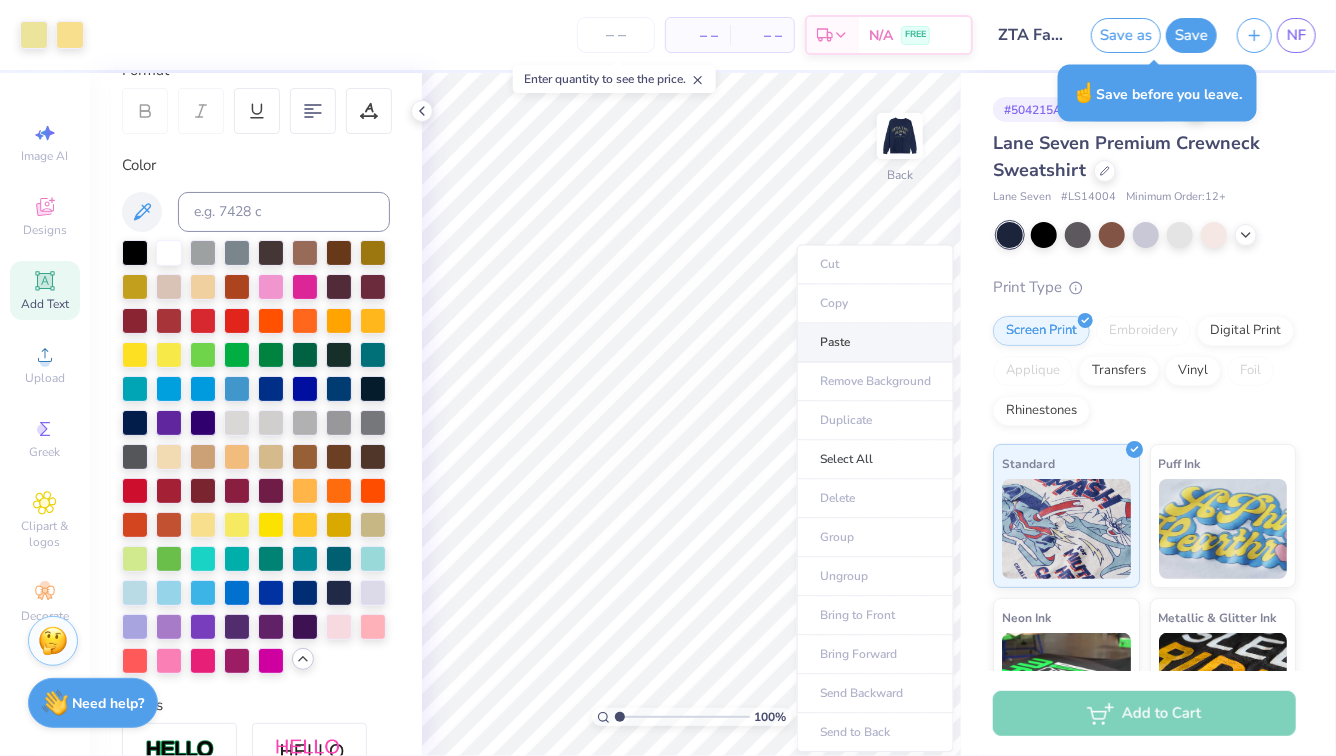 click on "Paste" at bounding box center [875, 343] 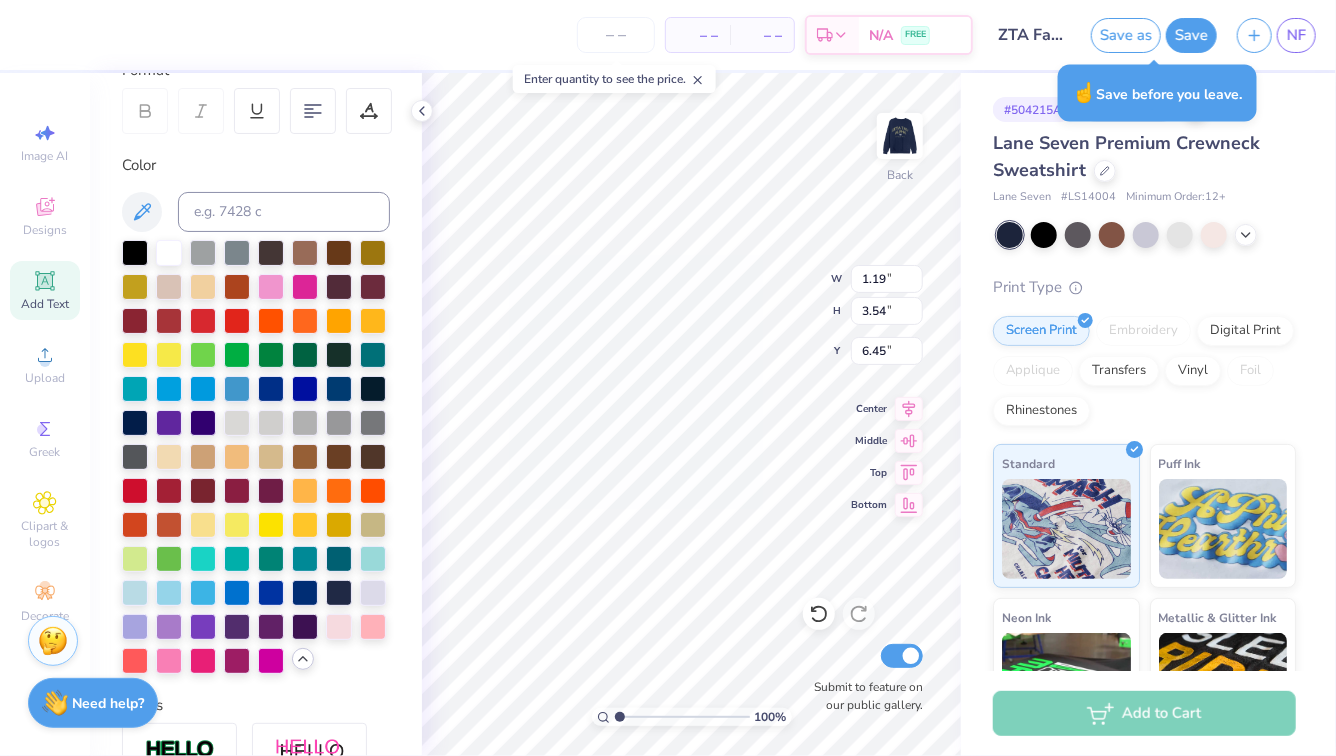 type on "8" 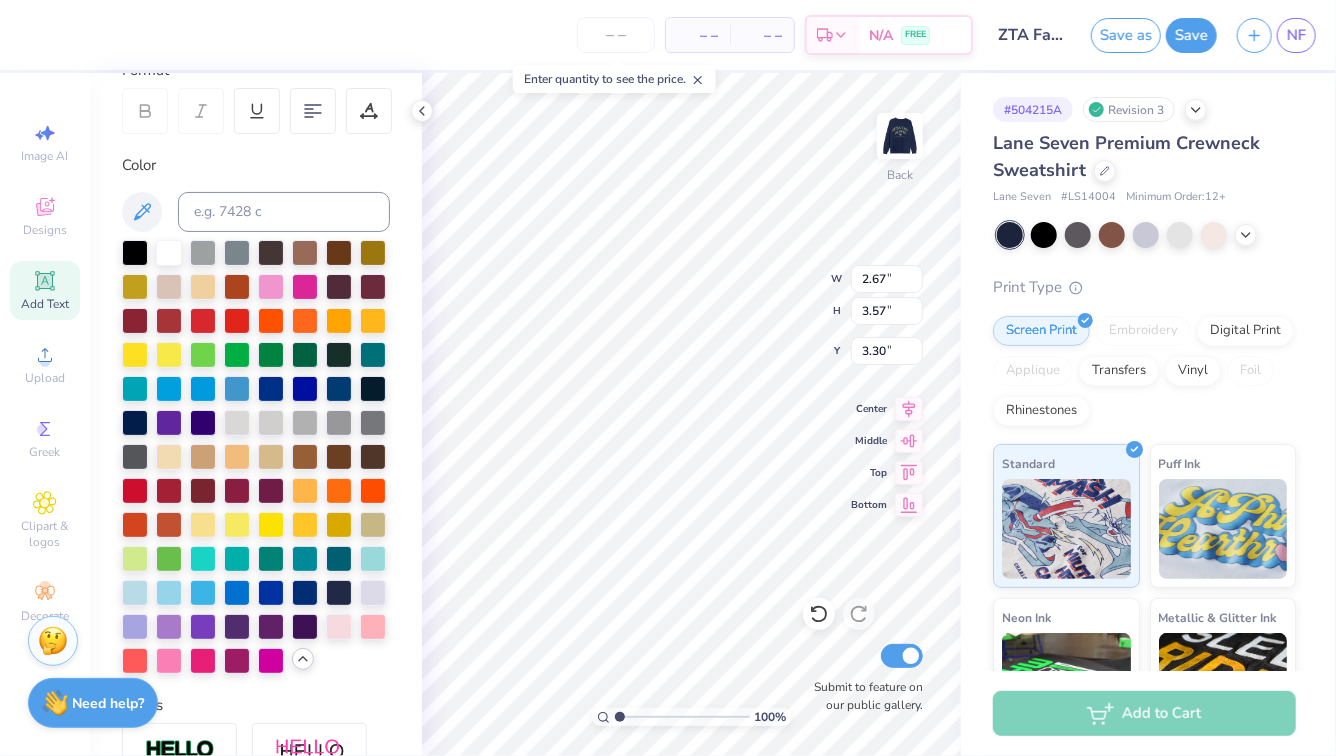 type on "3.30" 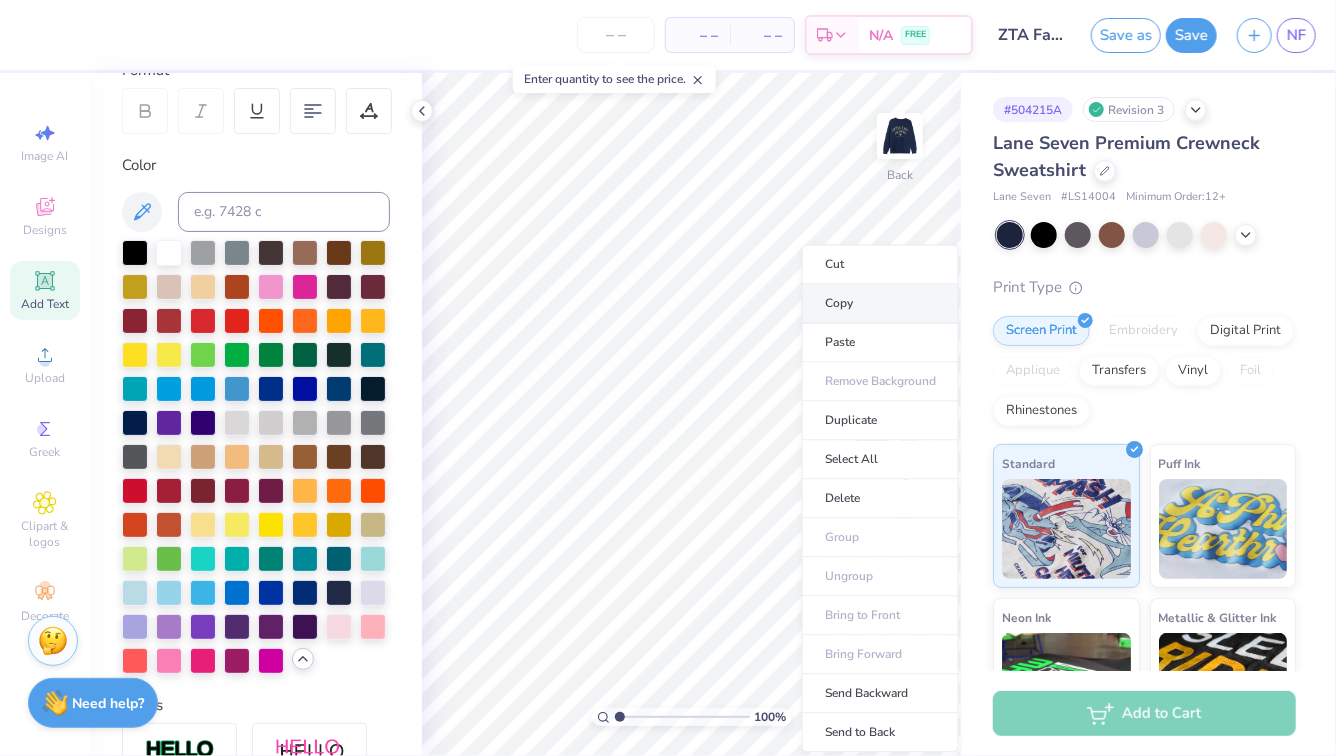 click on "Copy" at bounding box center (880, 304) 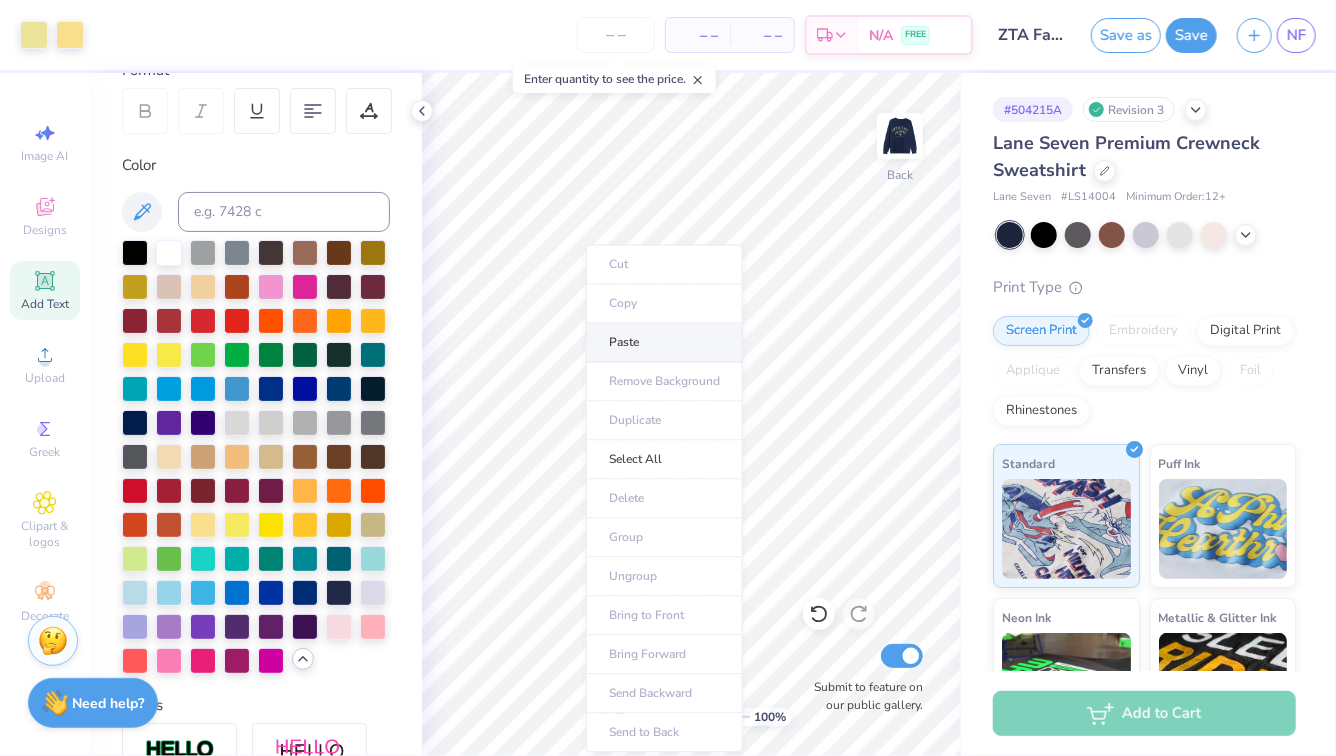 click on "Paste" at bounding box center (664, 343) 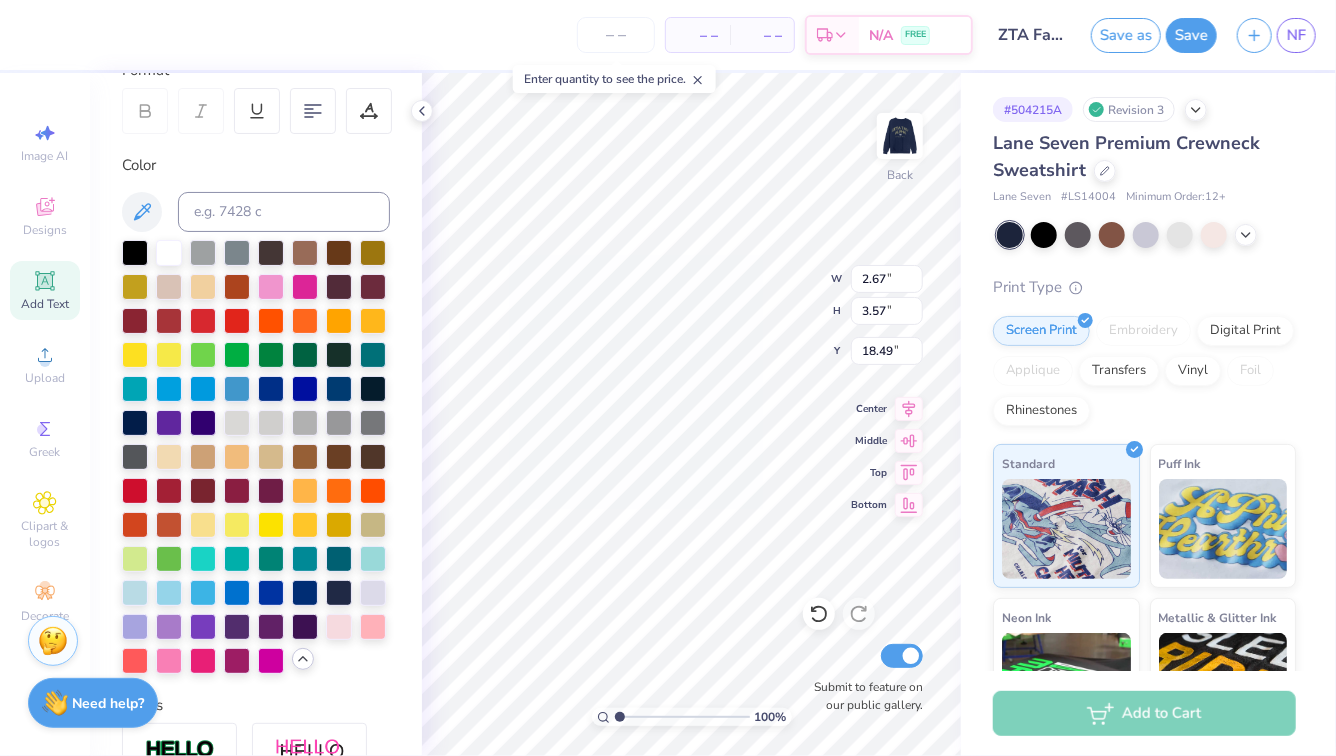 type on "18.49" 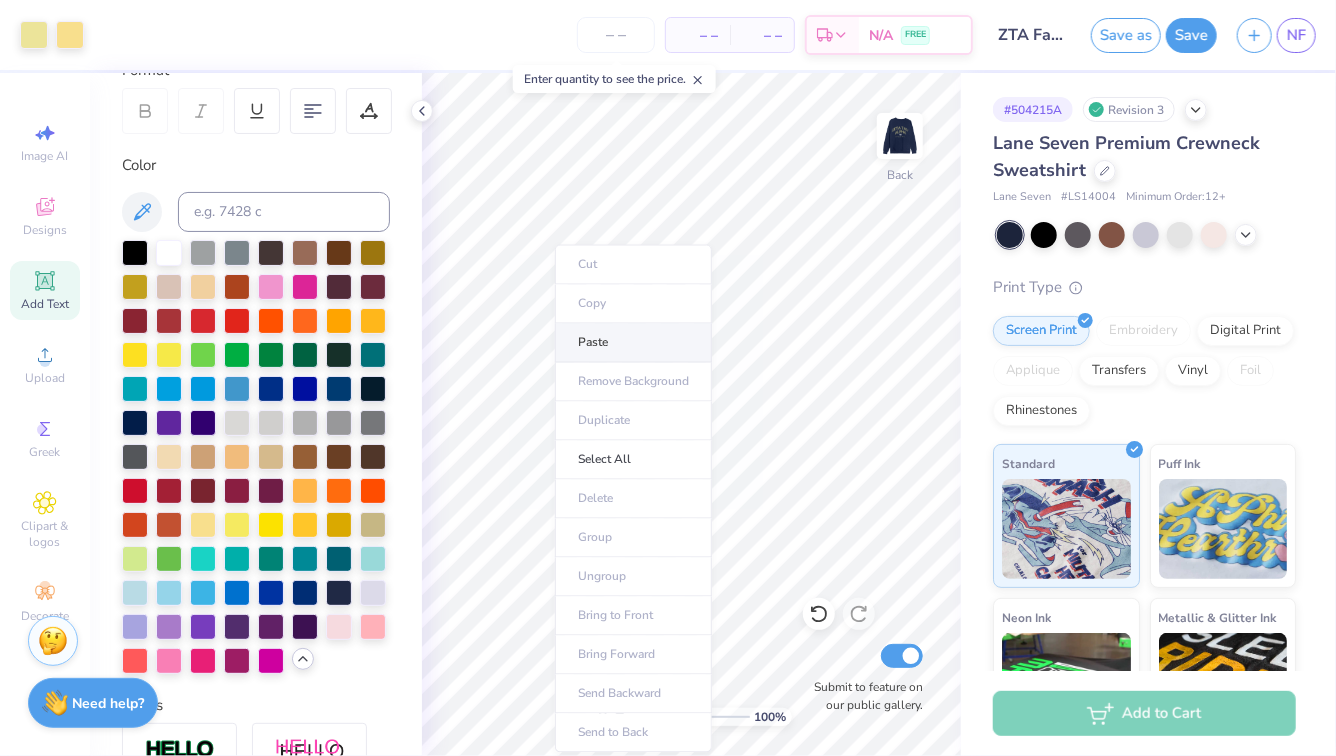 click on "Paste" at bounding box center (633, 343) 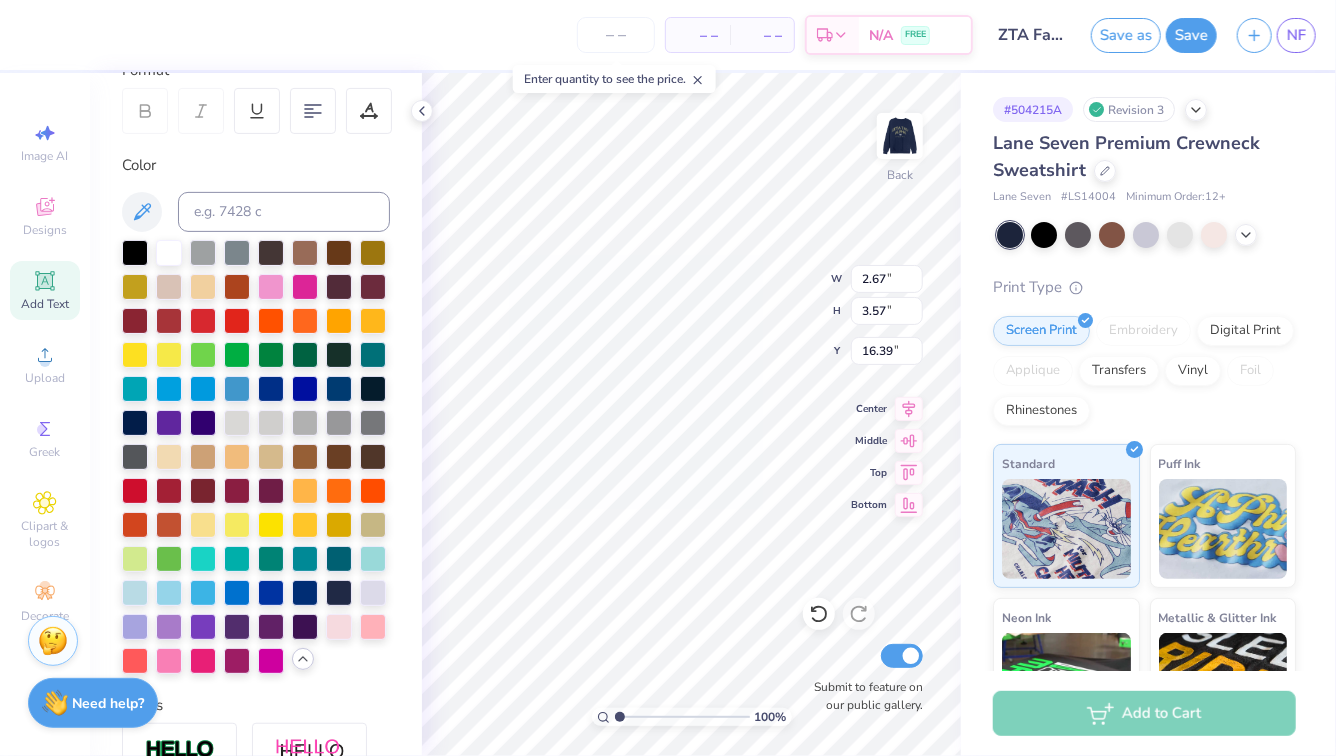 type on "9" 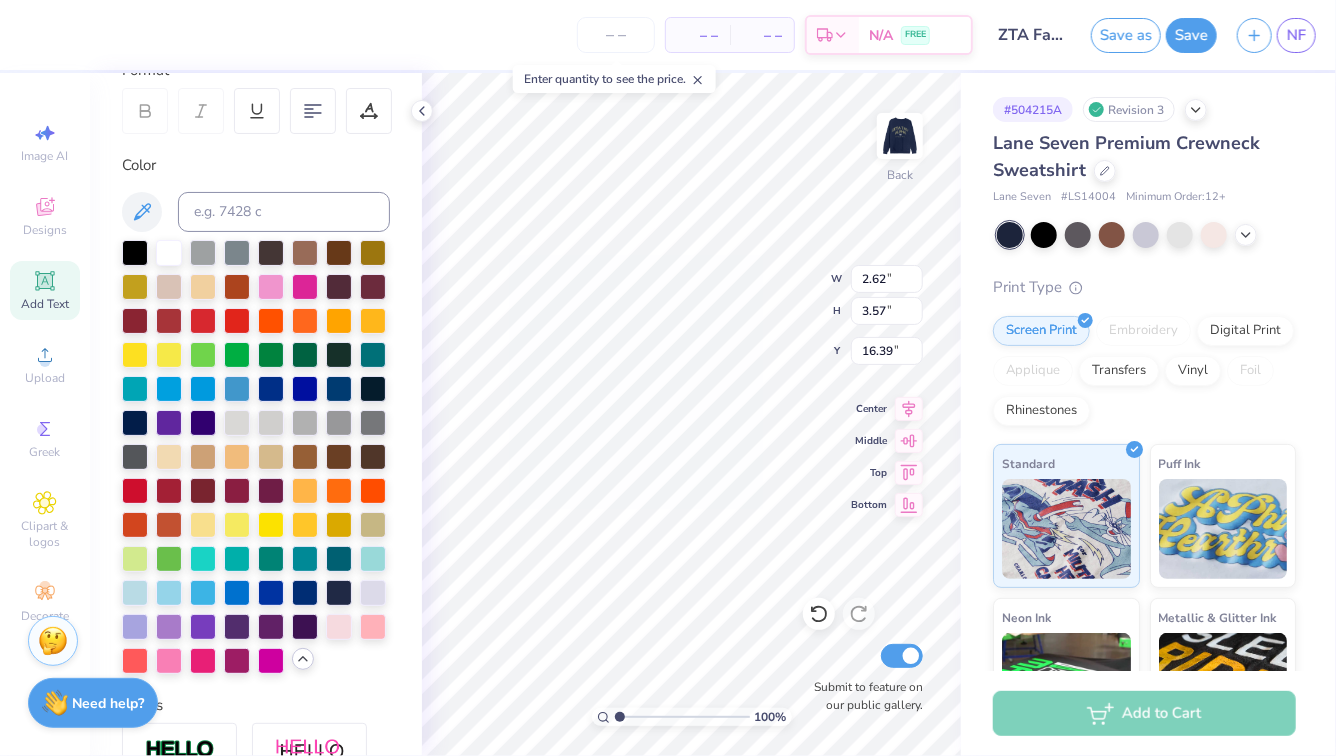 type on "16.12" 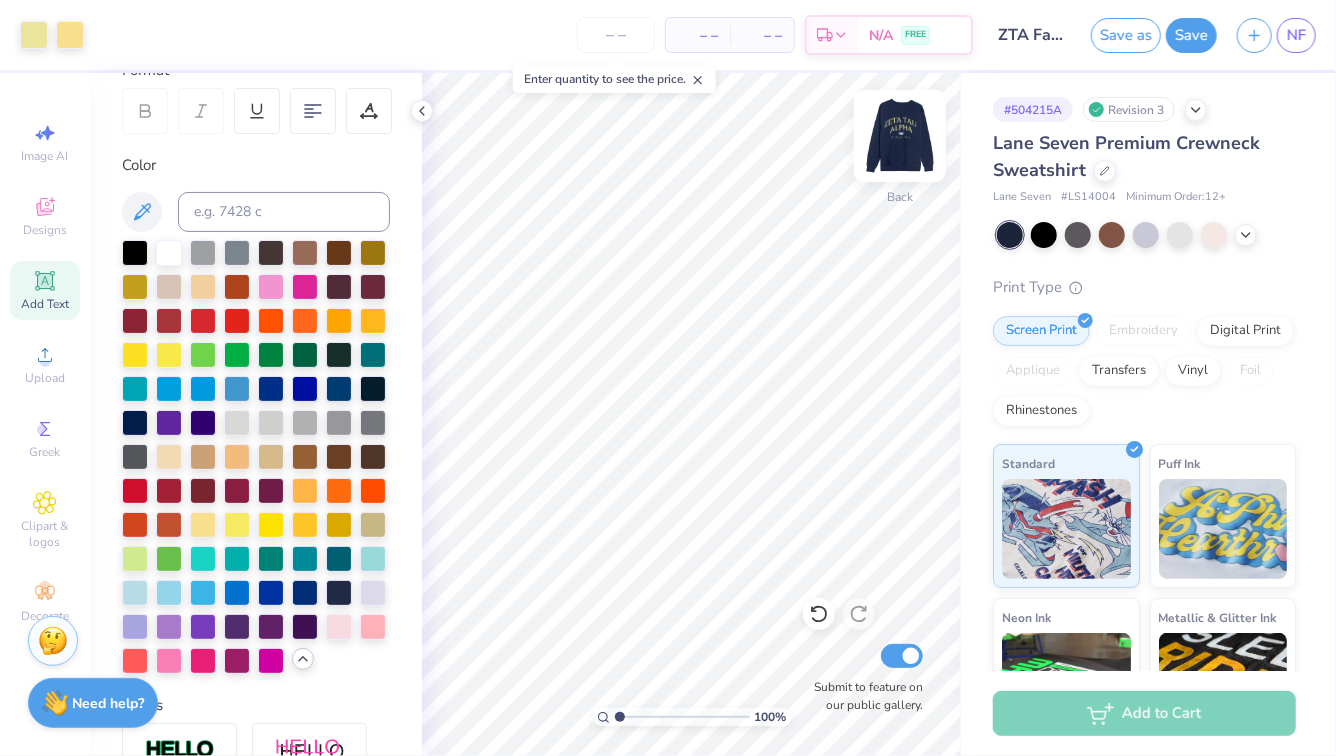 click at bounding box center (900, 136) 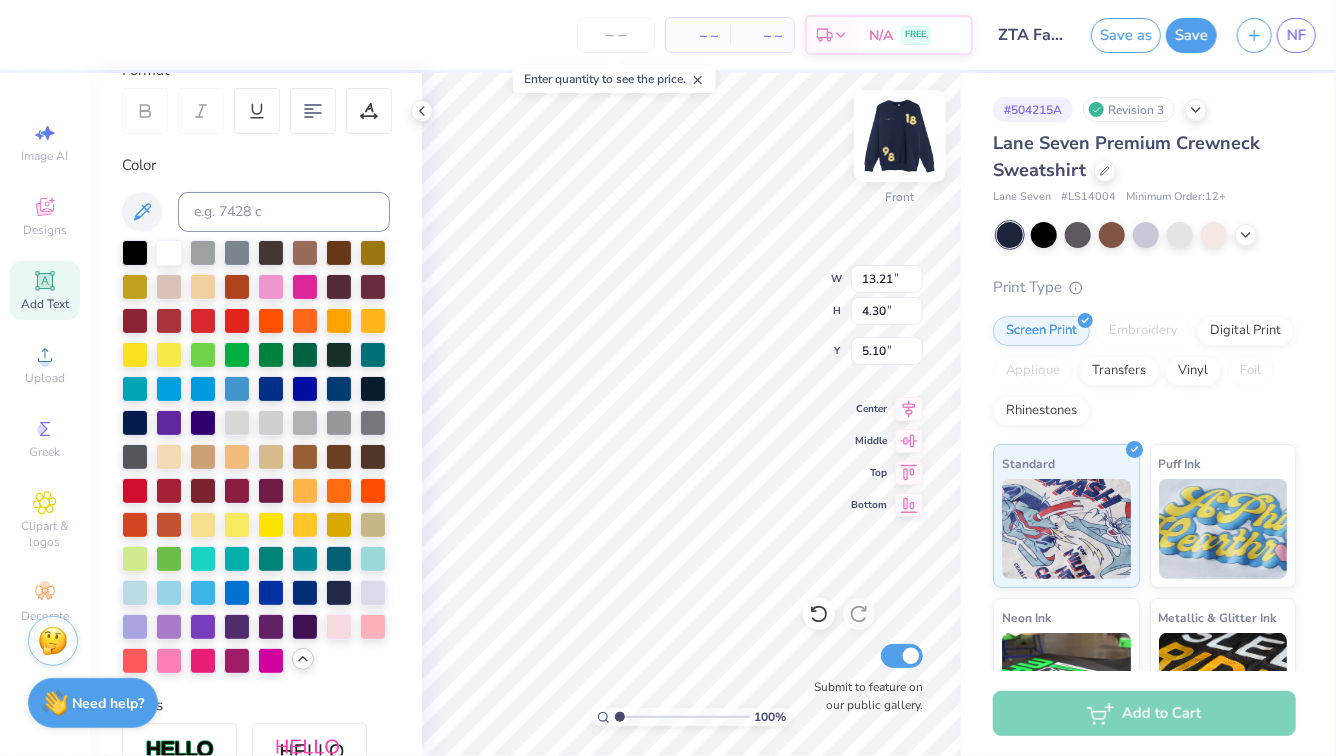type on "5.10" 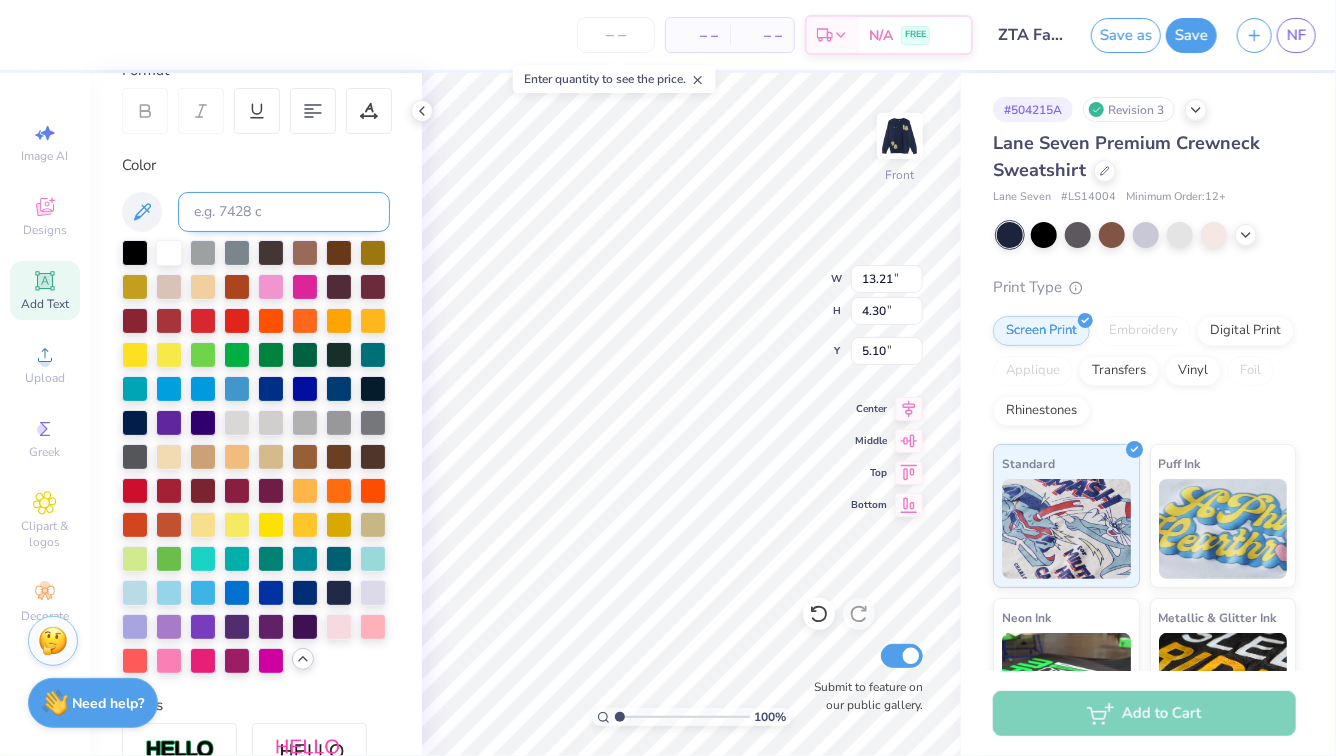 scroll, scrollTop: 0, scrollLeft: 0, axis: both 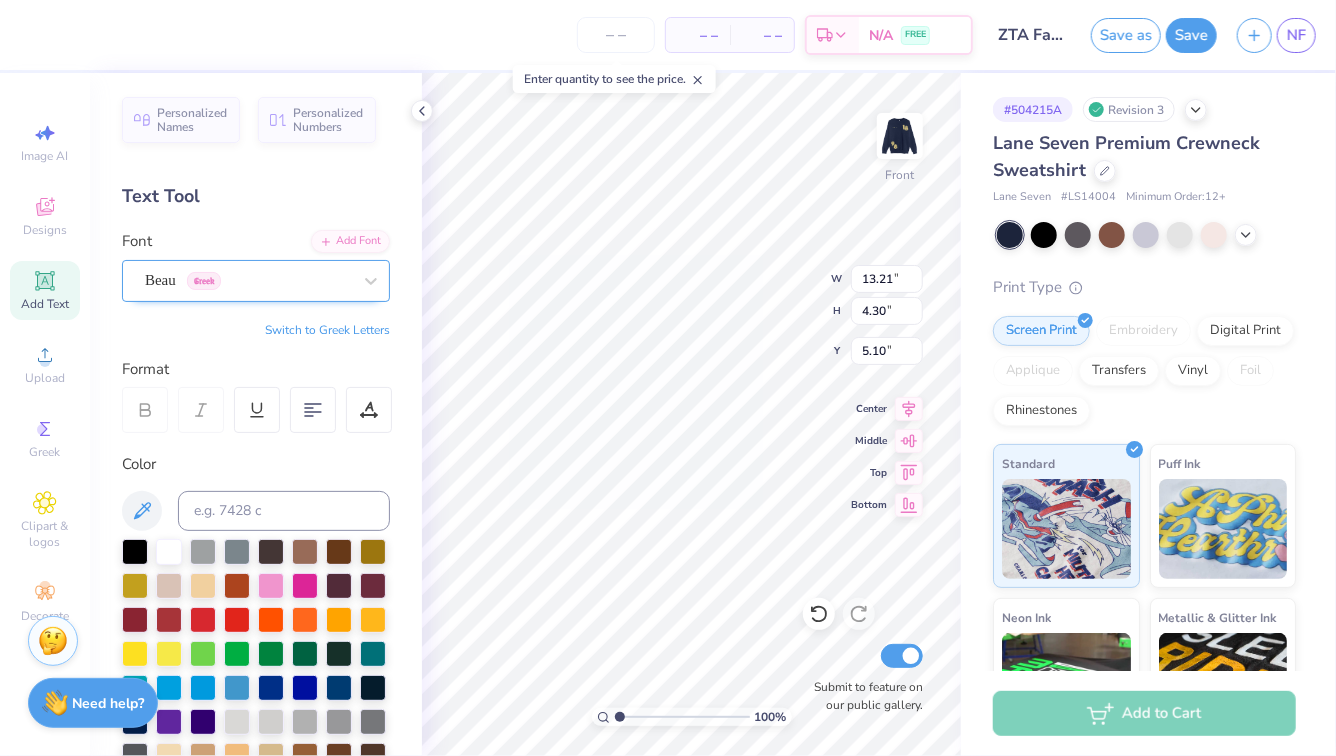 click on "Beau Greek" at bounding box center [248, 280] 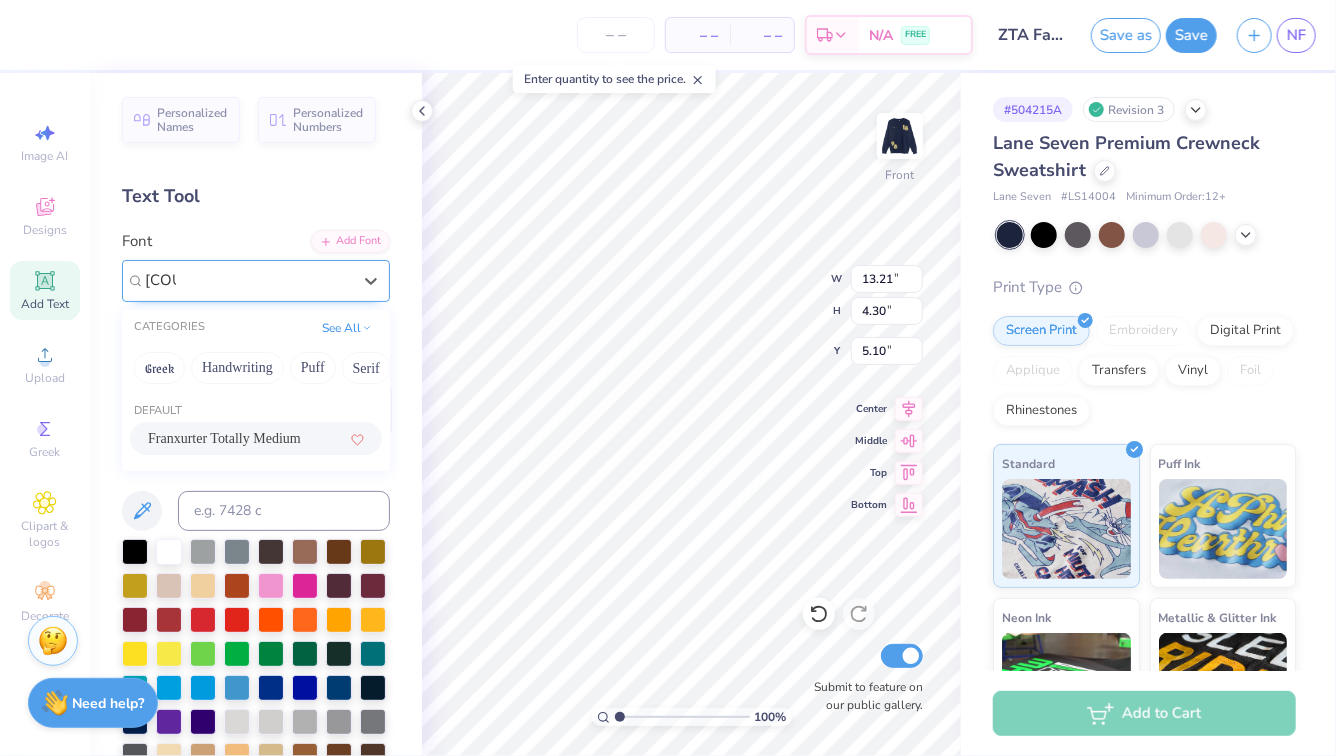 click on "Franxurter Totally Medium" at bounding box center [224, 438] 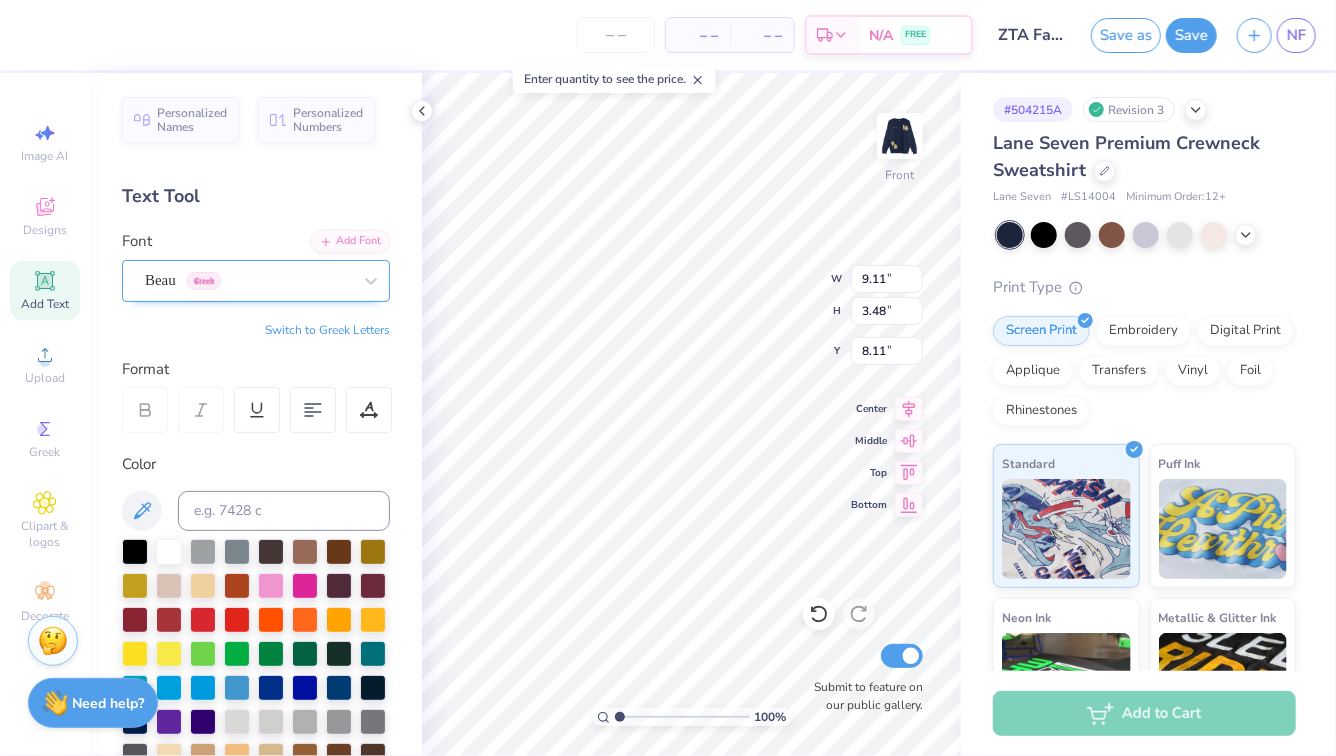 click on "Beau Greek" at bounding box center [248, 280] 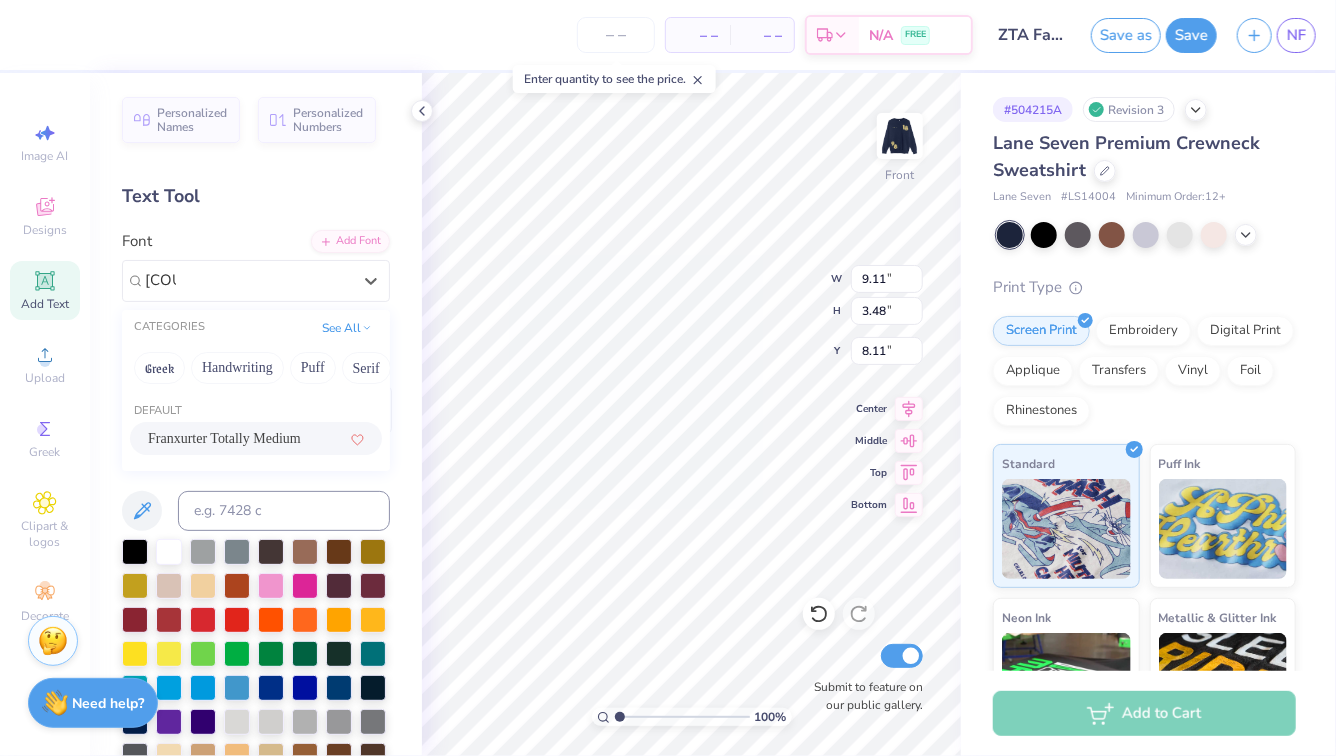 click on "Franxurter Totally Medium" at bounding box center (224, 438) 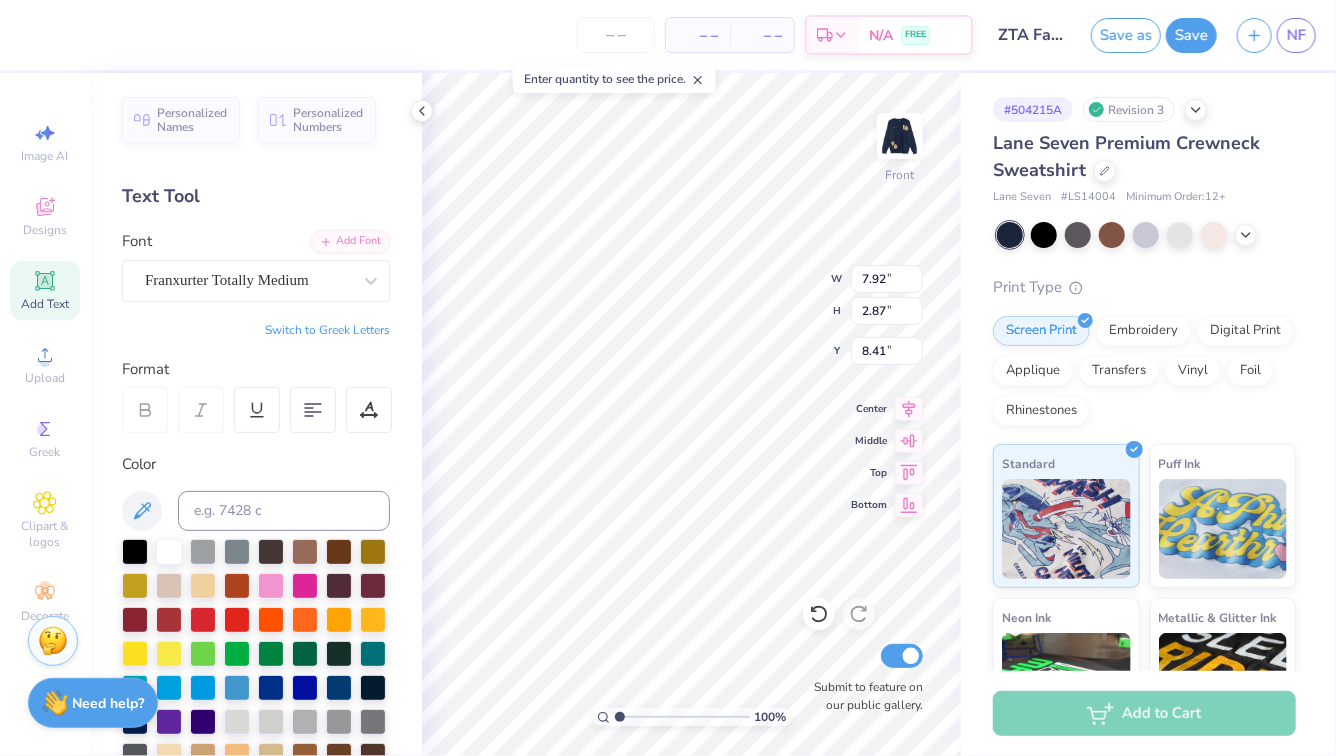 type on "7.84" 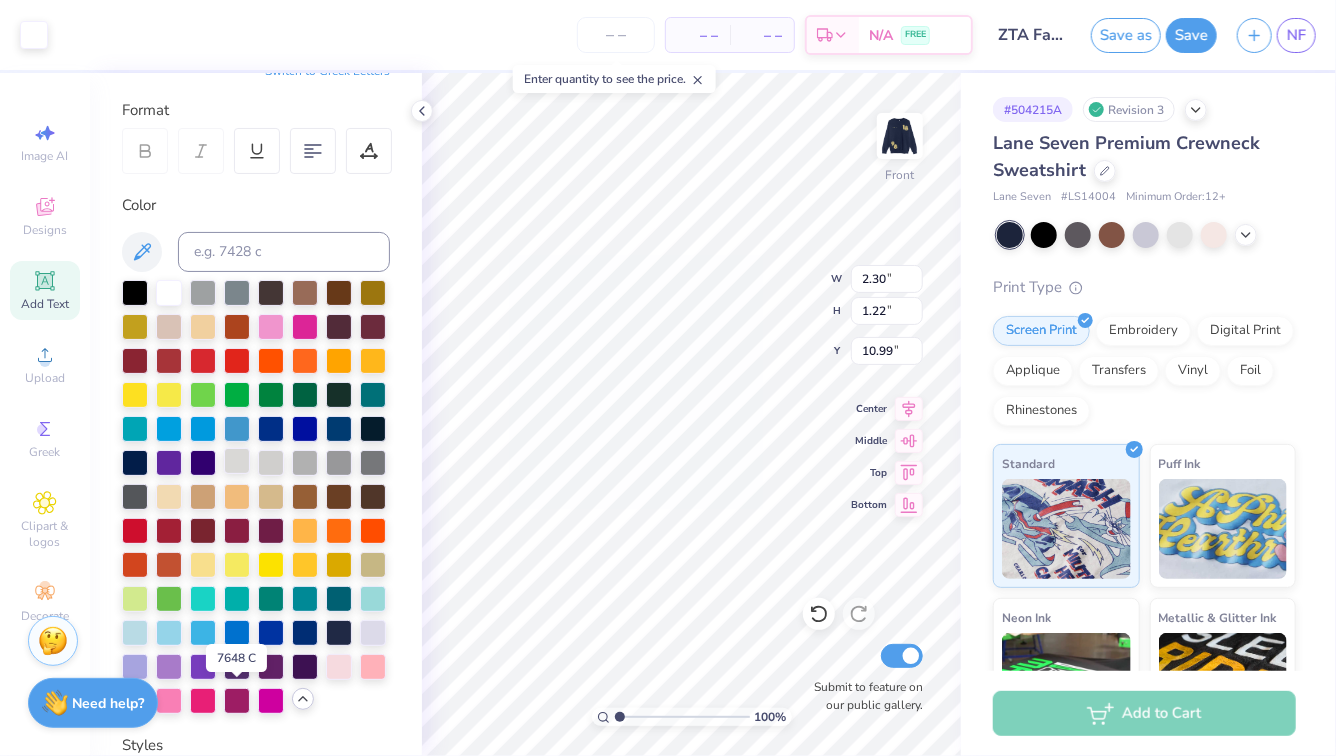 scroll, scrollTop: 260, scrollLeft: 0, axis: vertical 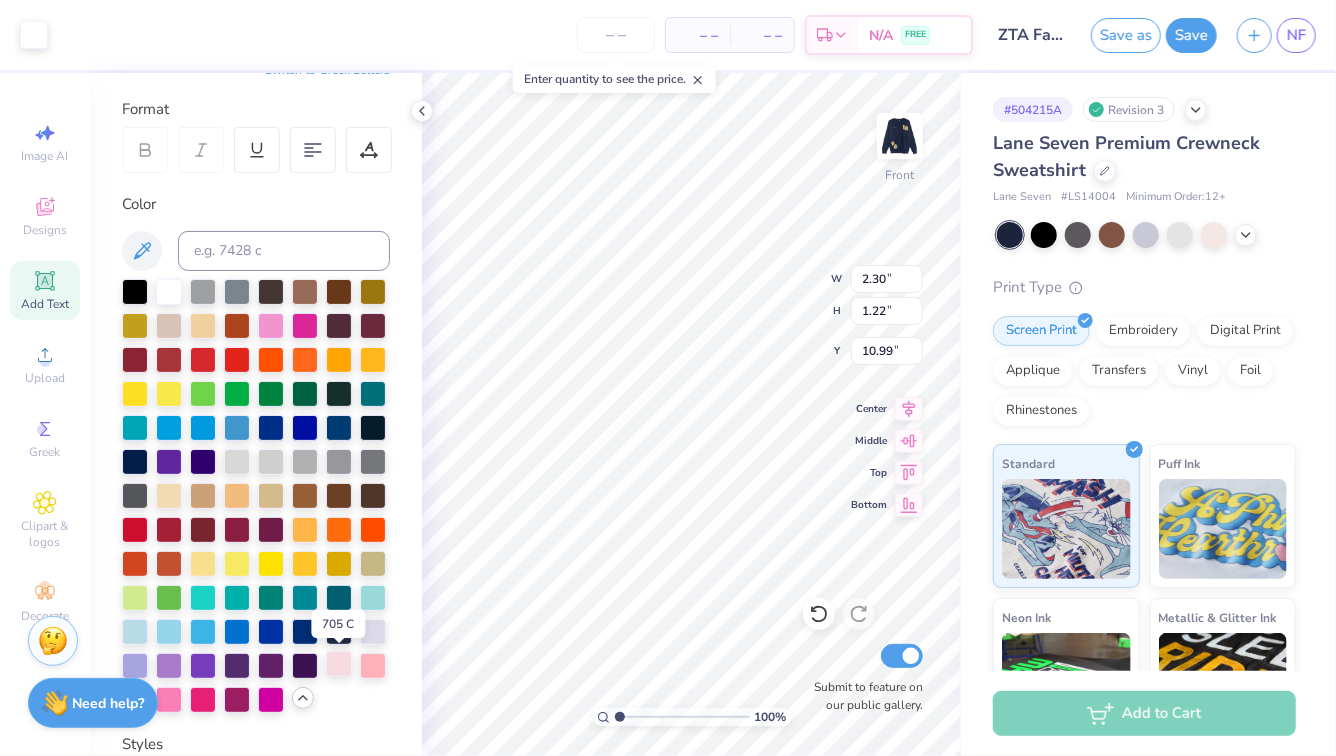 click at bounding box center (339, 664) 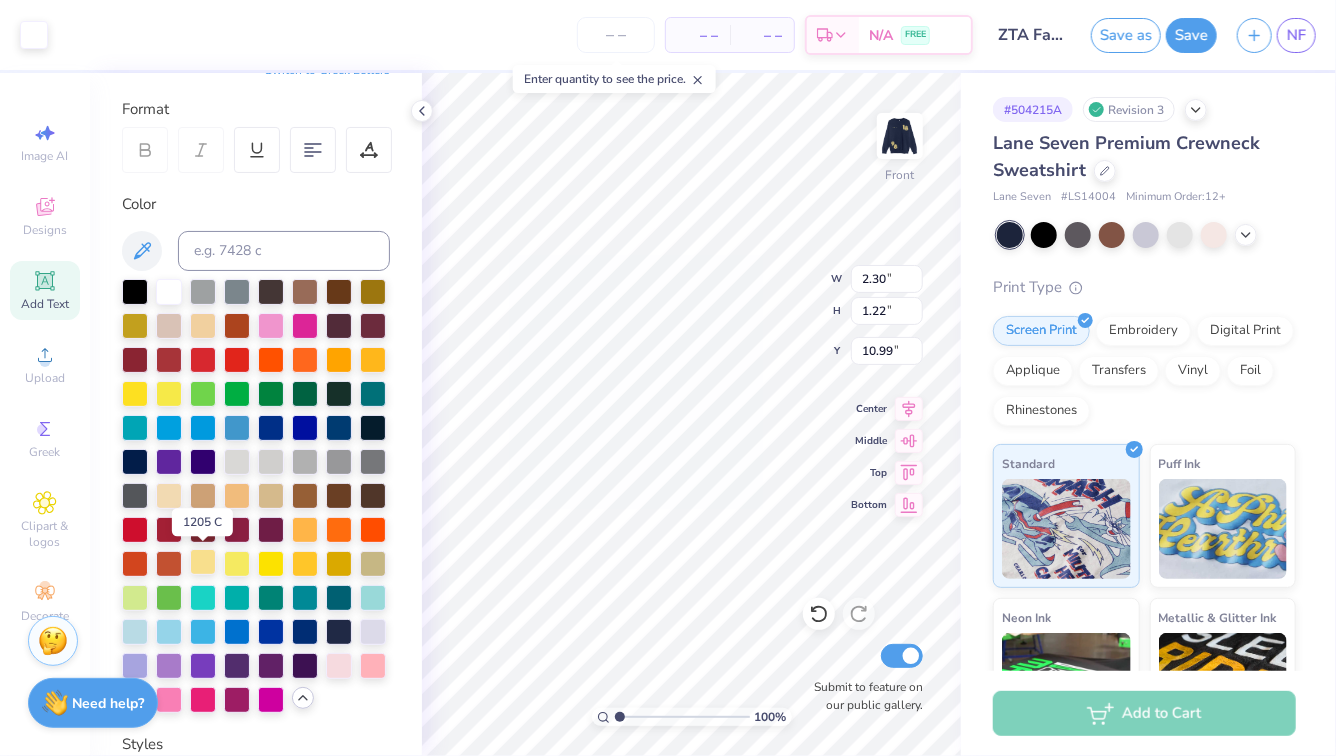 click at bounding box center (203, 562) 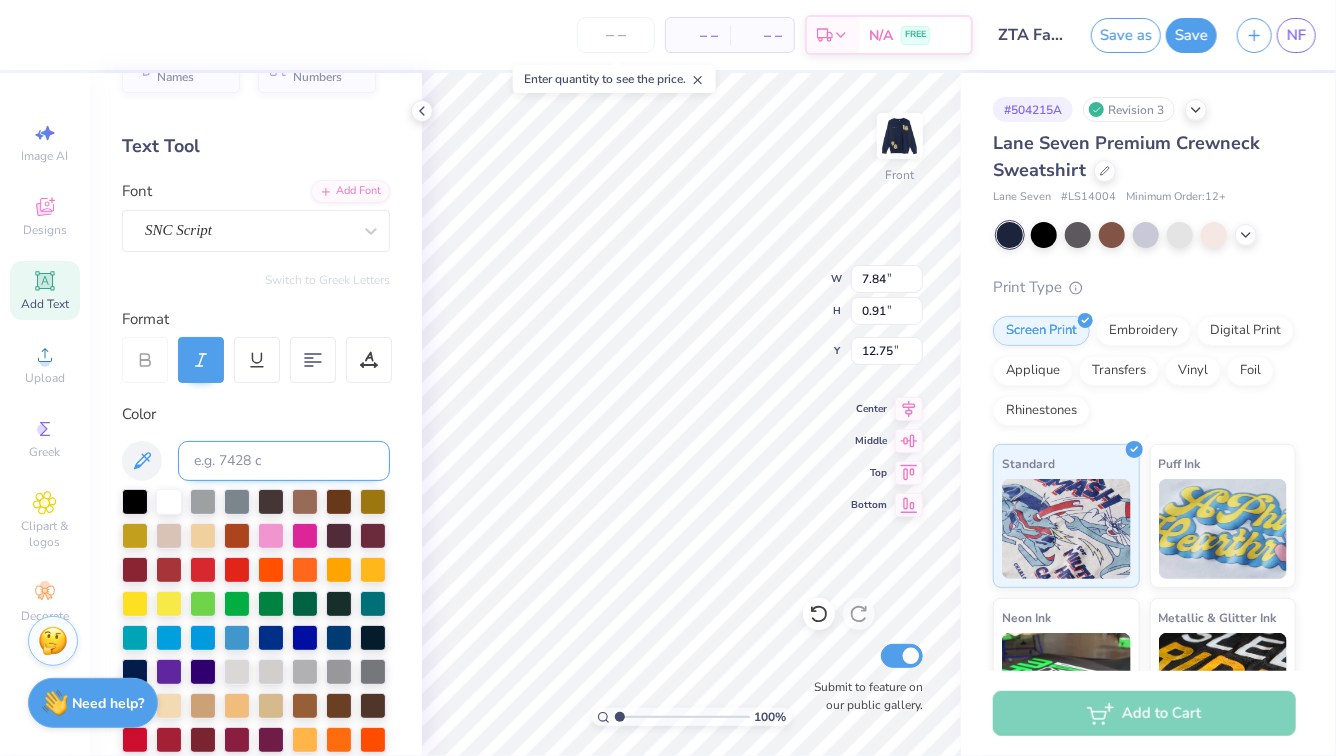 scroll, scrollTop: 12, scrollLeft: 0, axis: vertical 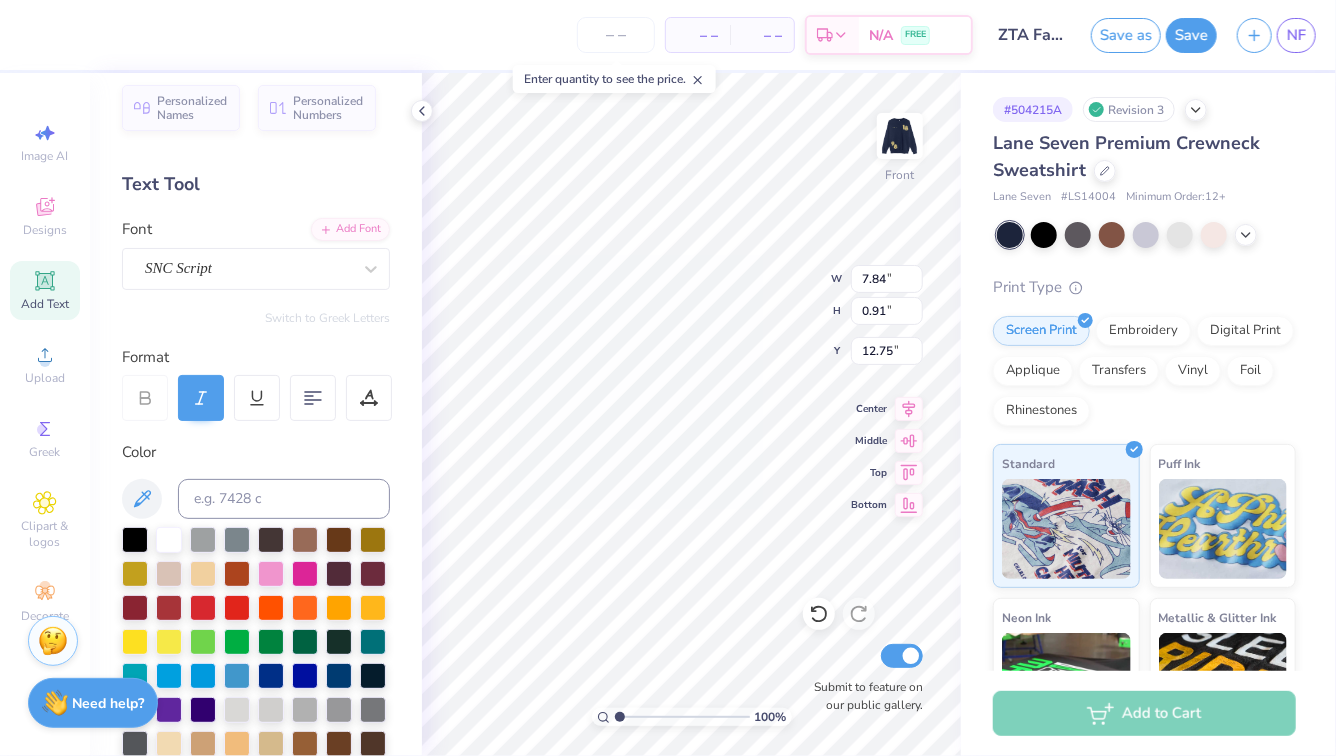 click on "Personalized Names Personalized Numbers Text Tool  Add Font Font SNC Script Switch to Greek Letters Format Color Styles Text Shape" at bounding box center [256, 414] 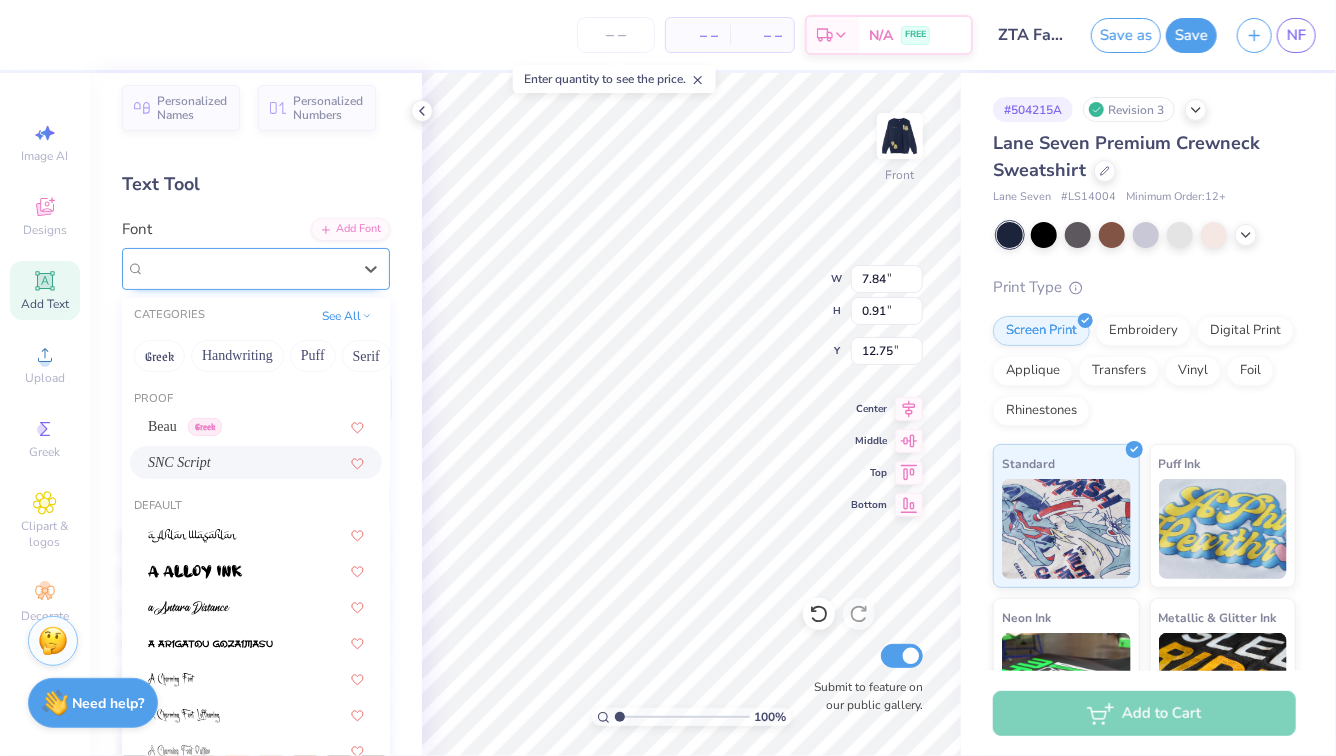 click on "SNC Script" at bounding box center [248, 268] 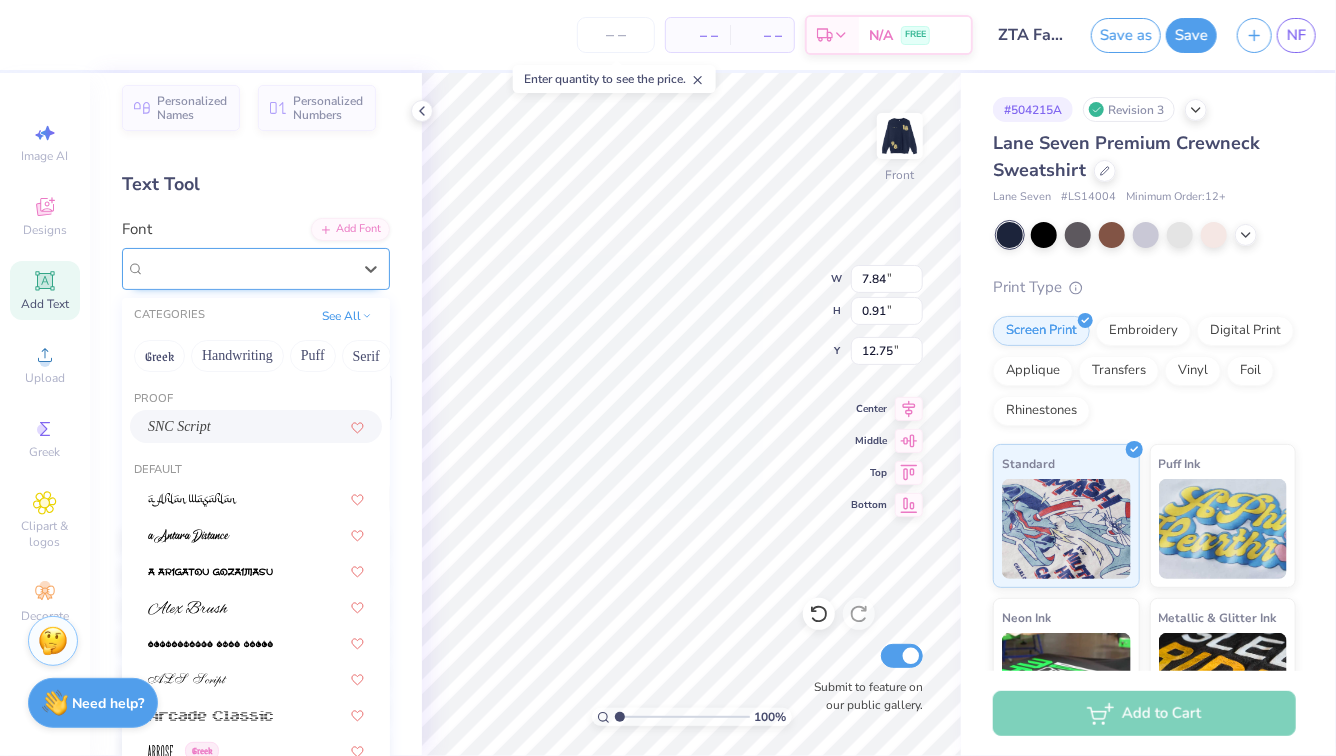 type on "s" 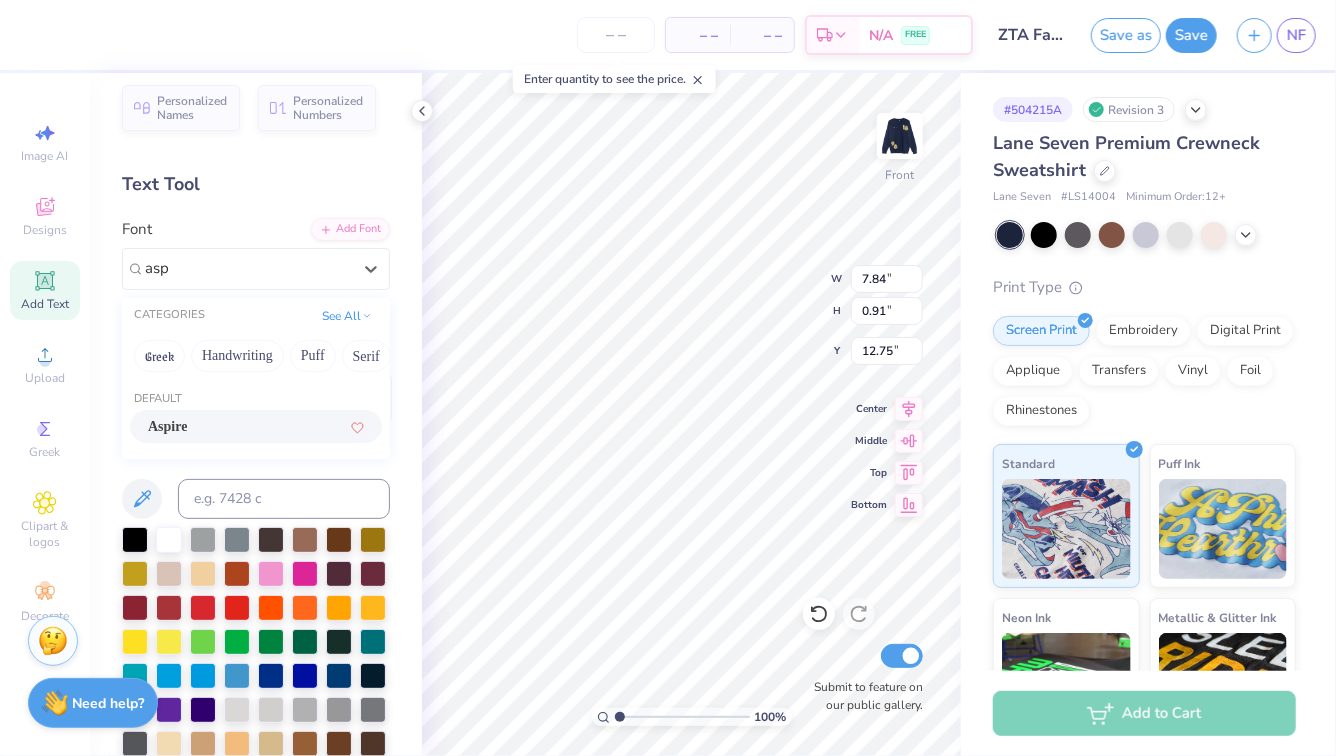 click on "Aspire" at bounding box center [256, 426] 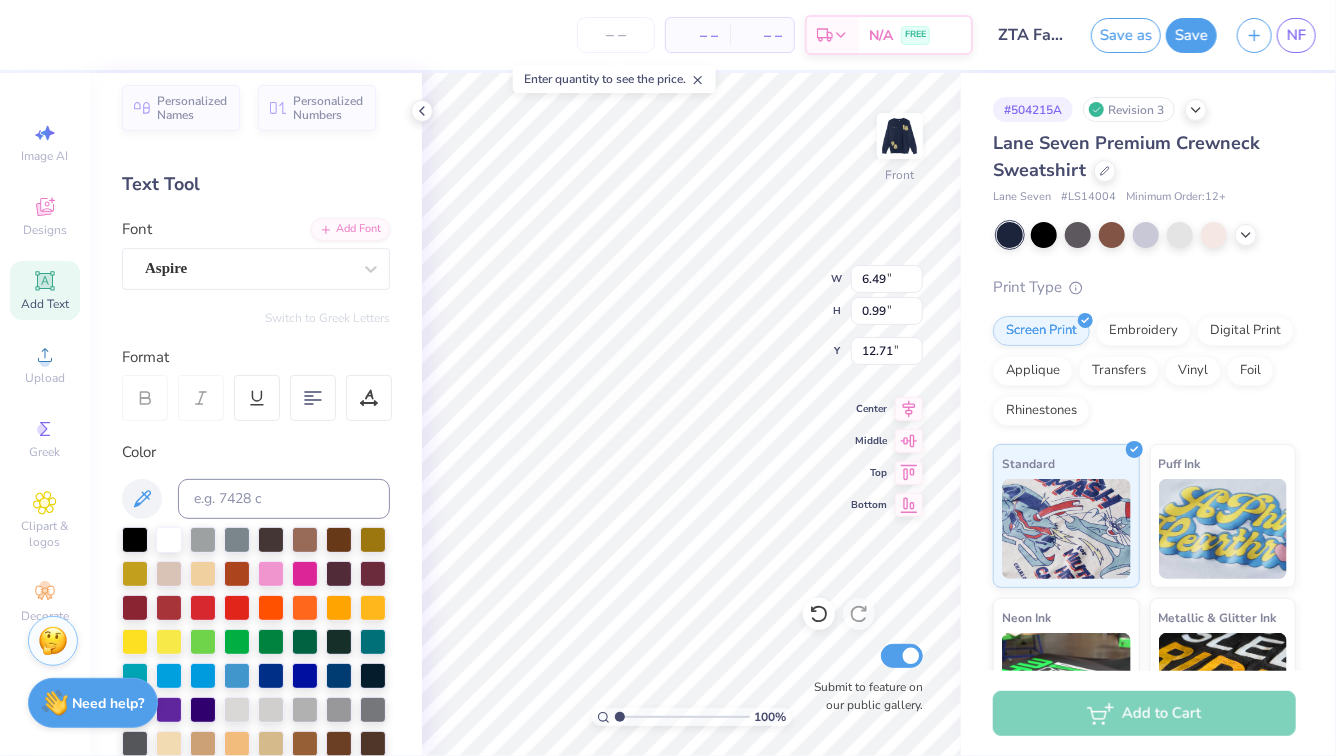 type on "15.84" 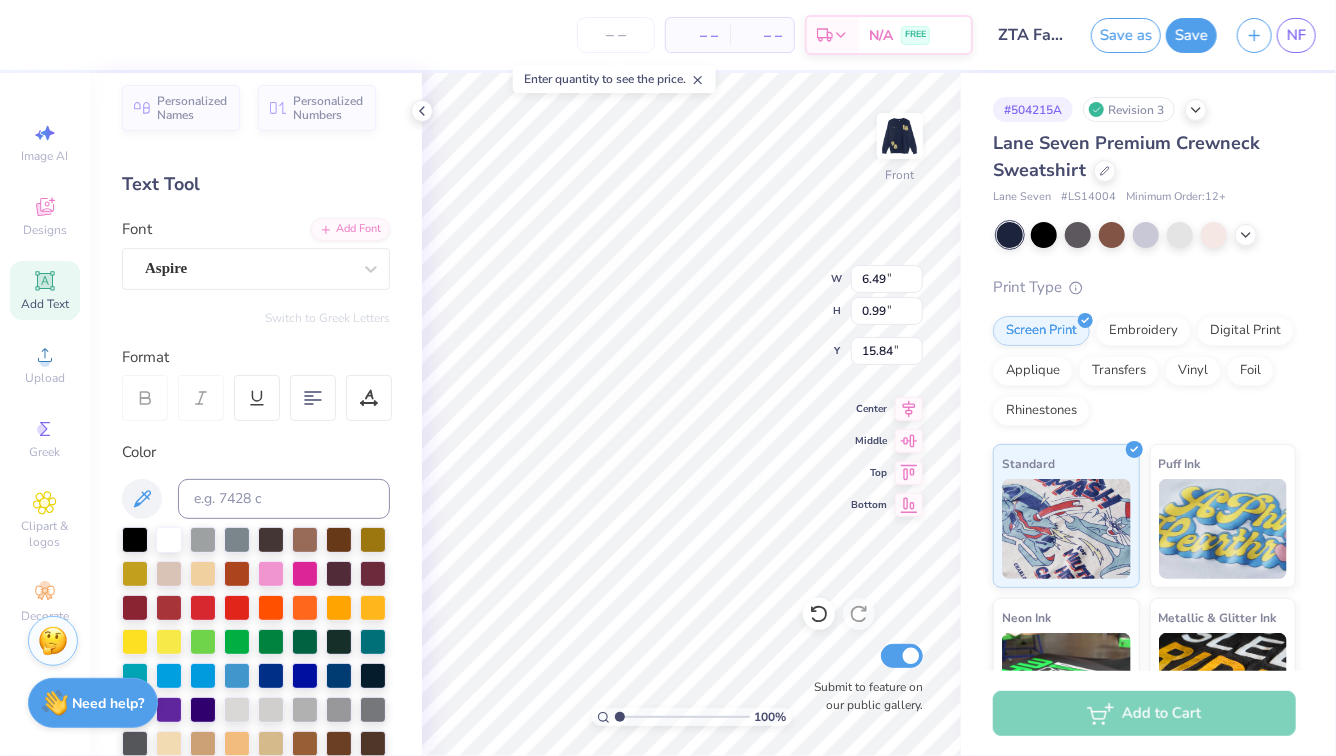 type on "2.30" 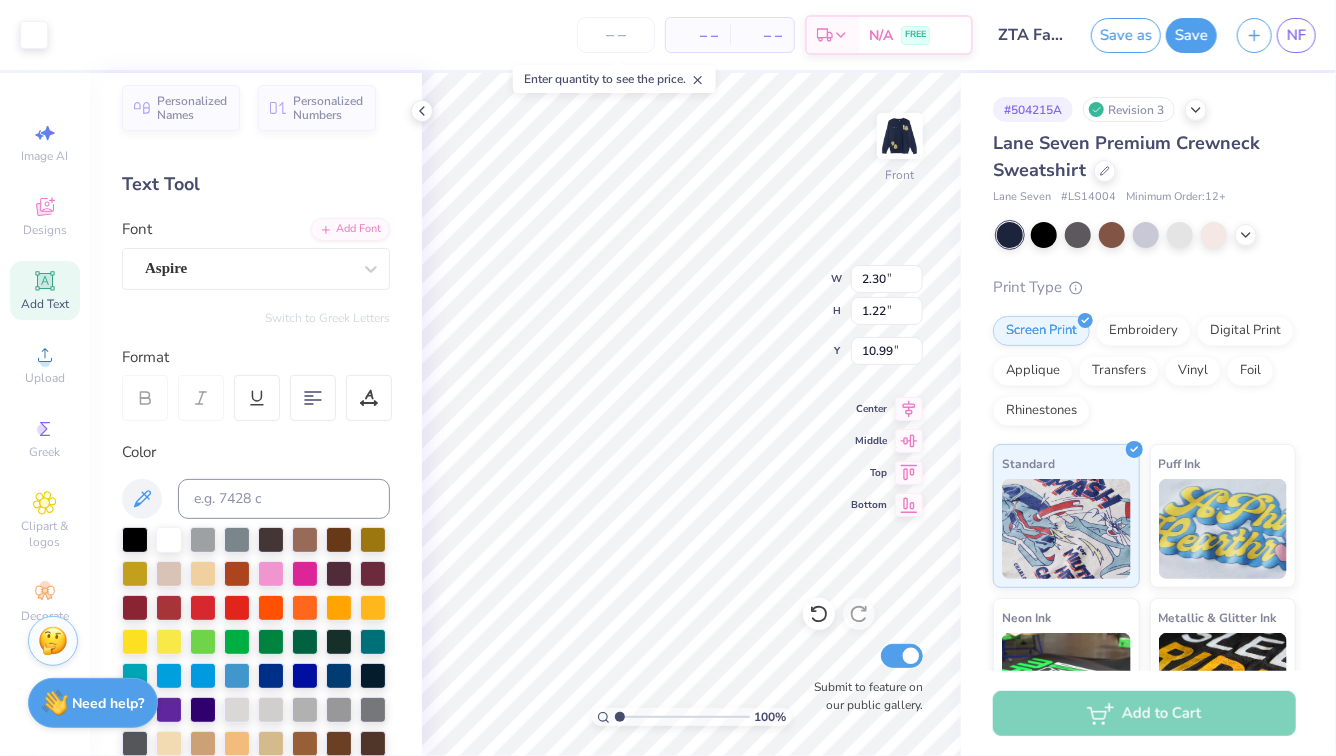 type on "12.75" 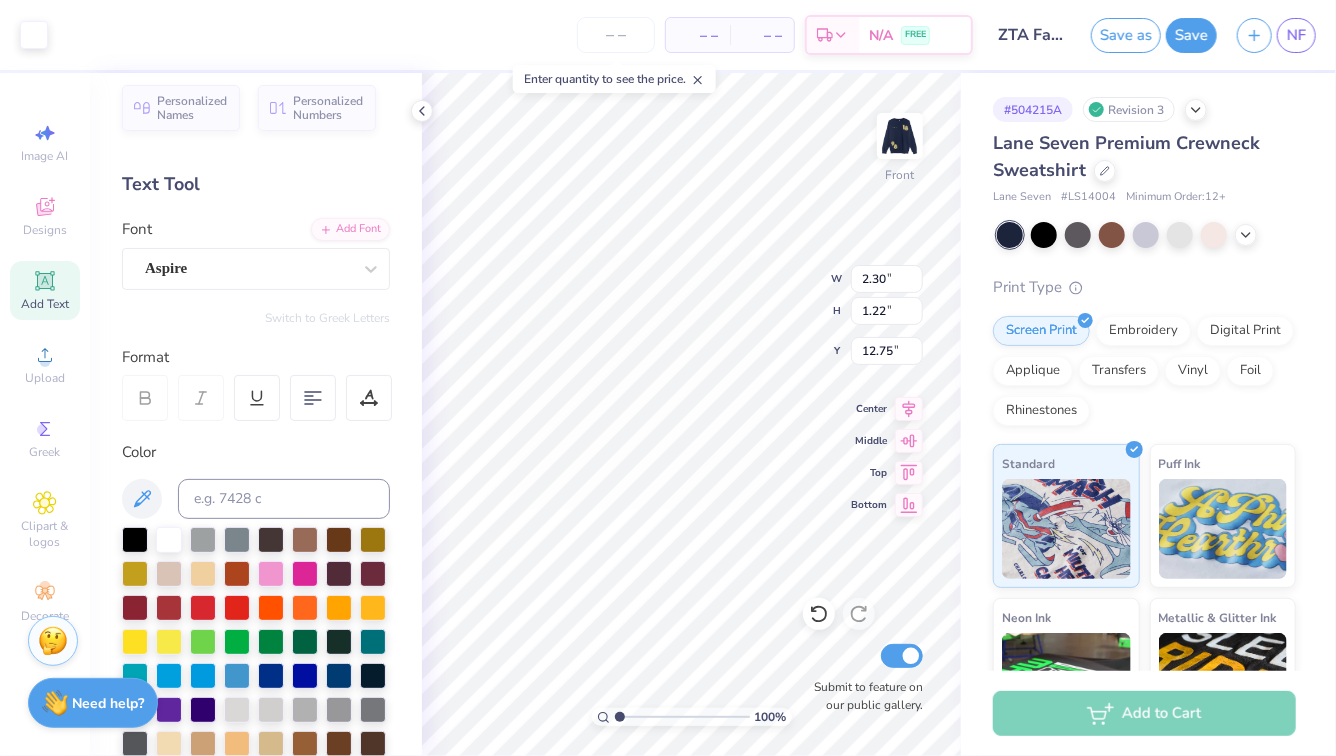 type on "12.42" 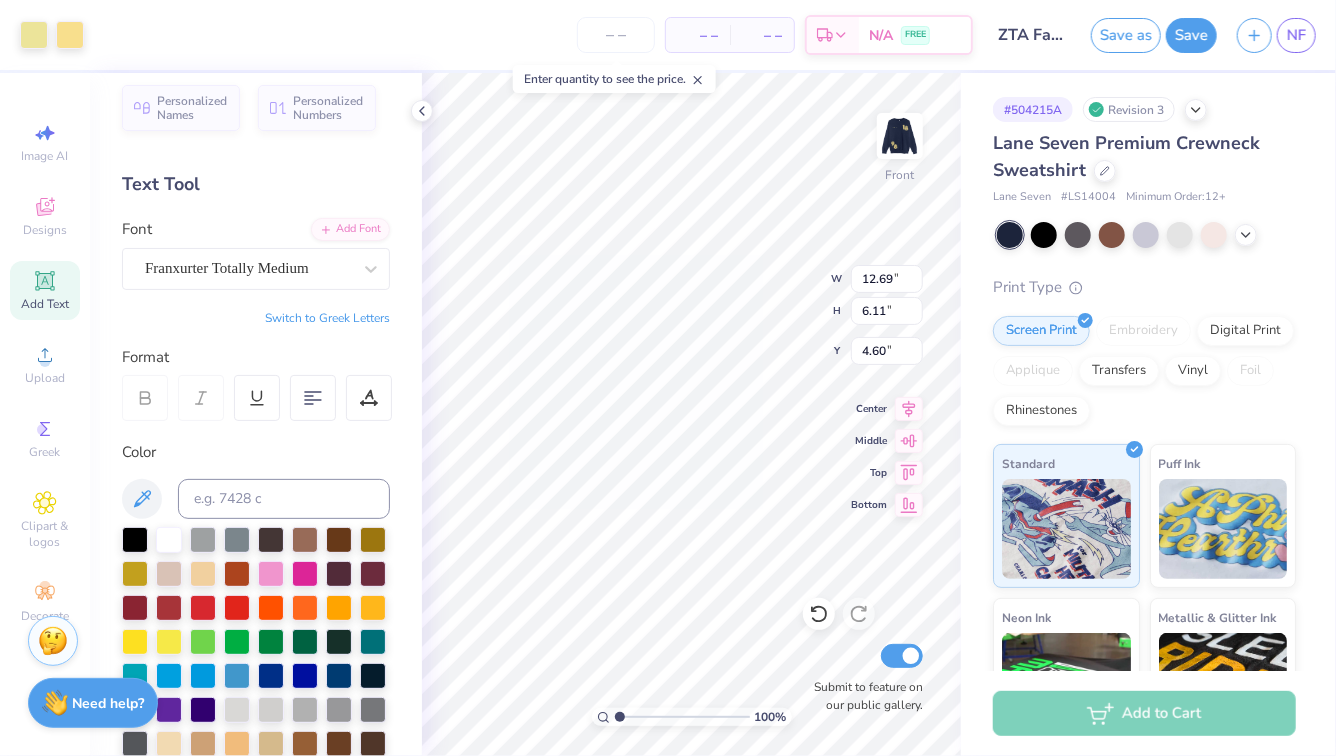 type on "12.69" 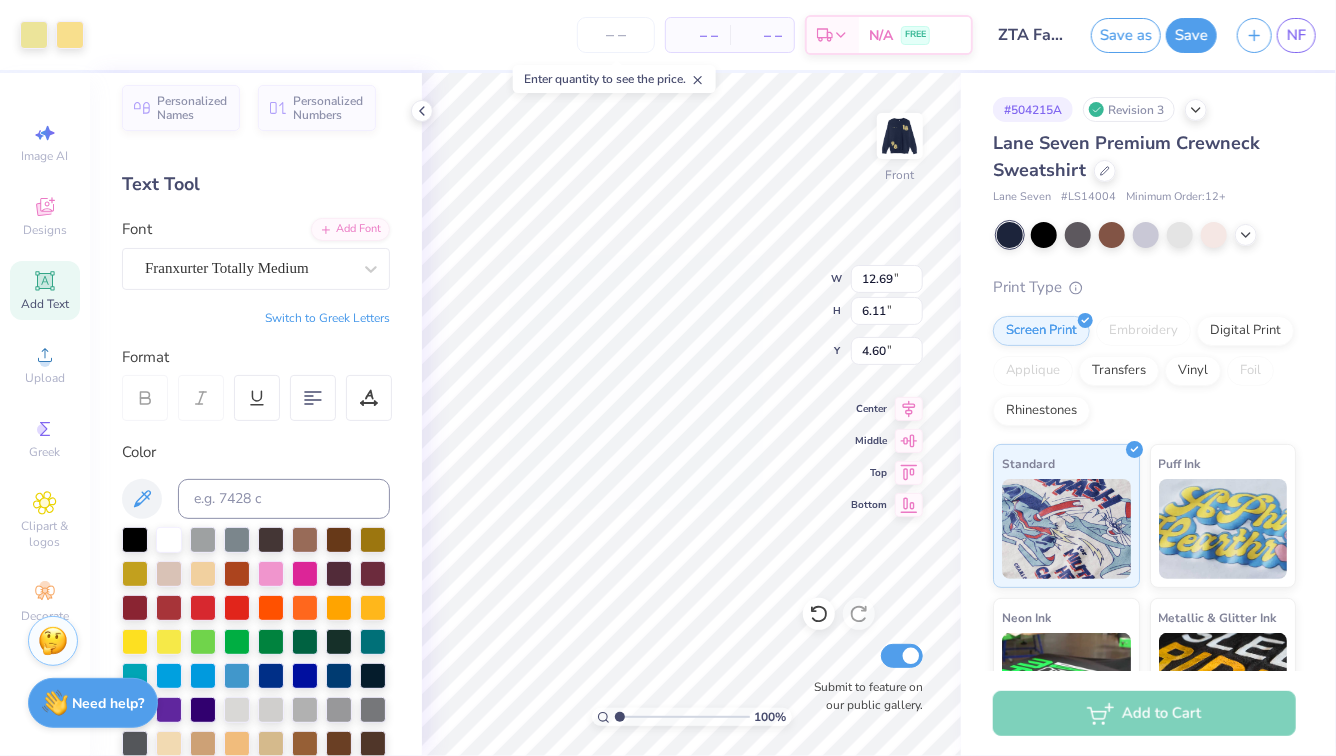 type on "5.10" 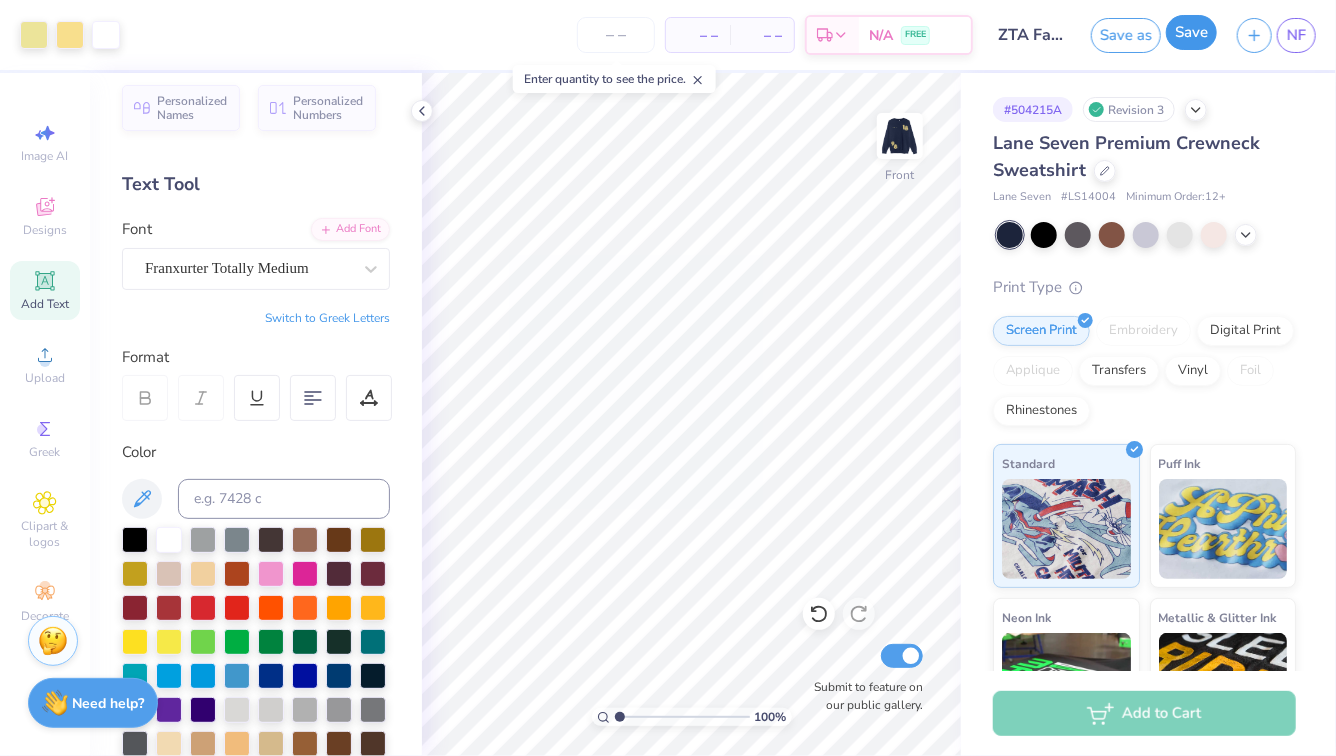 click on "Save" at bounding box center (1191, 32) 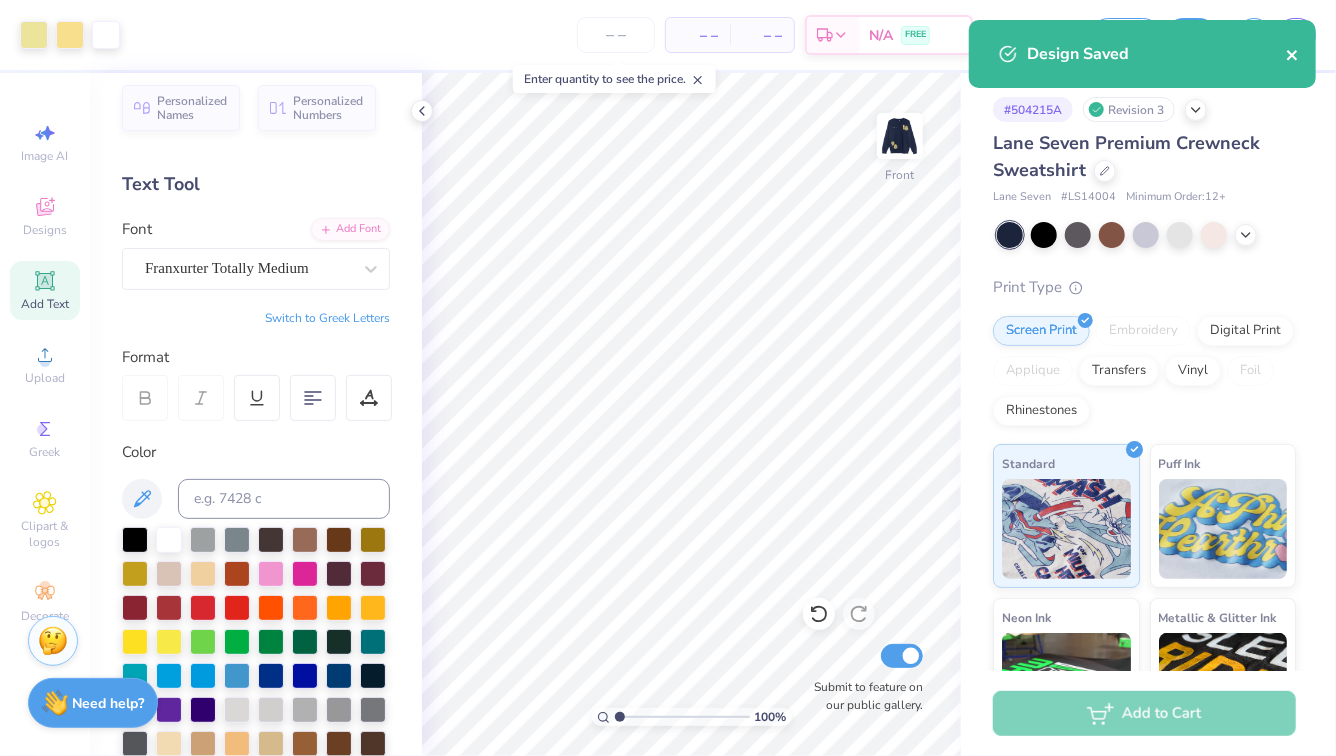 click 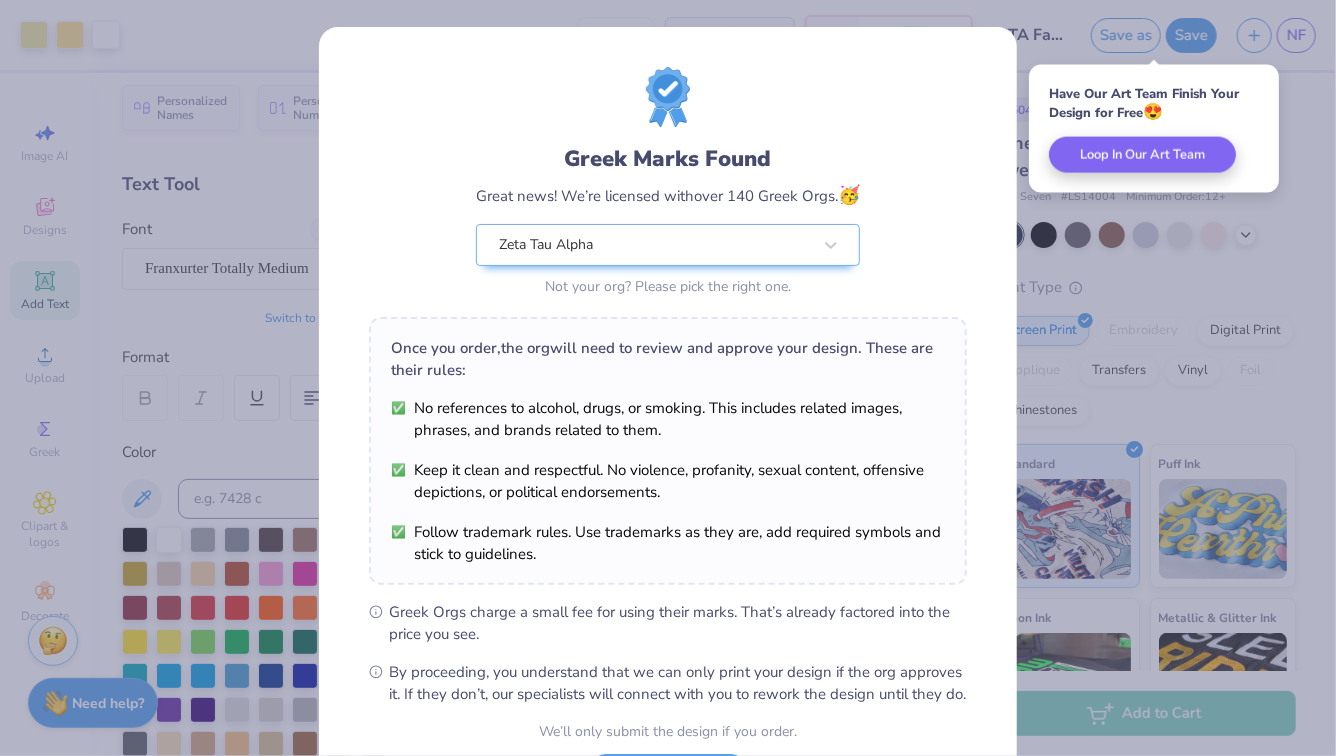 scroll, scrollTop: 179, scrollLeft: 0, axis: vertical 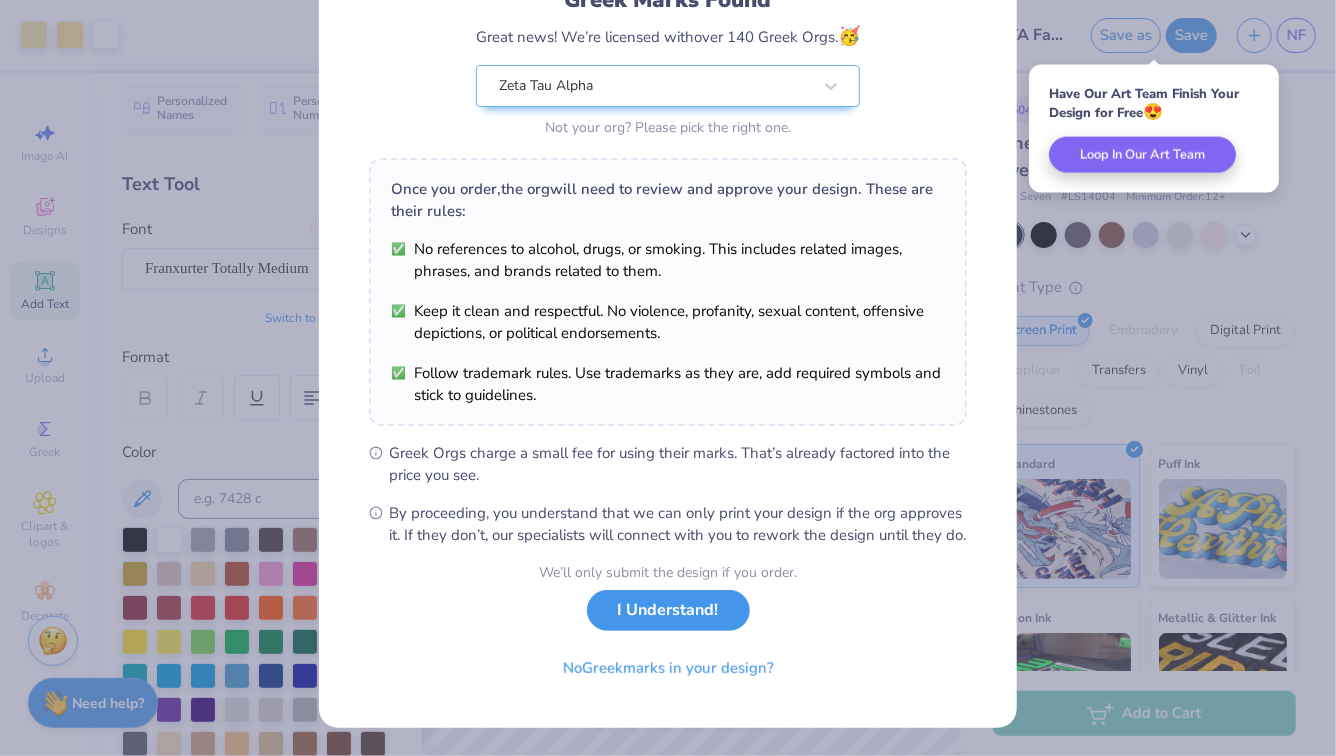 click on "I Understand!" at bounding box center (668, 610) 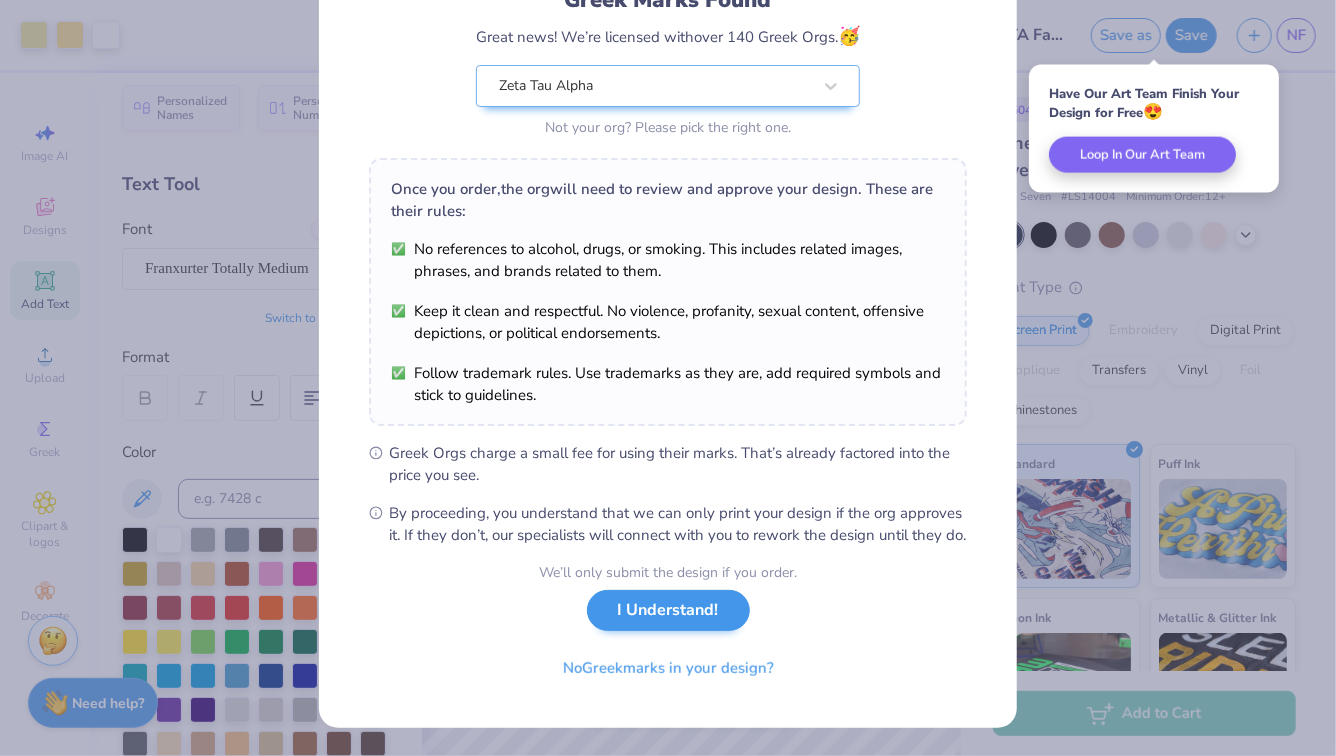 scroll, scrollTop: 0, scrollLeft: 0, axis: both 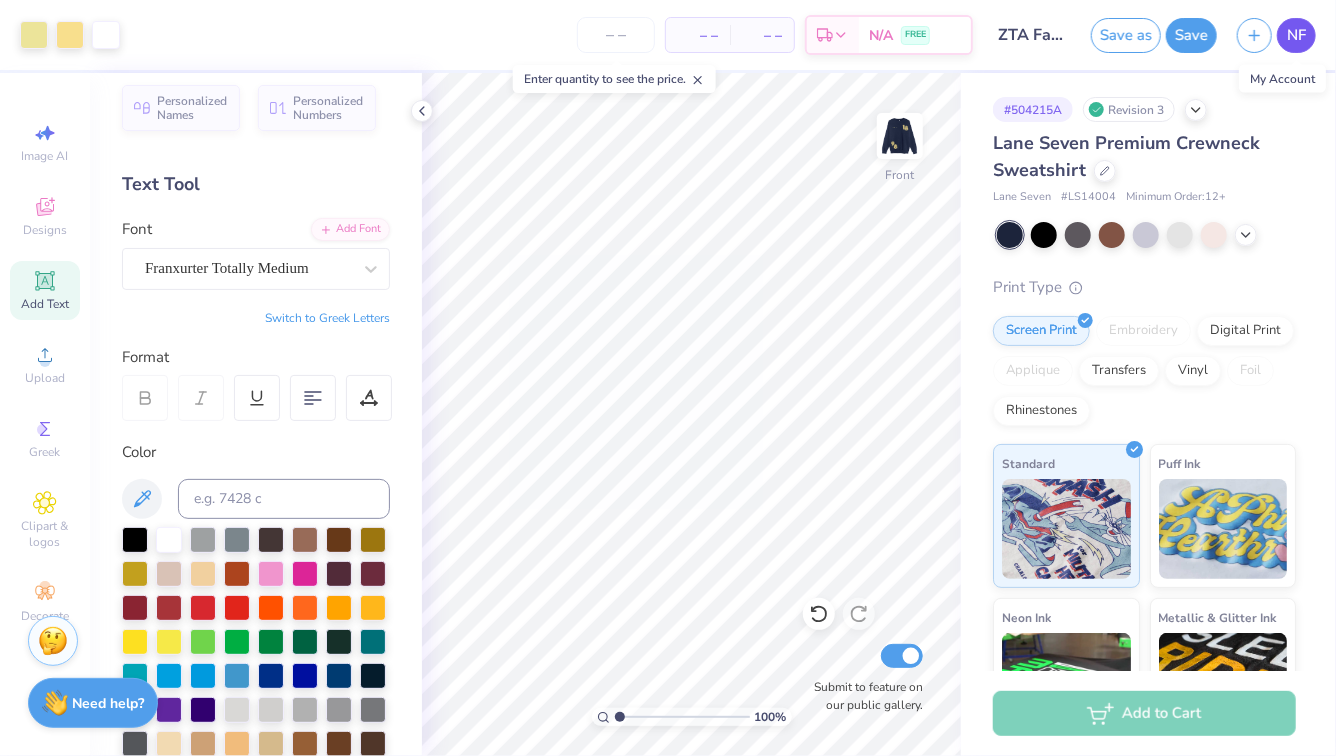 click on "NF" at bounding box center (1296, 35) 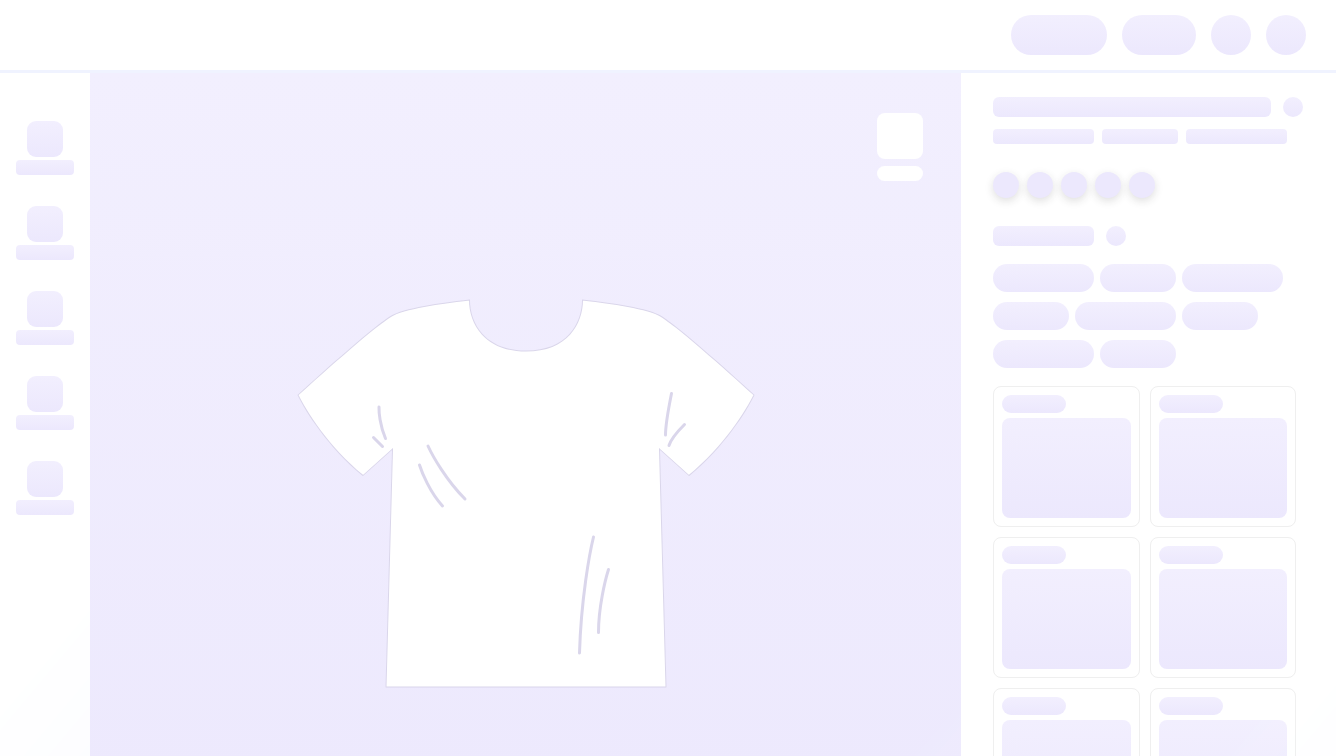 scroll, scrollTop: 0, scrollLeft: 0, axis: both 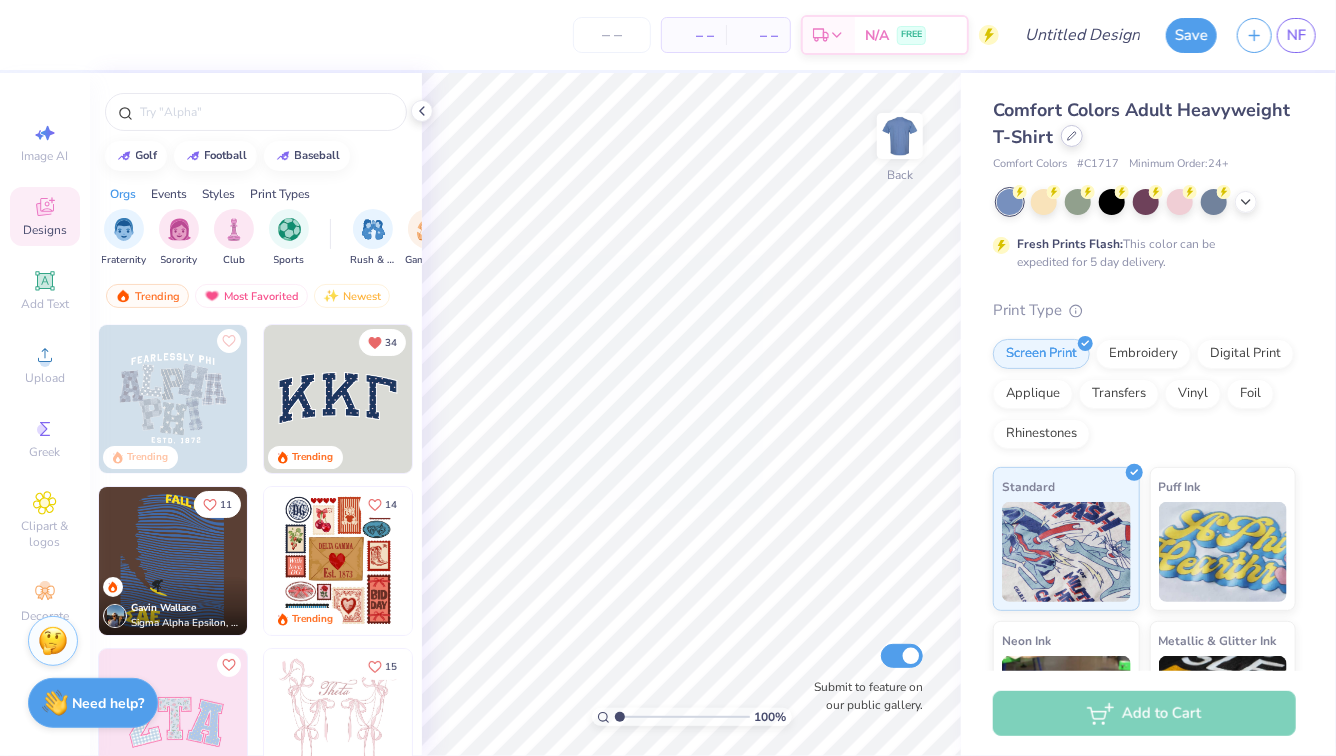click 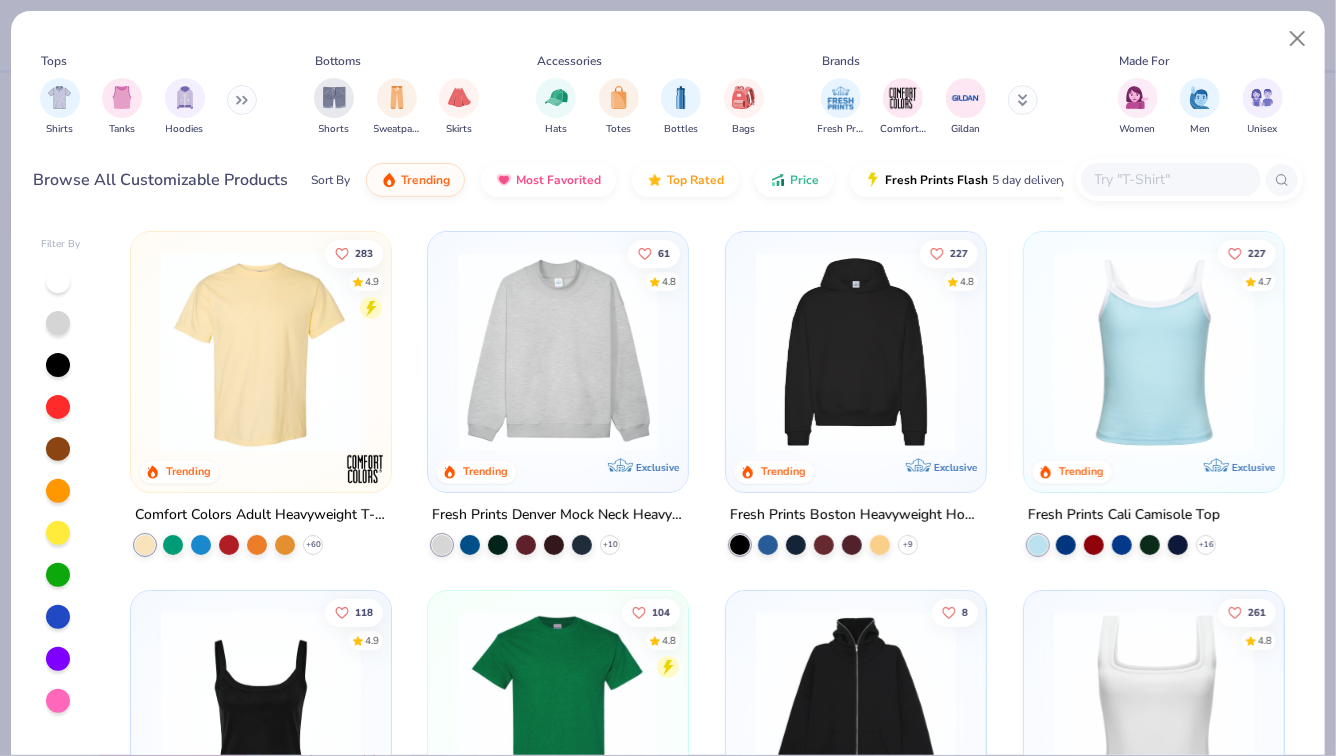 click at bounding box center [1170, 179] 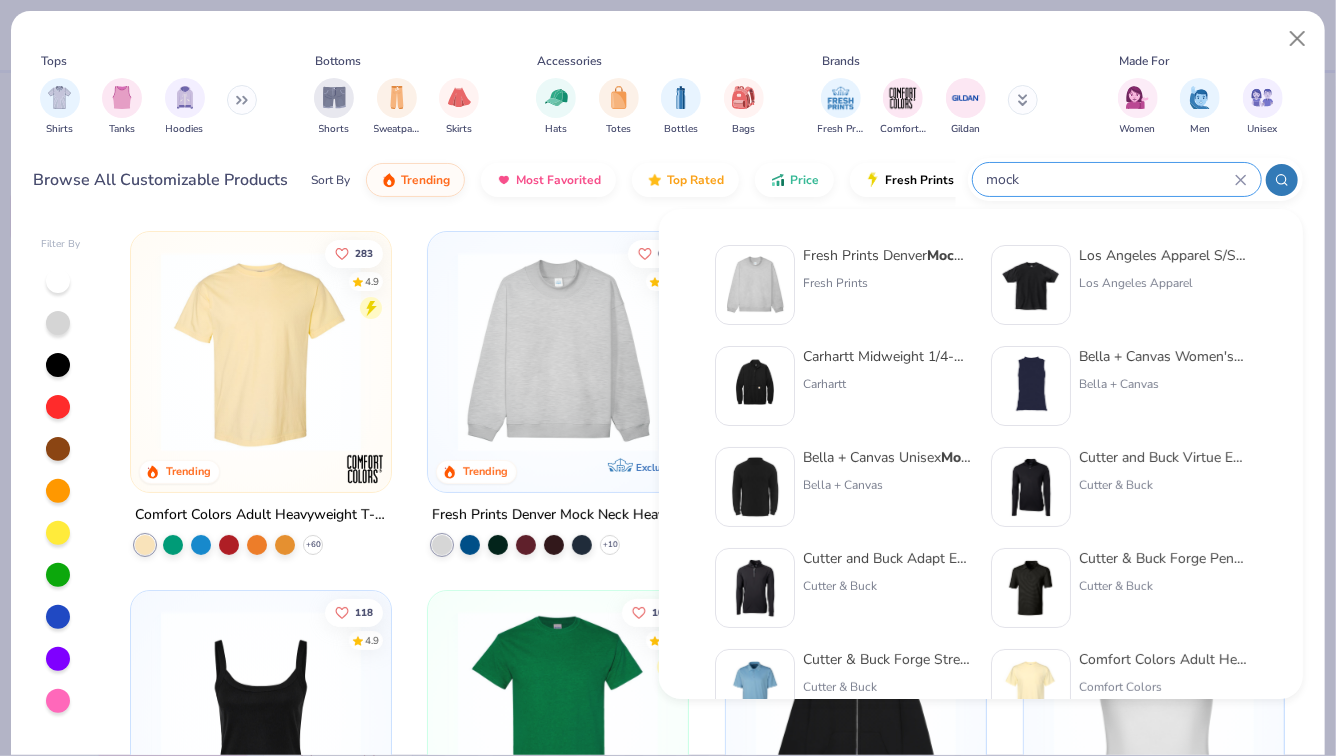 type on "mock" 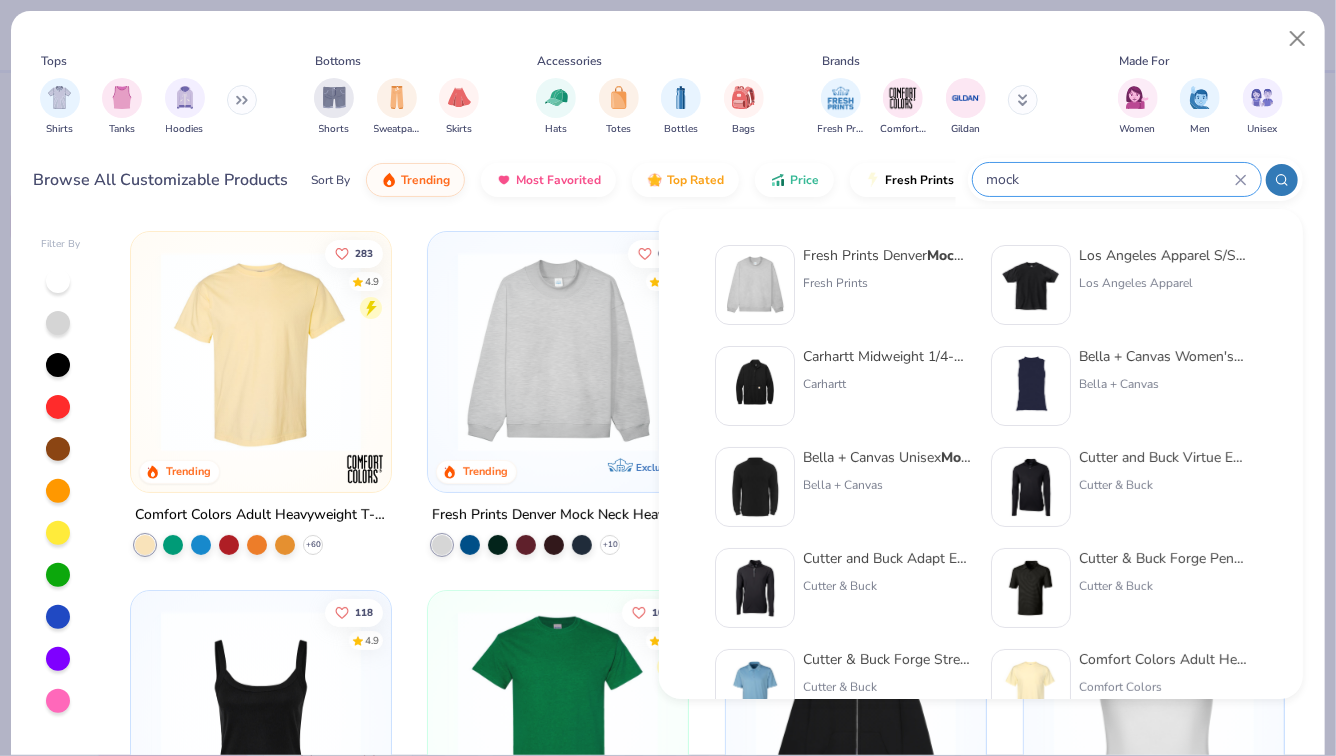 click on "Fresh Prints Denver  Mock  Neck Heavyweight Sweatshirt Fresh Prints" at bounding box center [843, 285] 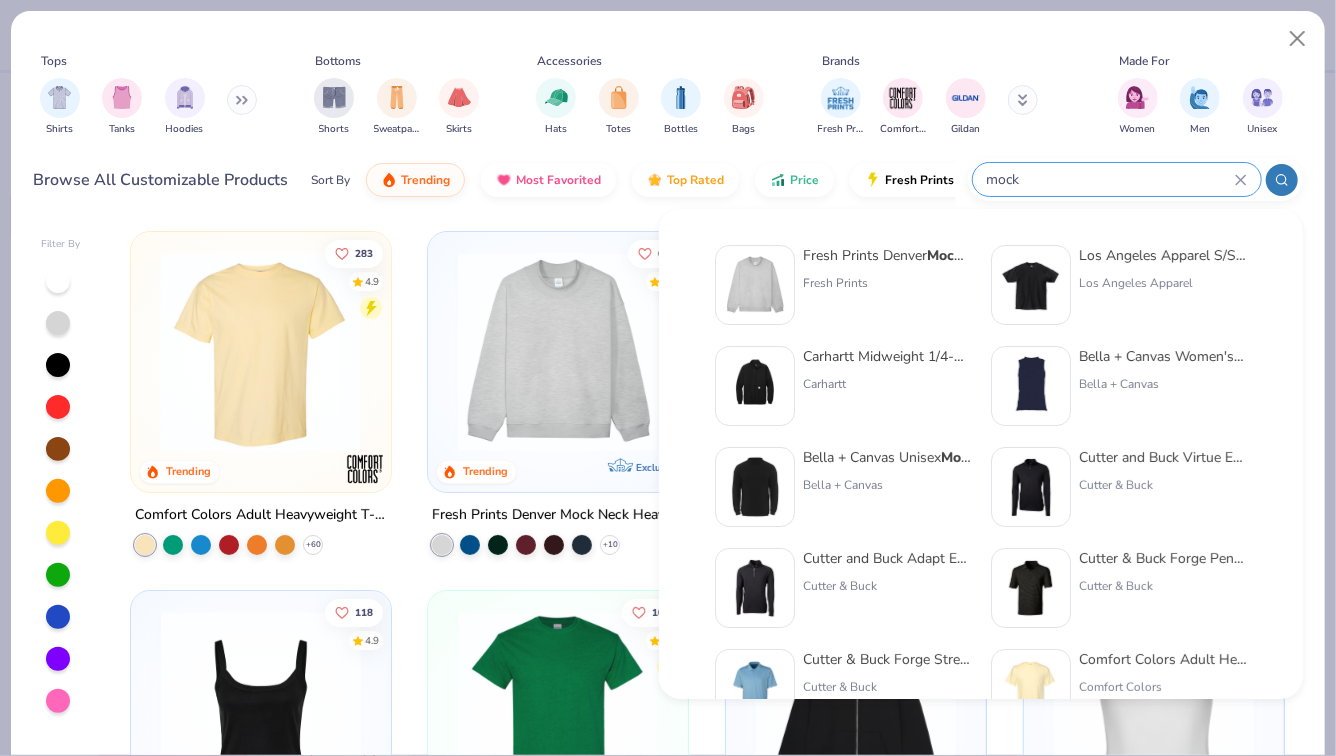 type 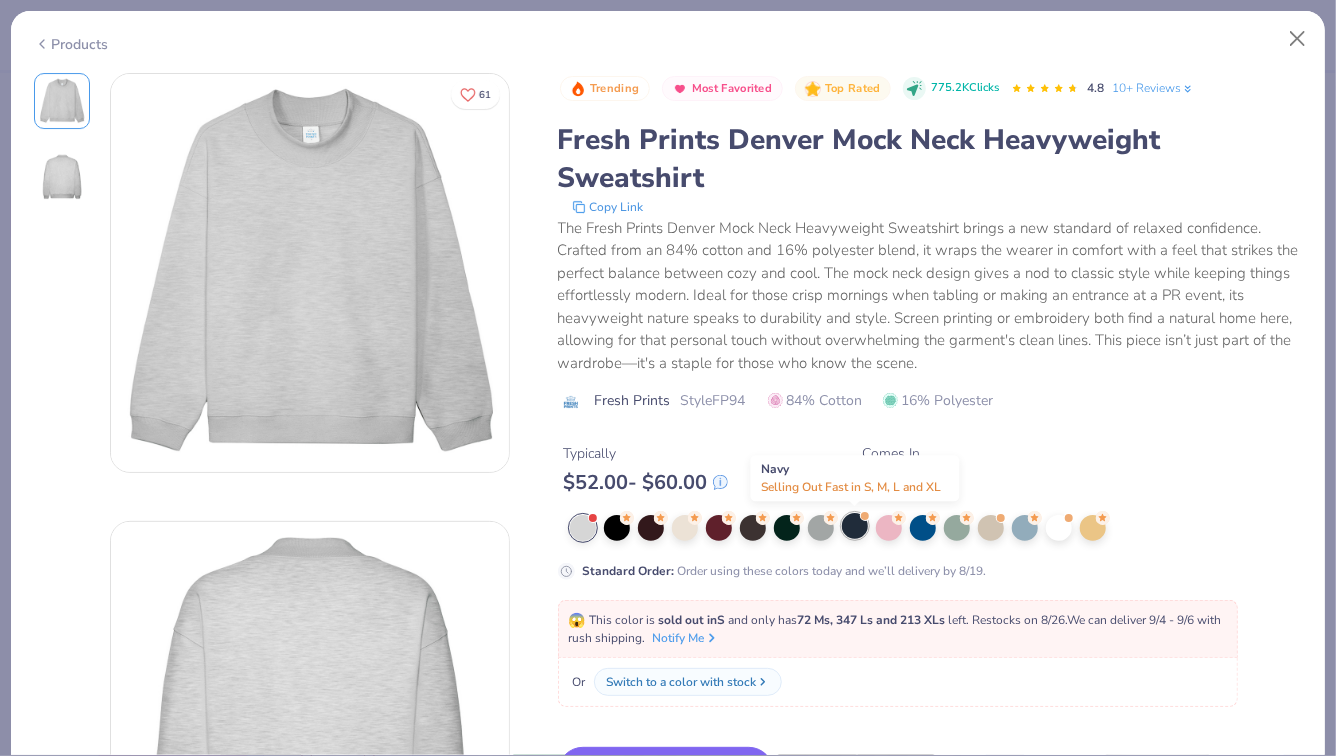 click at bounding box center [855, 526] 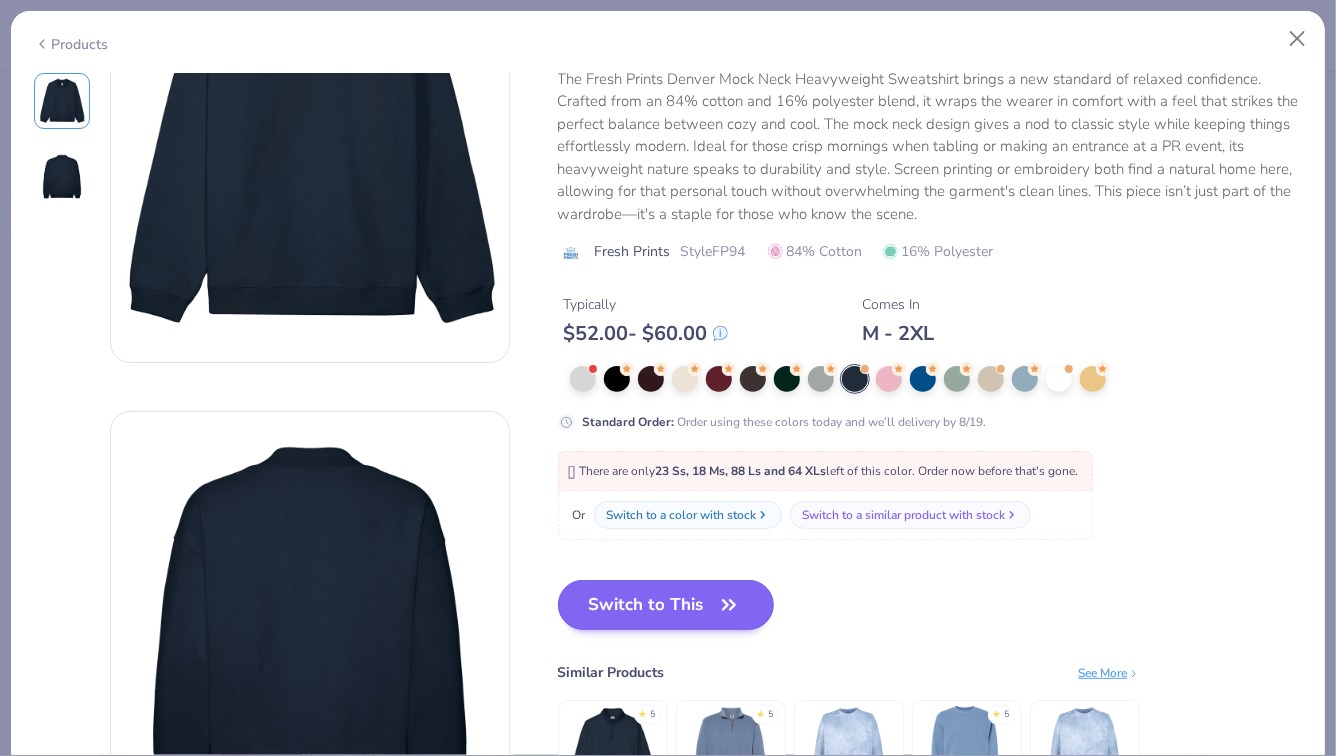 scroll, scrollTop: 135, scrollLeft: 0, axis: vertical 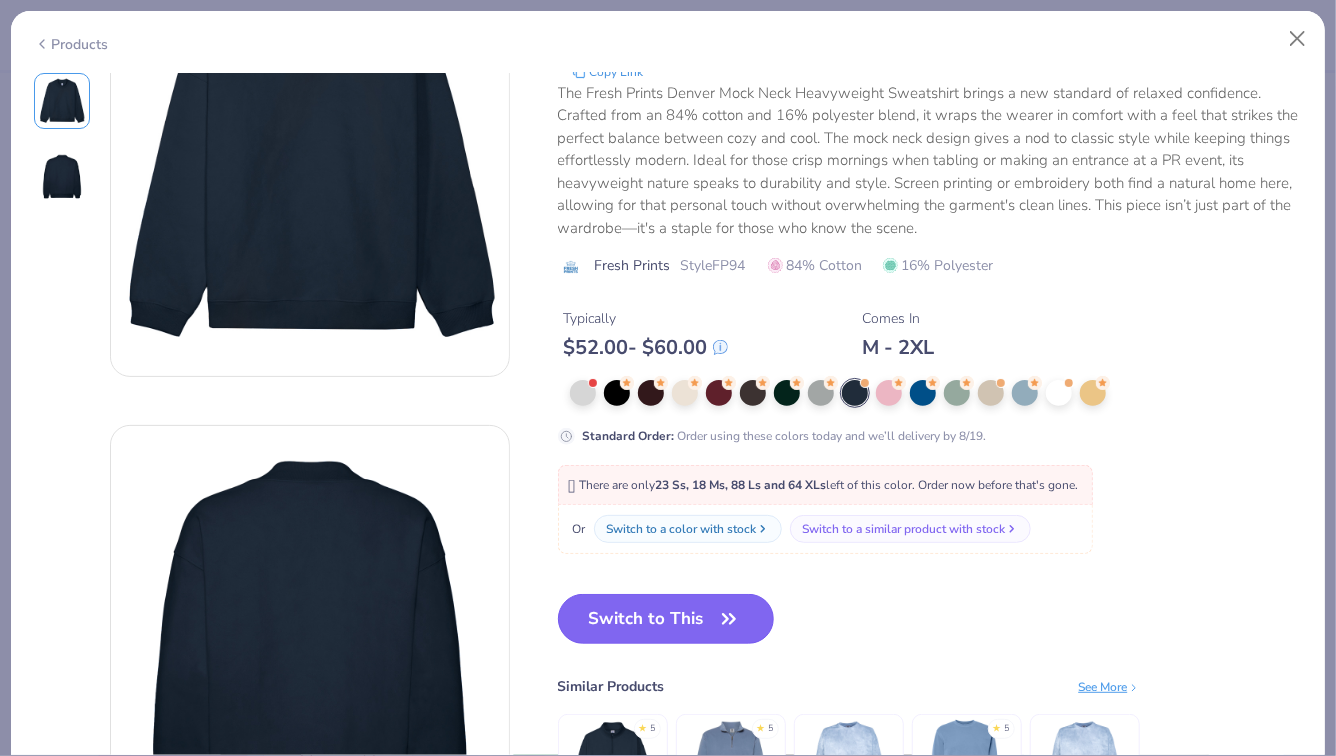 click on "Switch to This" at bounding box center [666, 619] 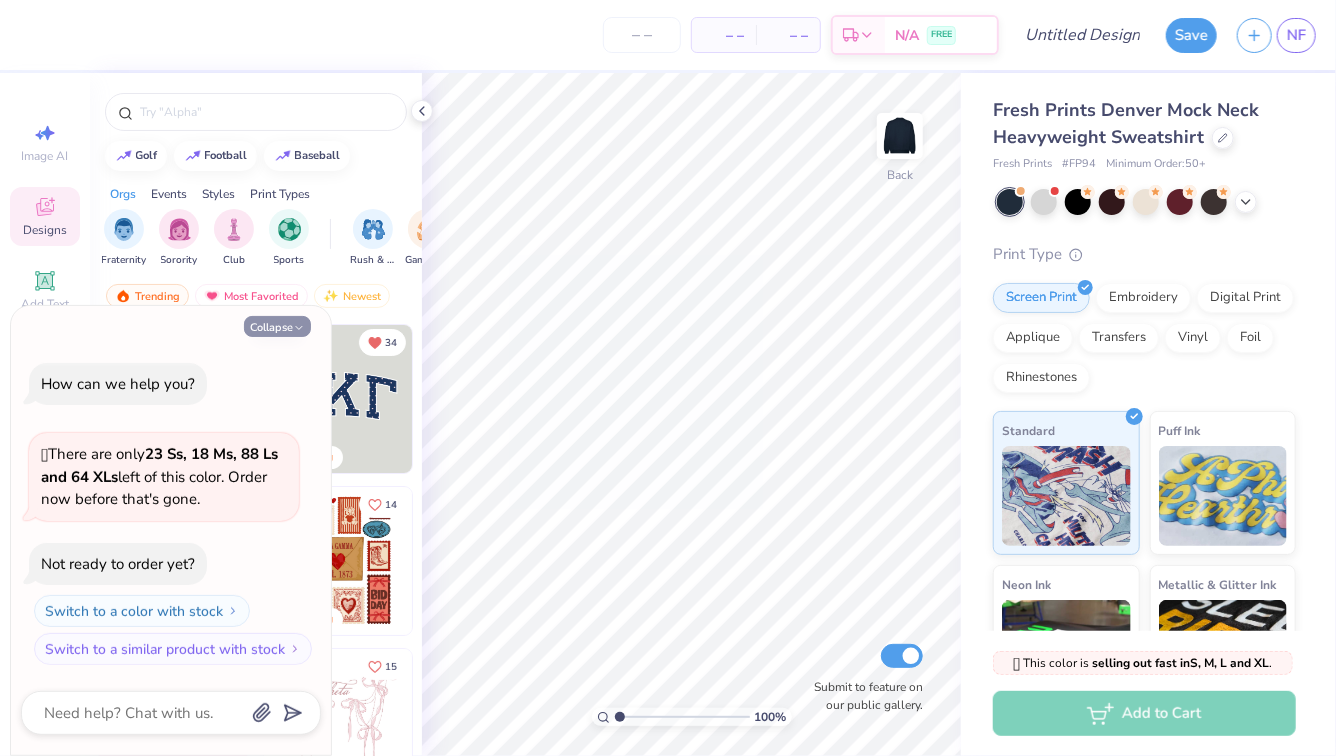 click on "Collapse" at bounding box center (277, 326) 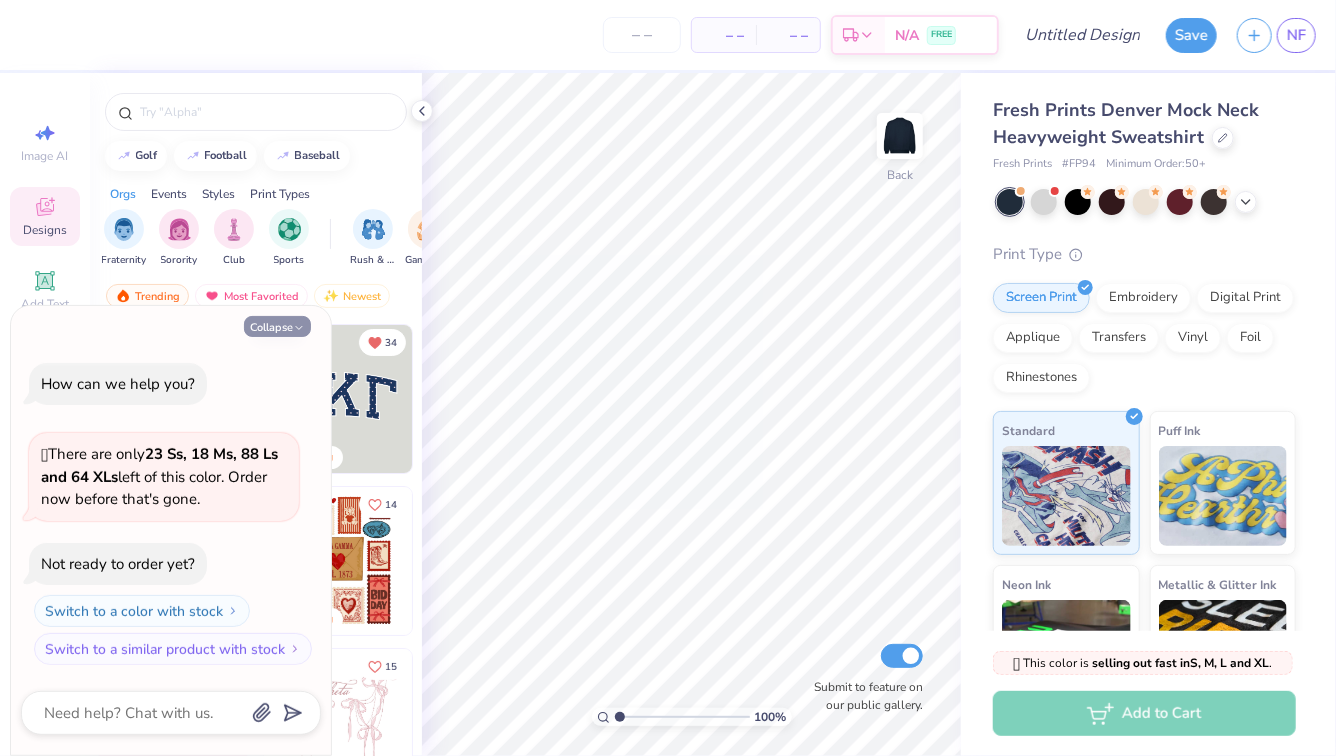 type on "x" 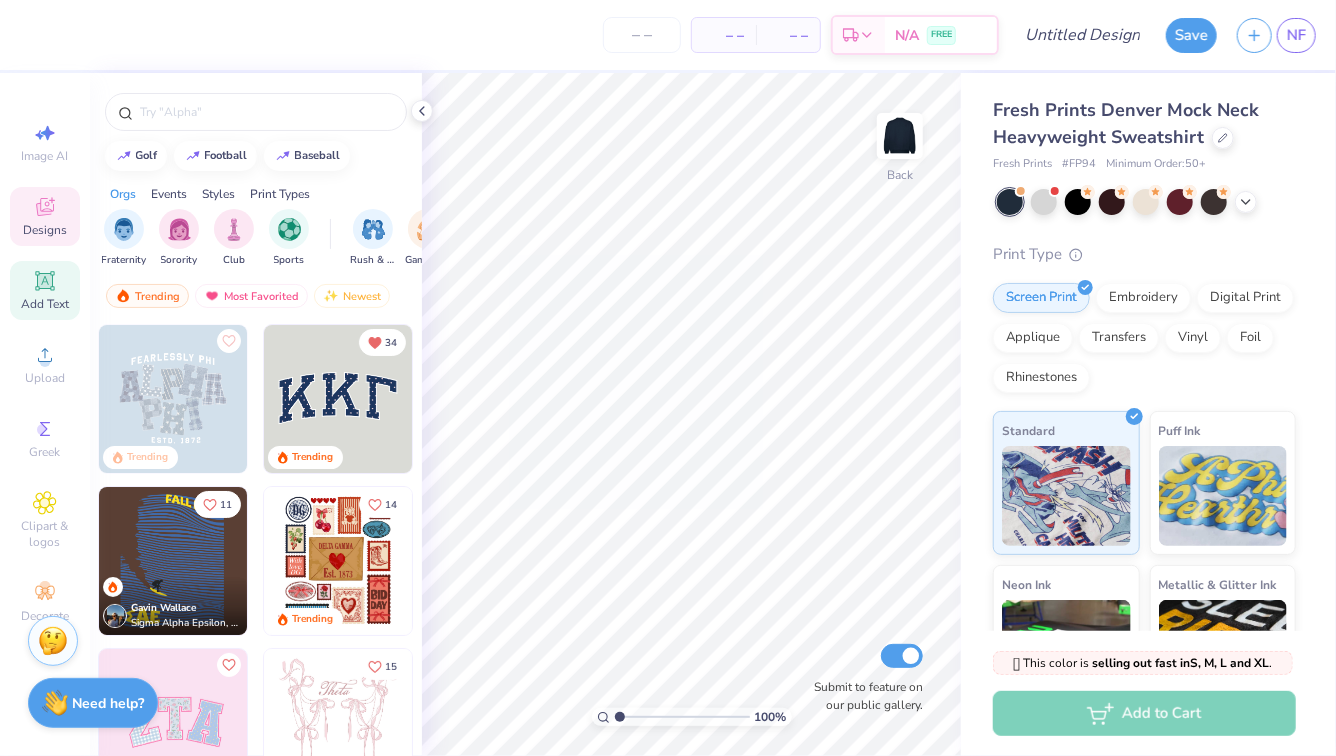 click 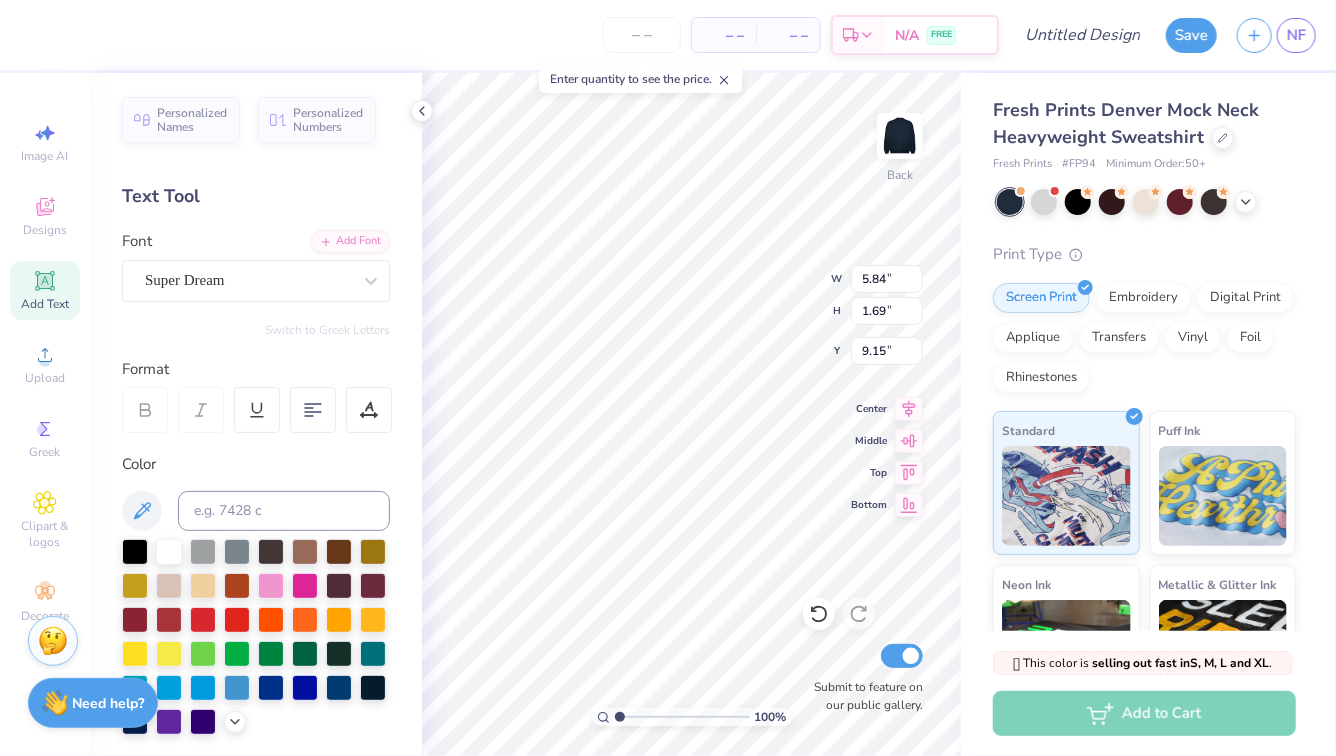 scroll, scrollTop: 0, scrollLeft: 4, axis: horizontal 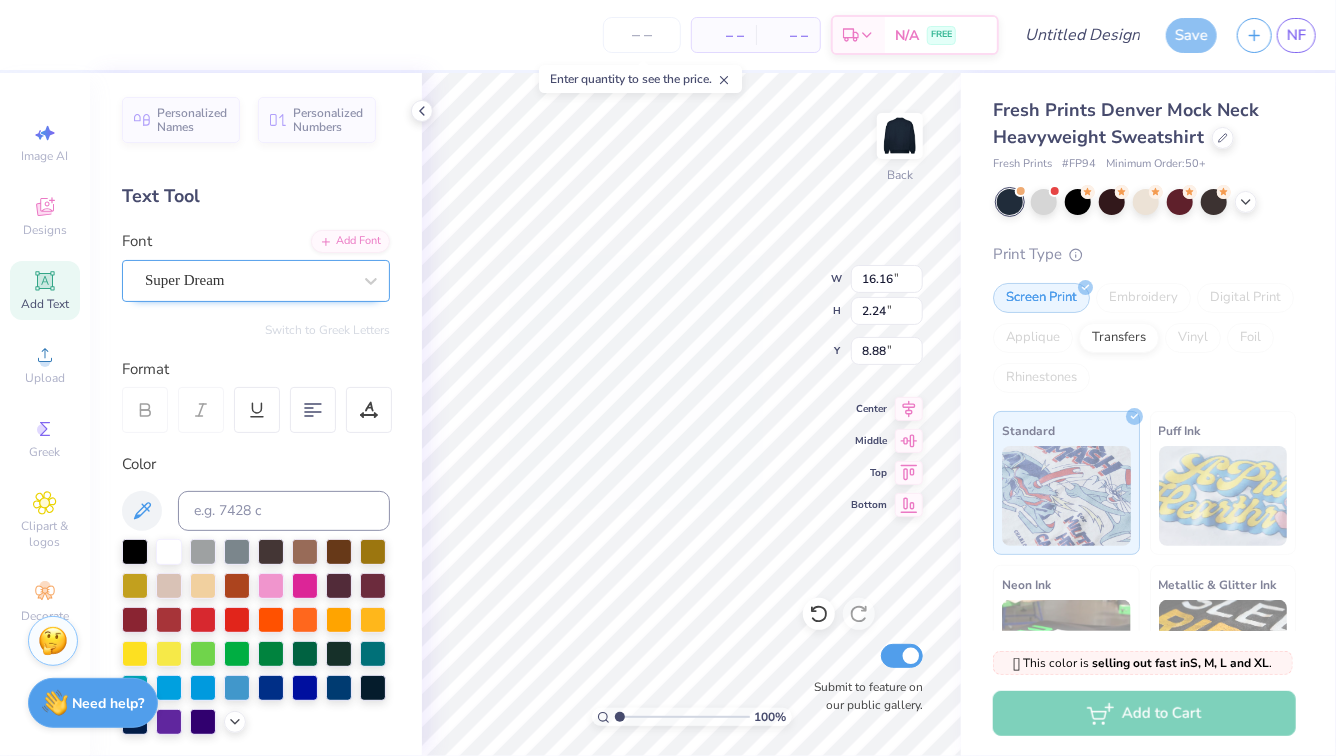 click on "Super Dream" at bounding box center [248, 280] 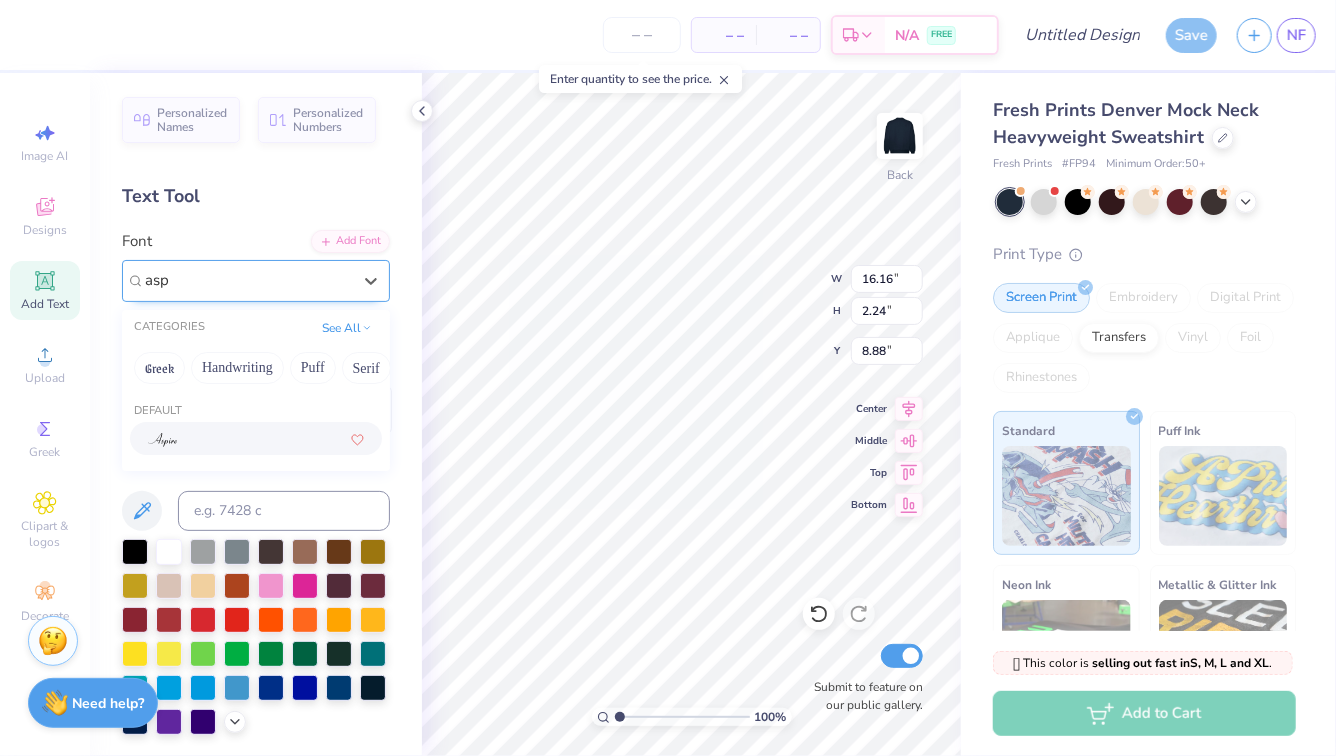 click at bounding box center [256, 438] 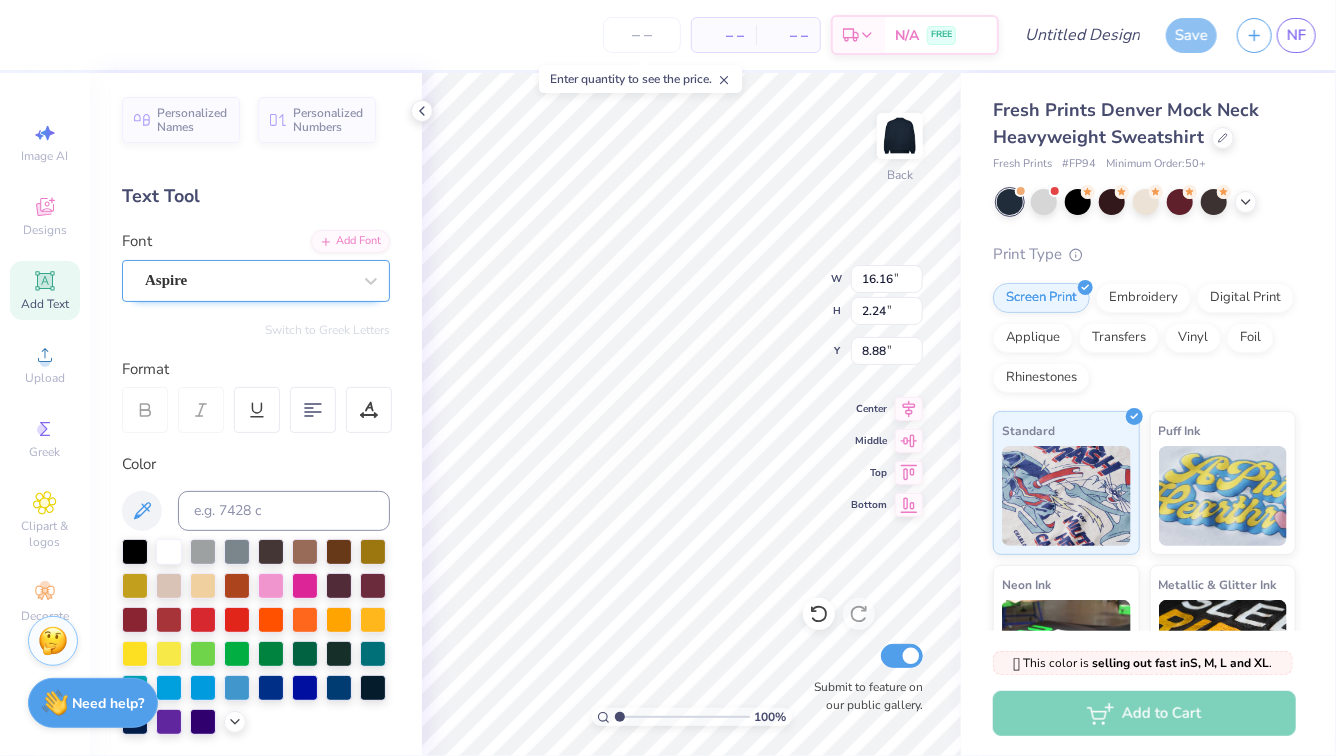 type on "11.03" 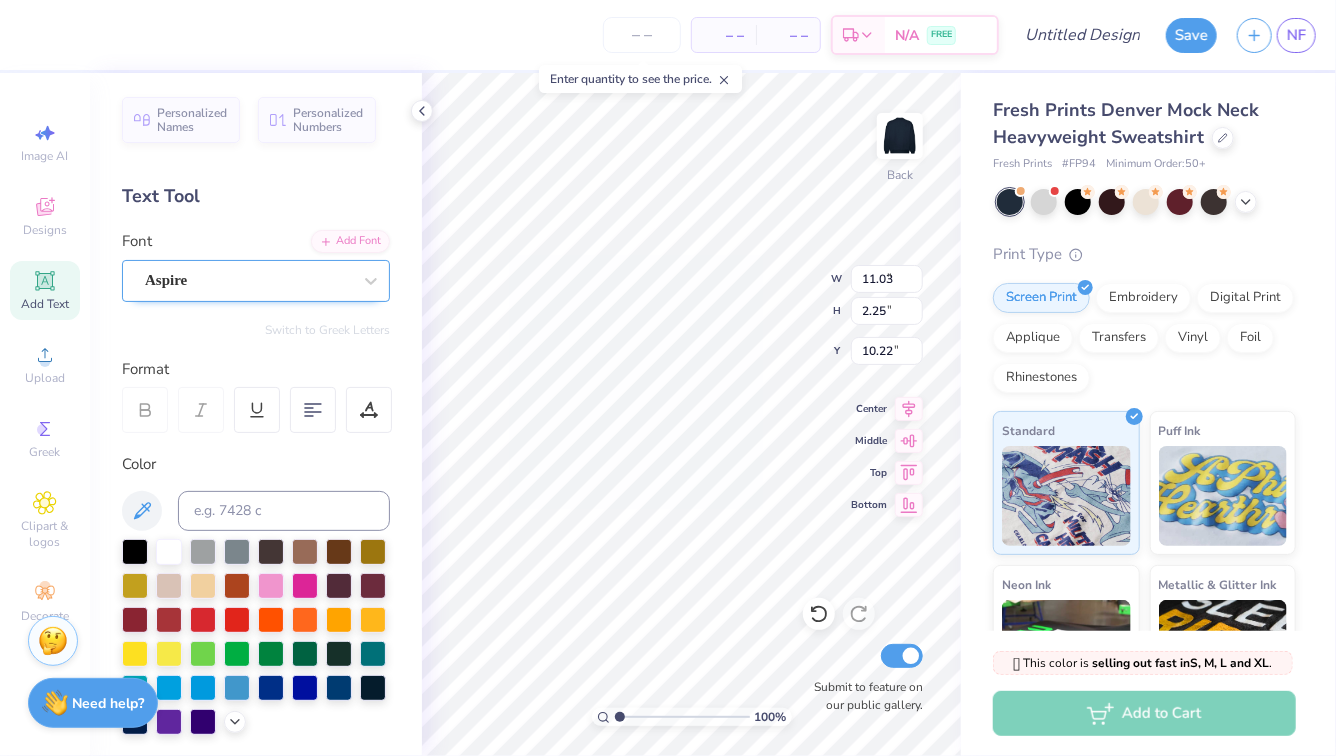 type on "4.44" 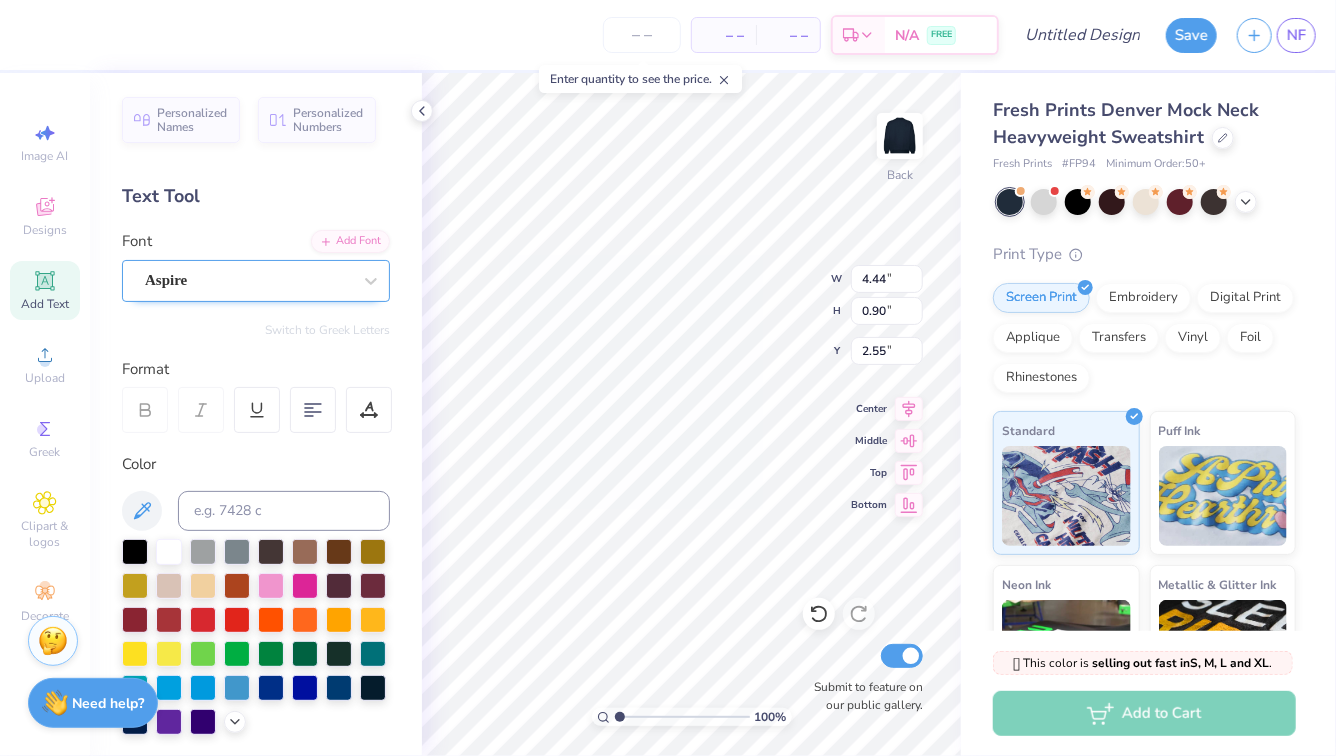 type on "2.55" 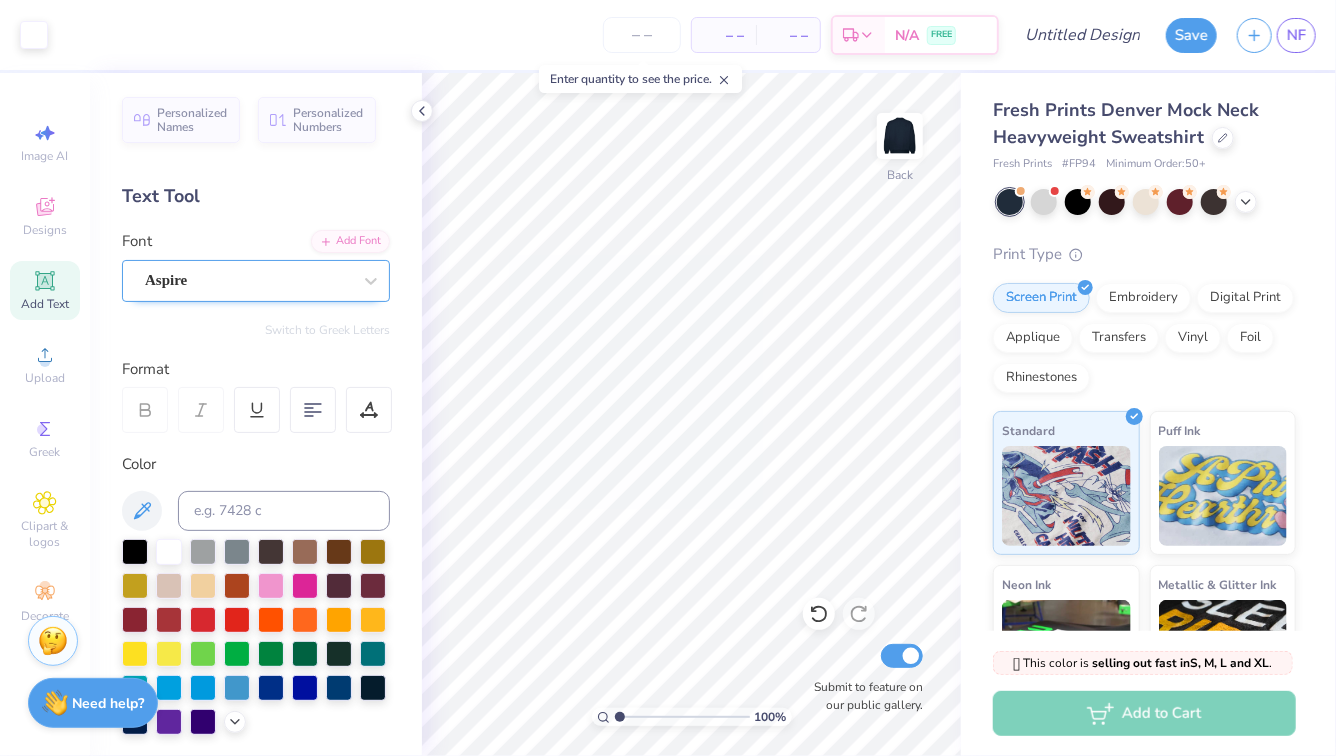 click on "Add Text" at bounding box center [45, 304] 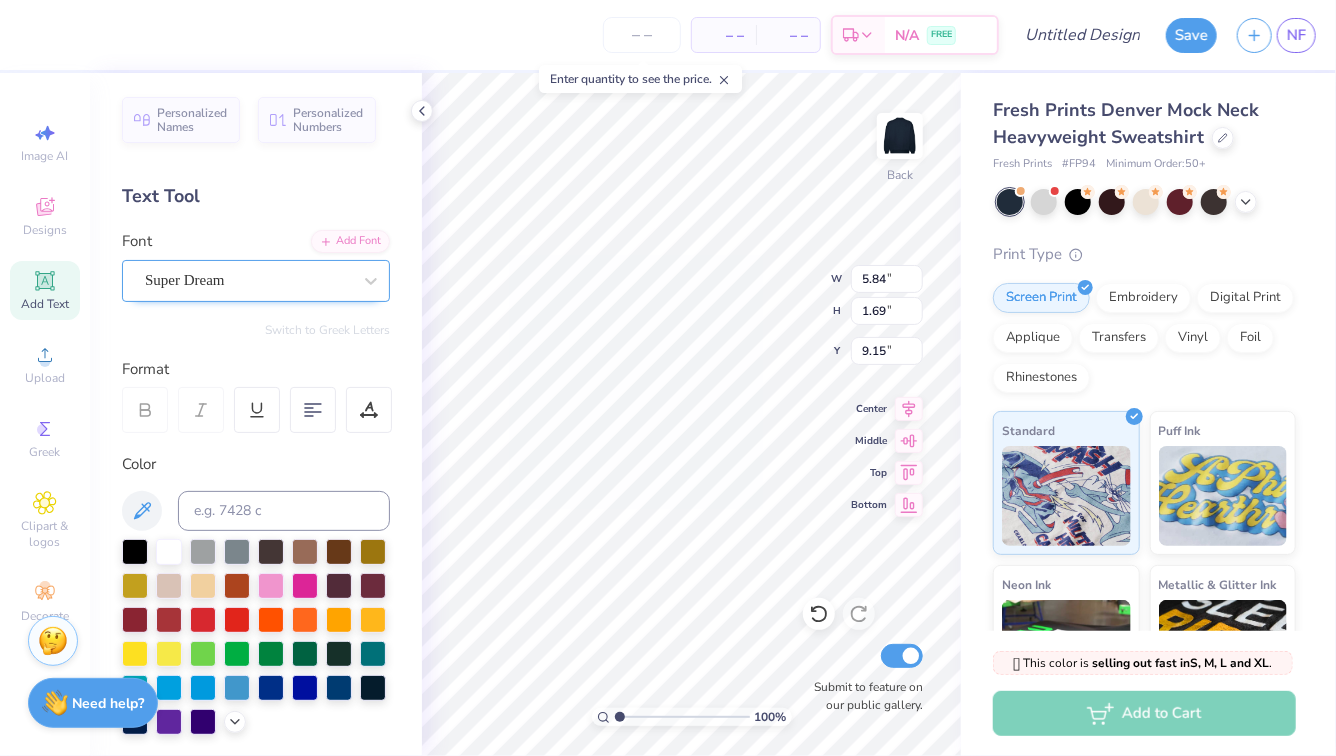 type on "1" 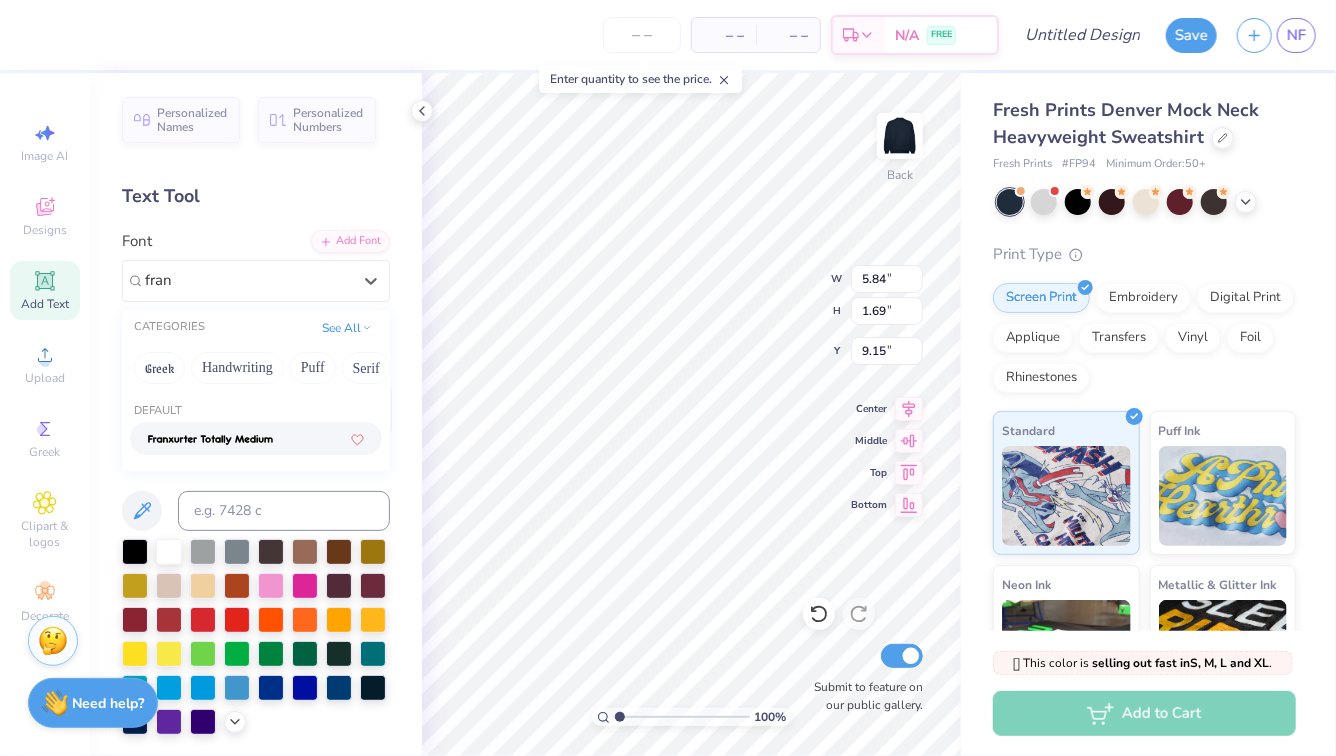 click at bounding box center (210, 438) 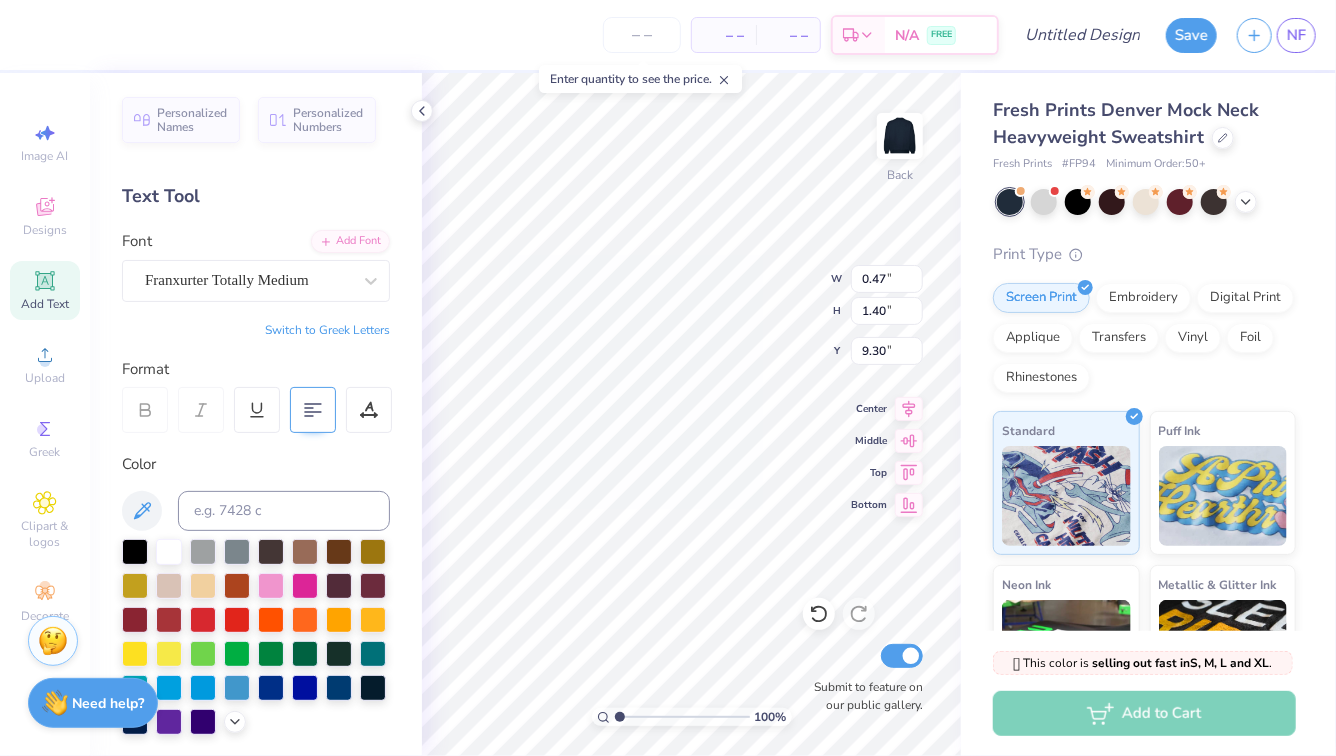 type on "3.00" 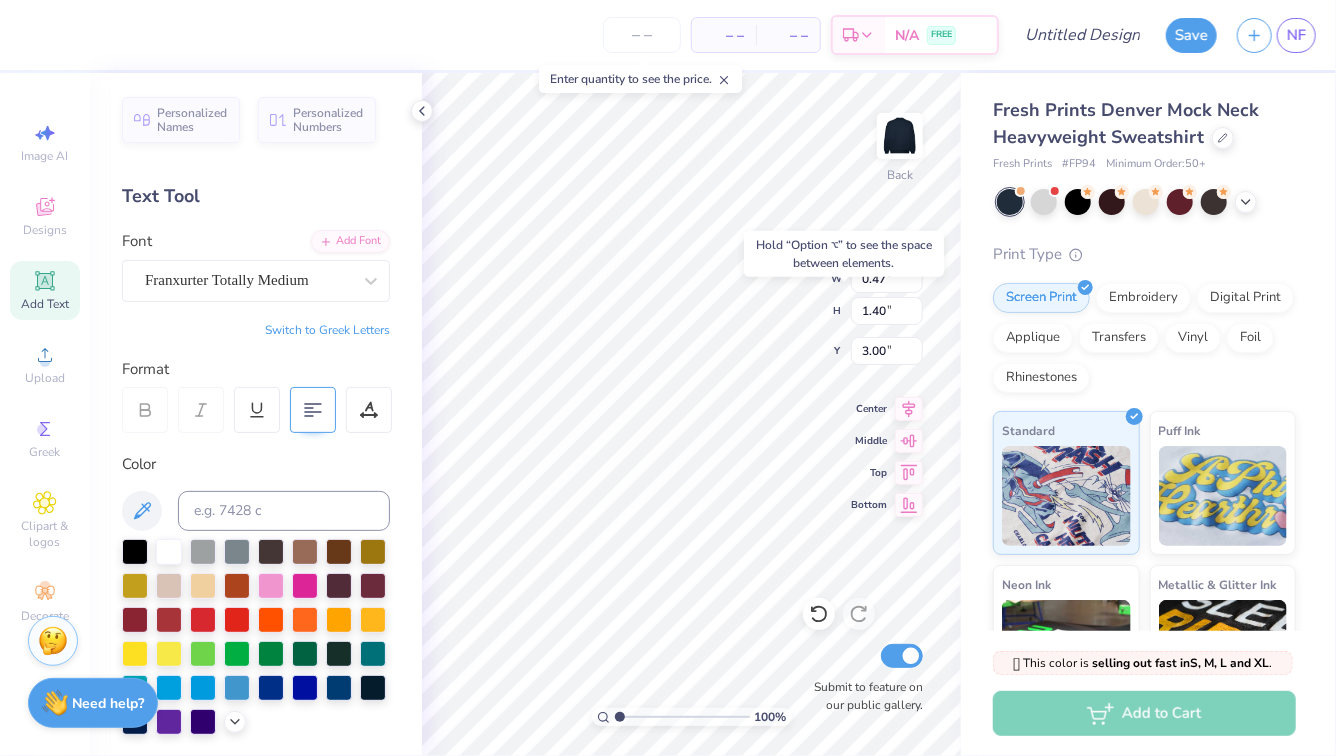 type on "4.44" 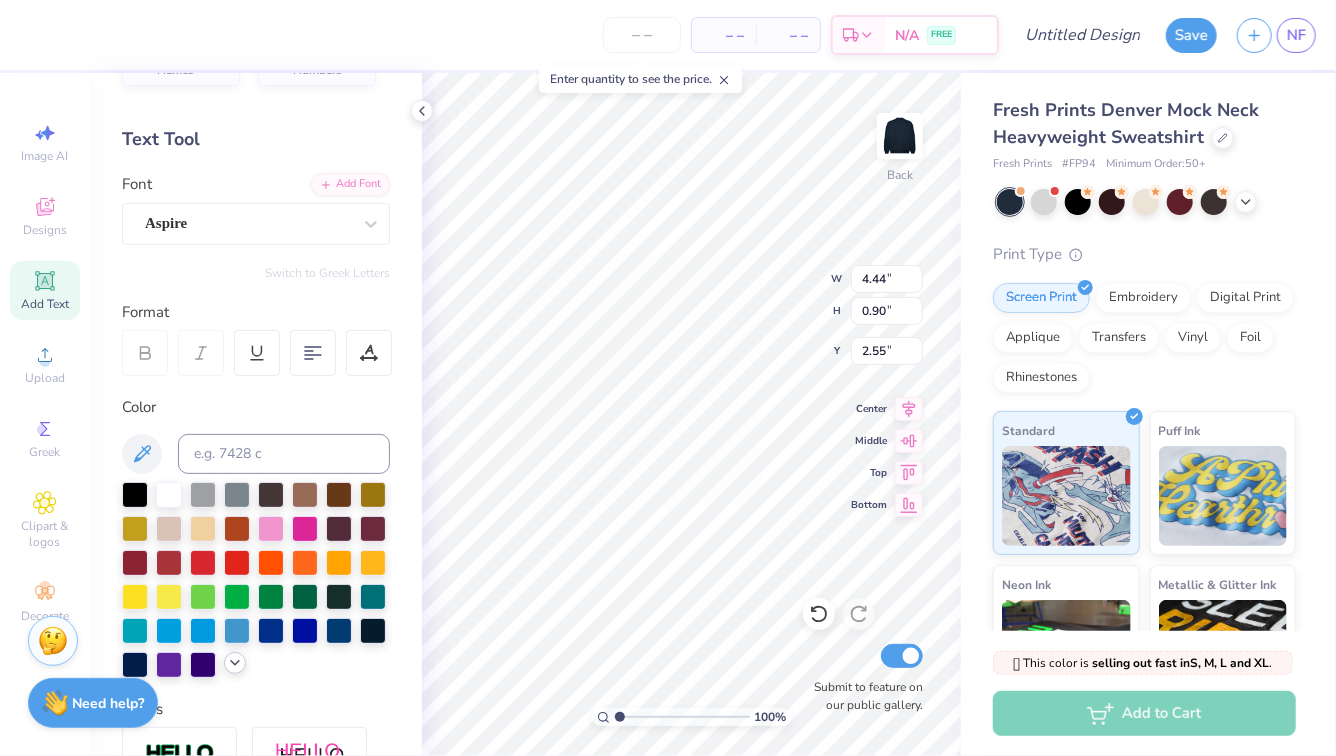 click 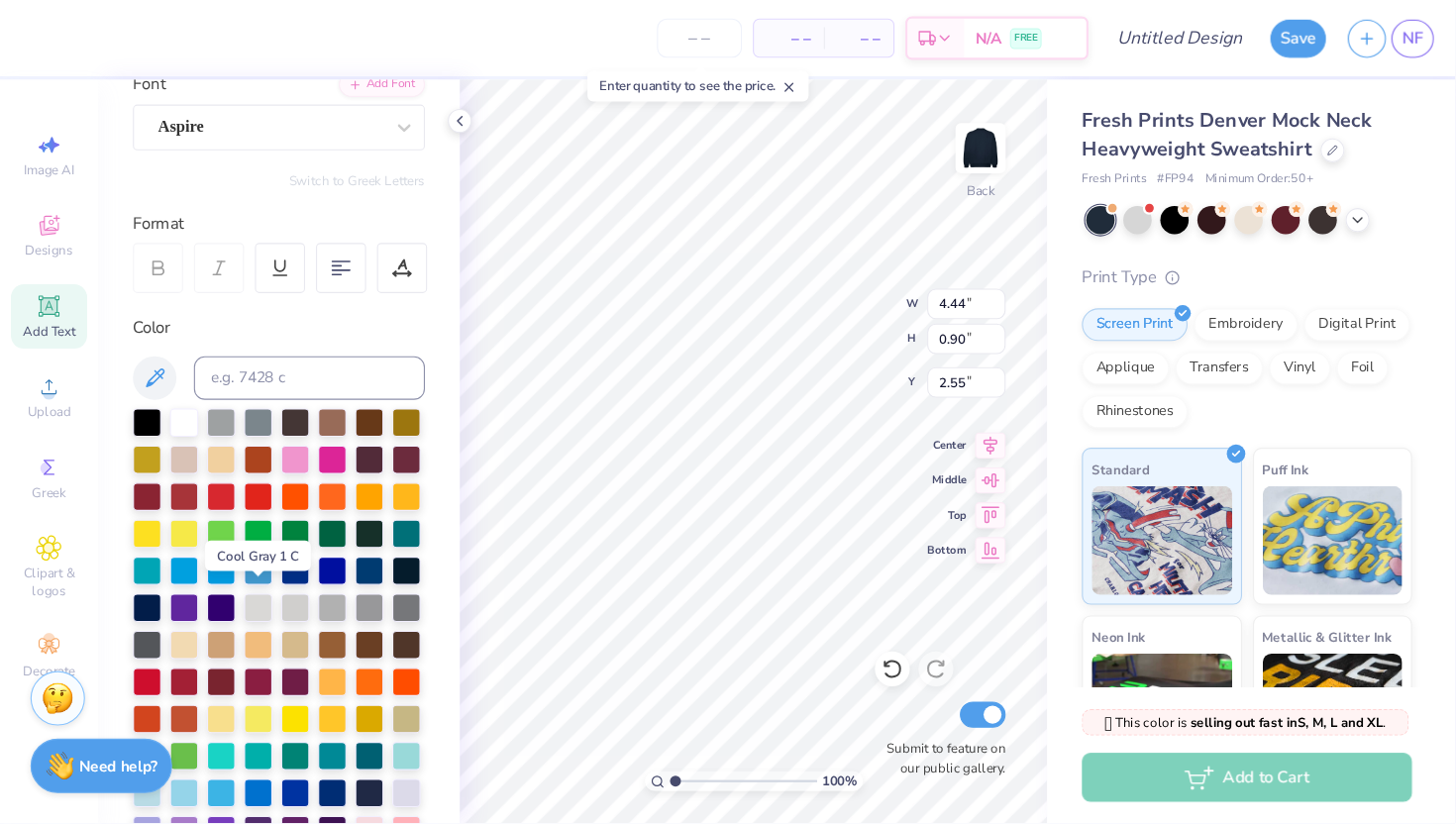 scroll, scrollTop: 168, scrollLeft: 0, axis: vertical 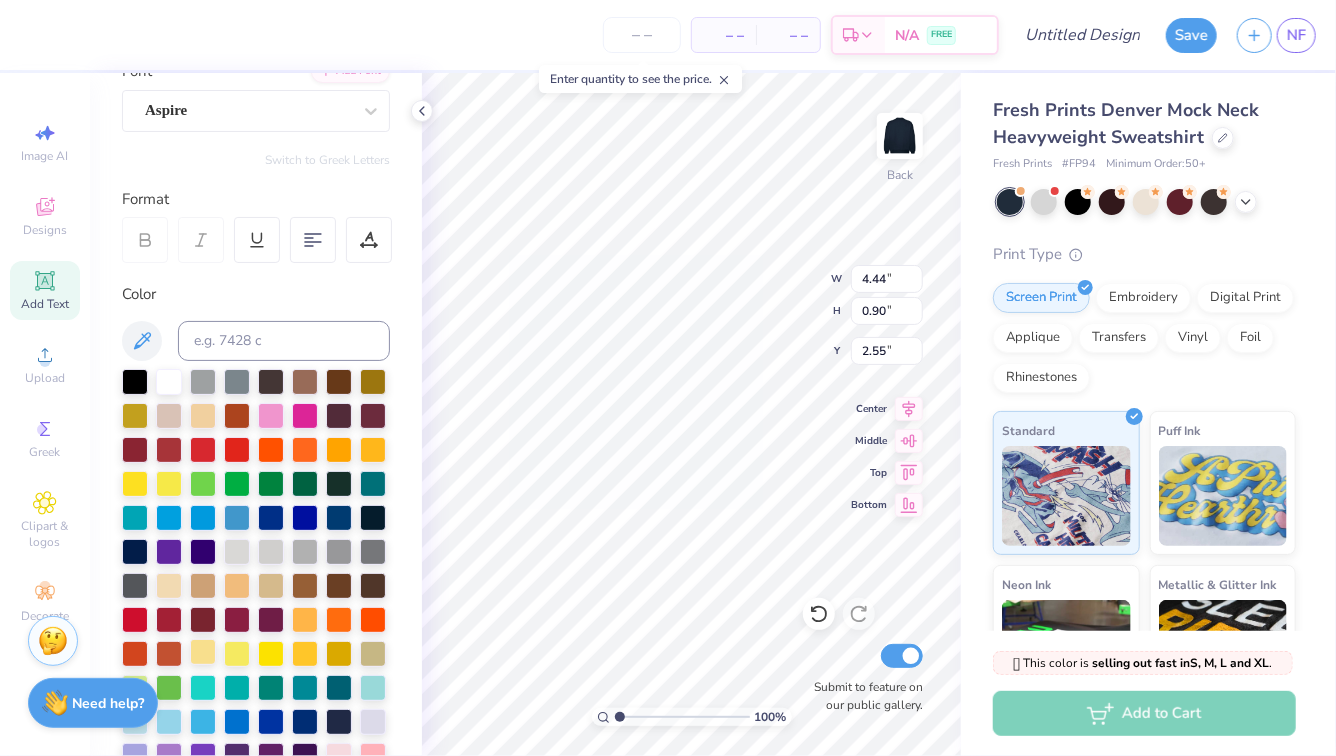 click at bounding box center [203, 652] 